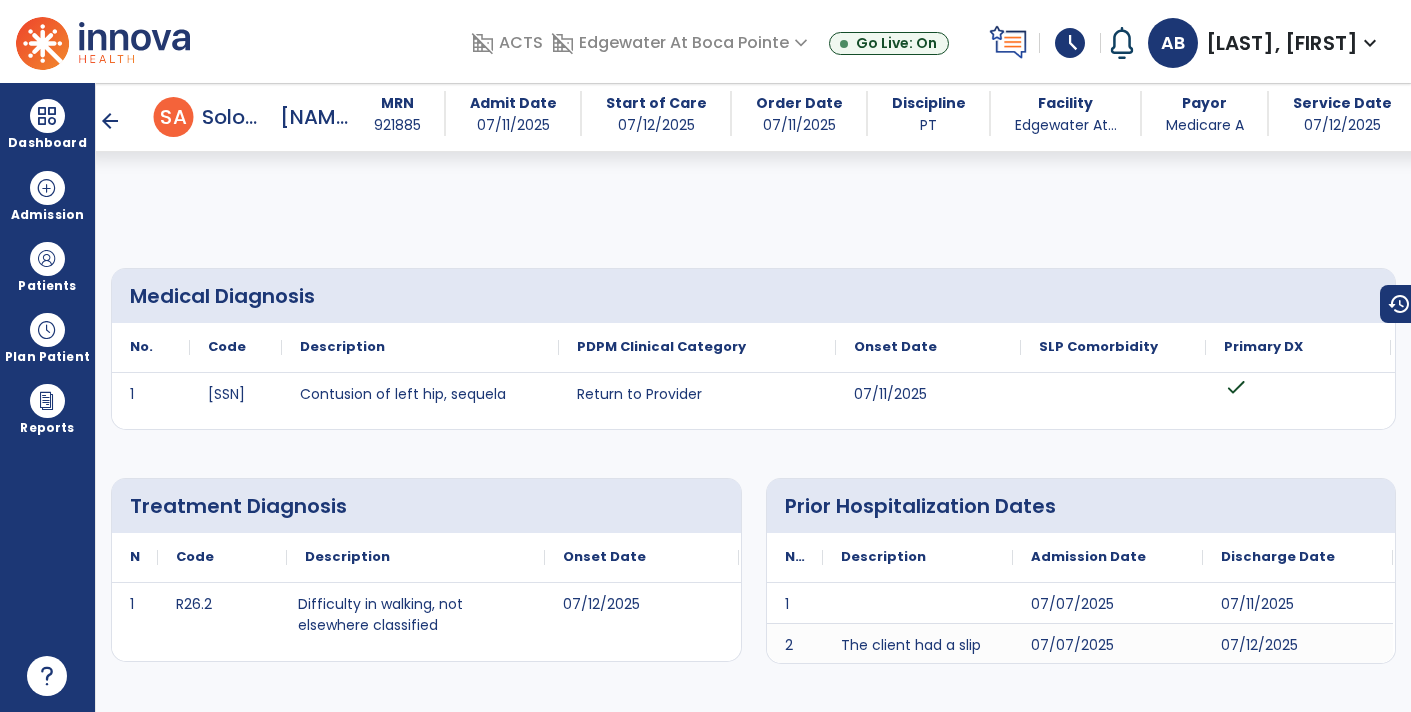 scroll, scrollTop: 0, scrollLeft: 0, axis: both 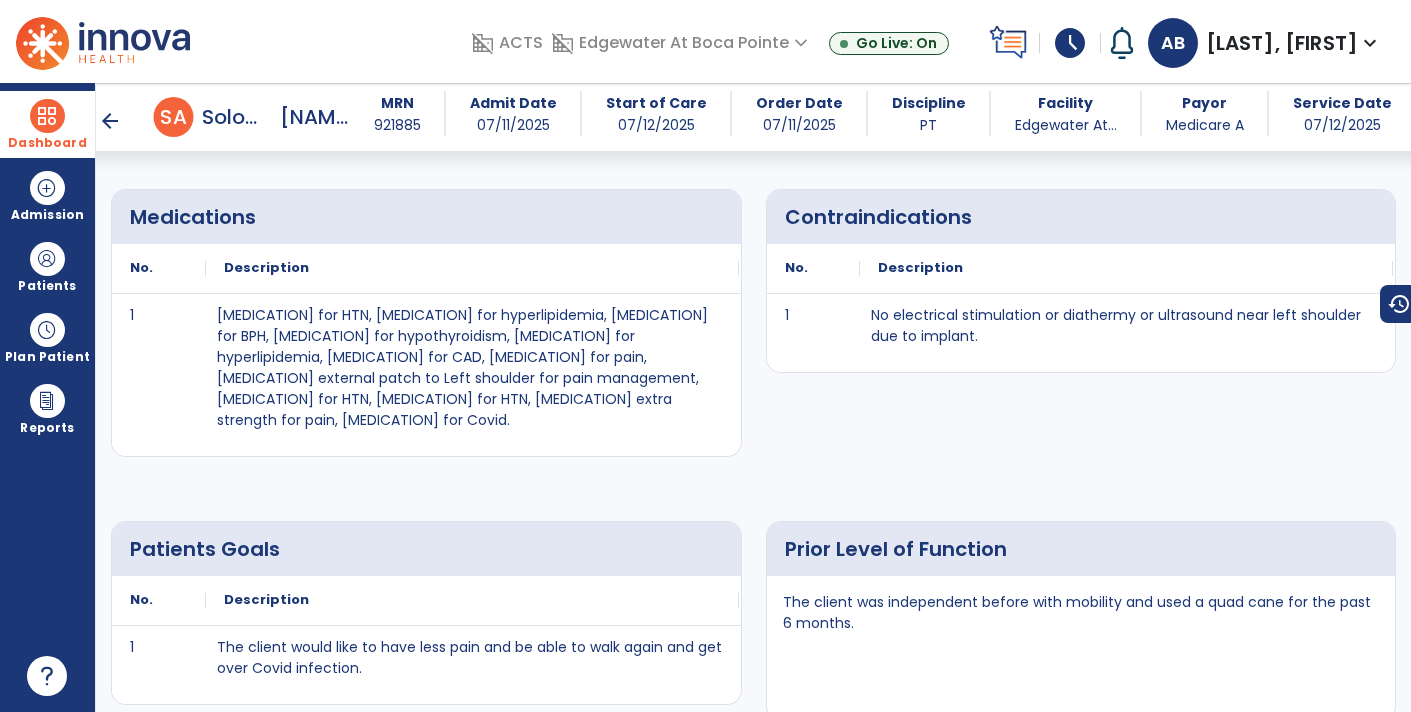 click at bounding box center (47, 116) 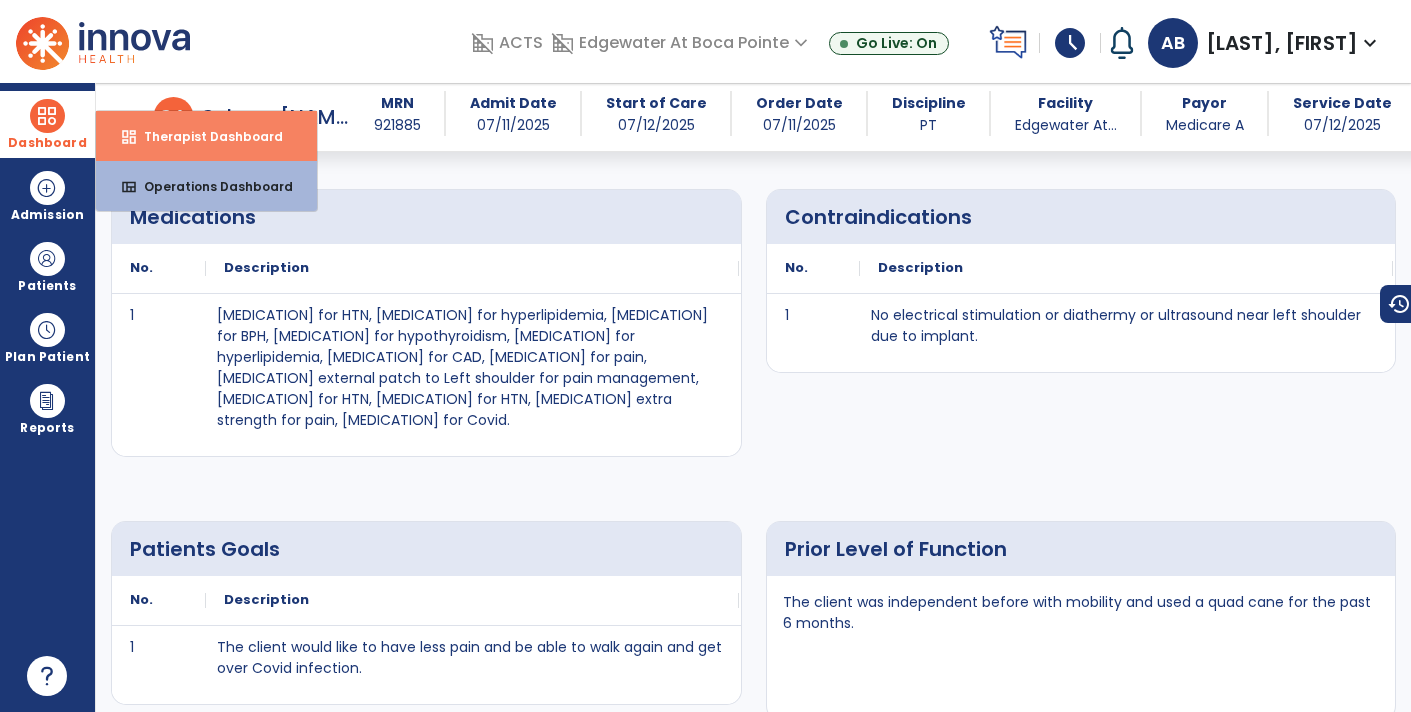 click on "Therapist Dashboard" at bounding box center (205, 136) 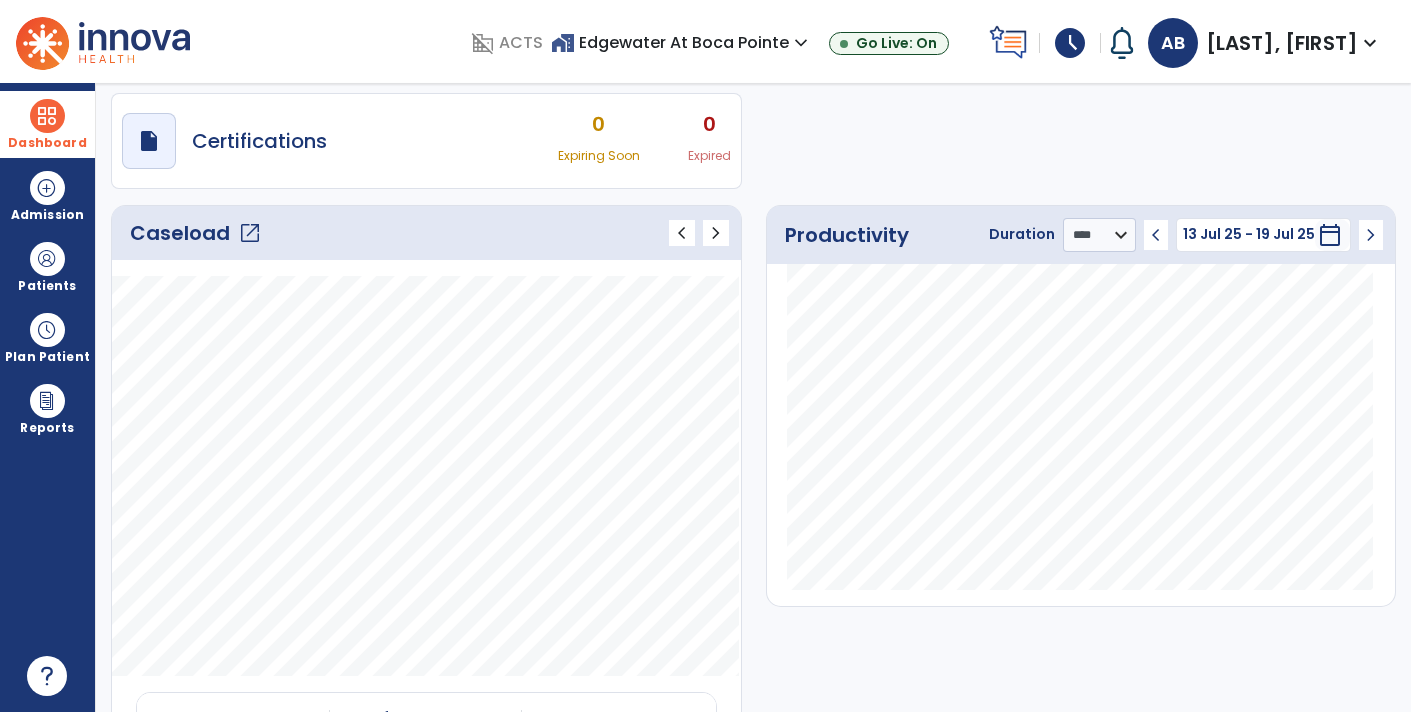 scroll, scrollTop: 0, scrollLeft: 0, axis: both 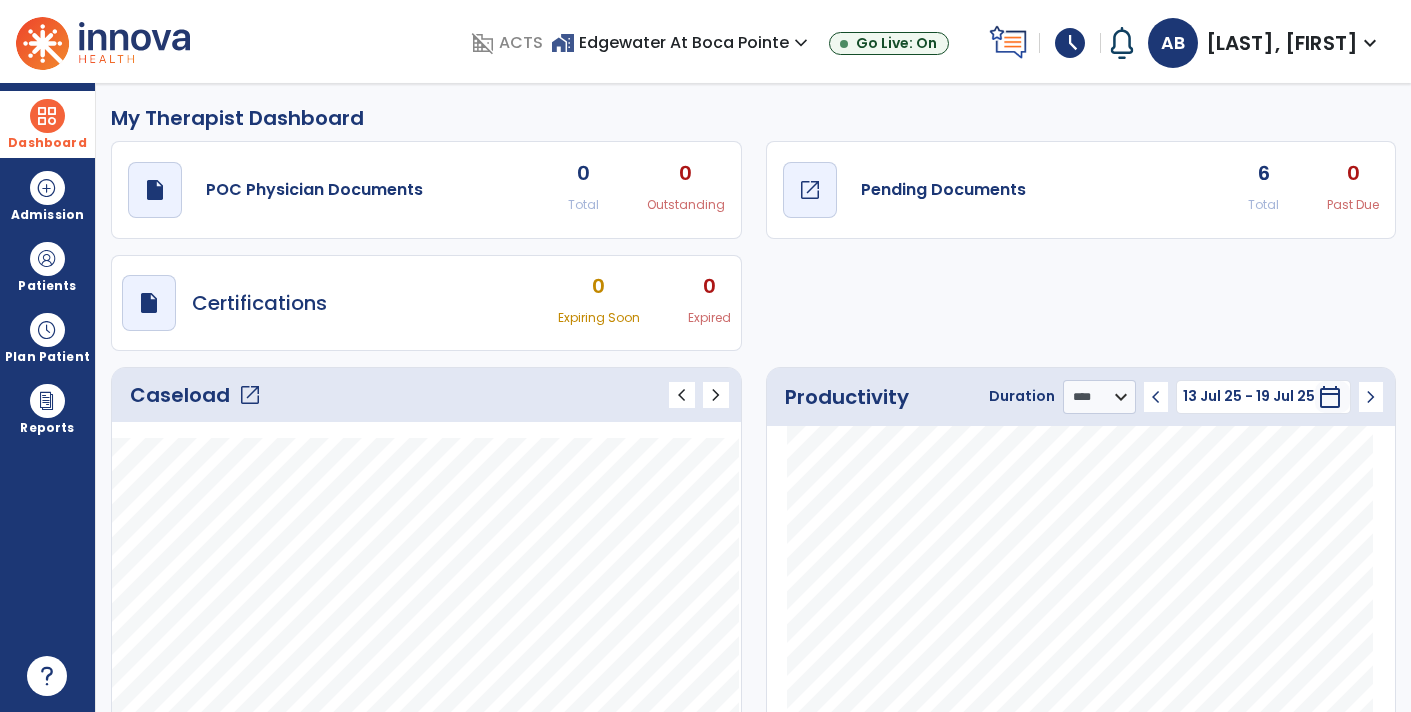 click on "draft   open_in_new  Pending Documents" 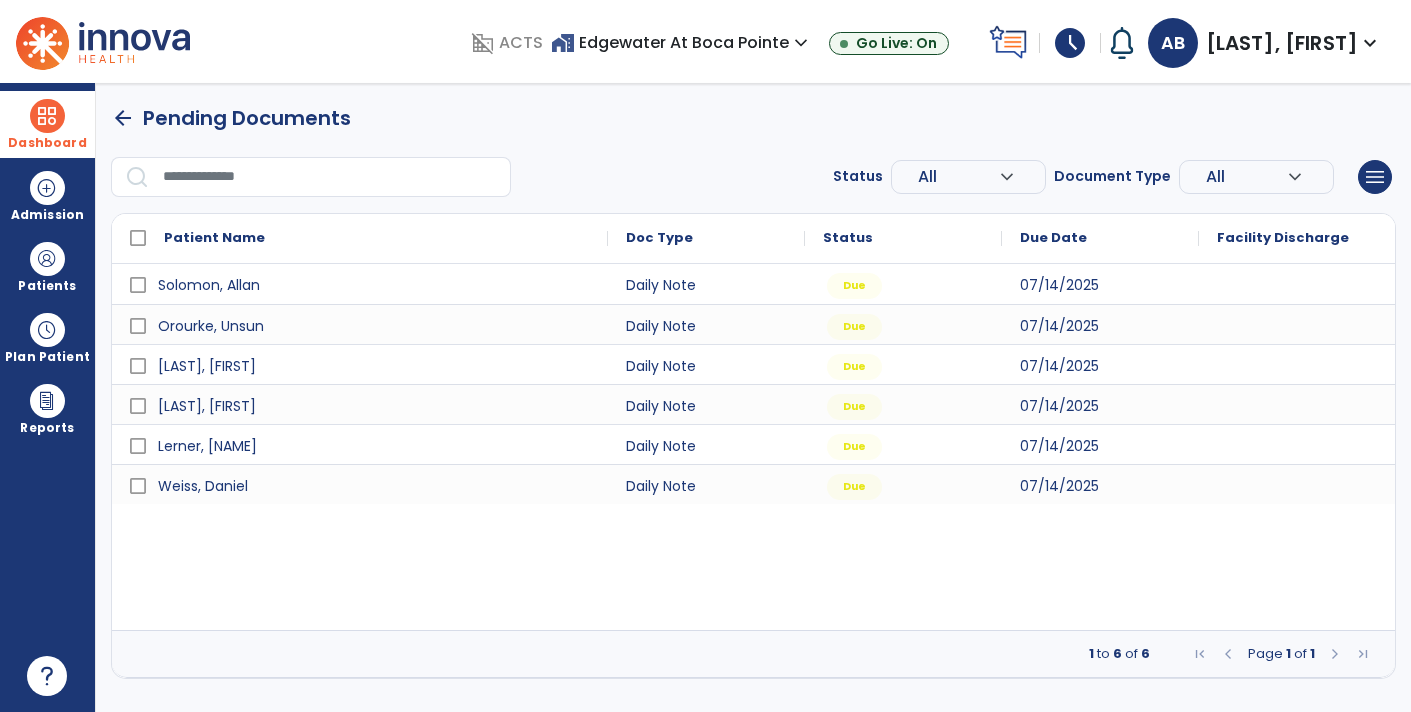 click on "arrow_back" at bounding box center (123, 118) 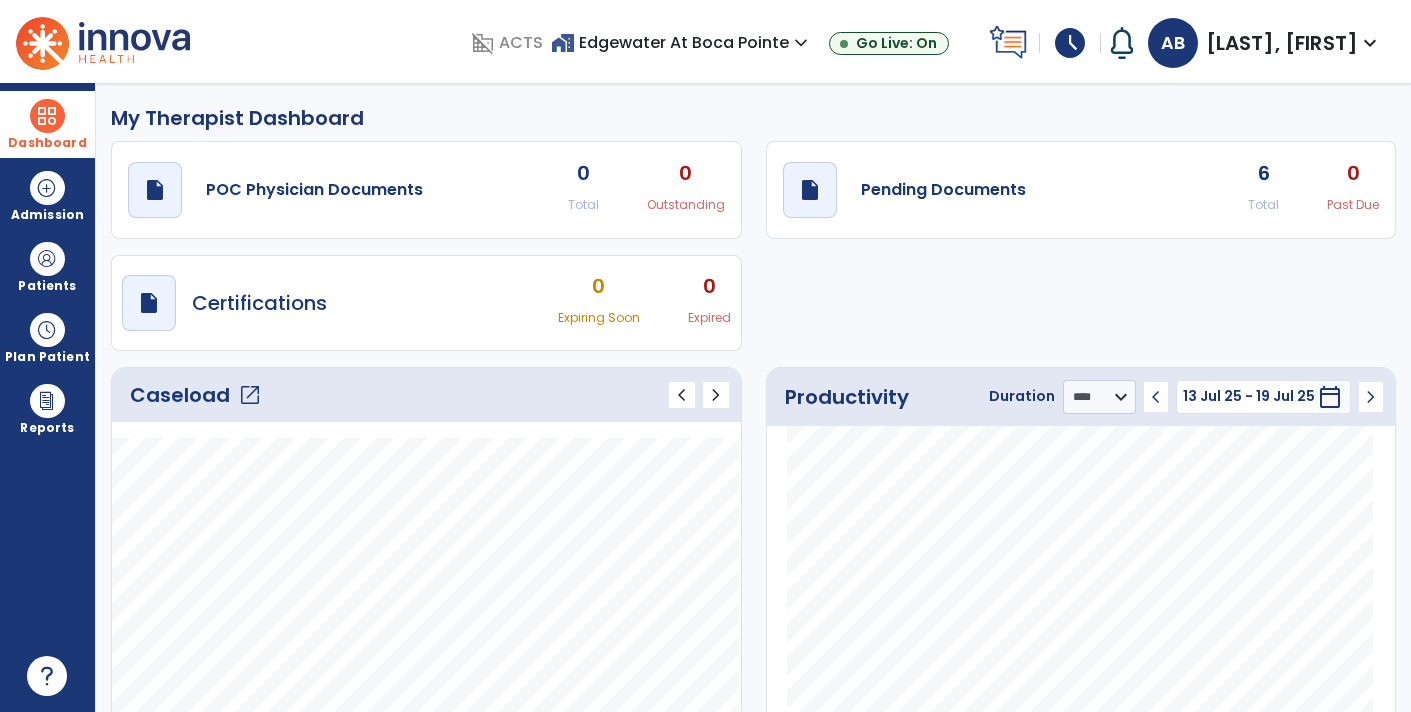 click on "Dashboard" at bounding box center [47, 124] 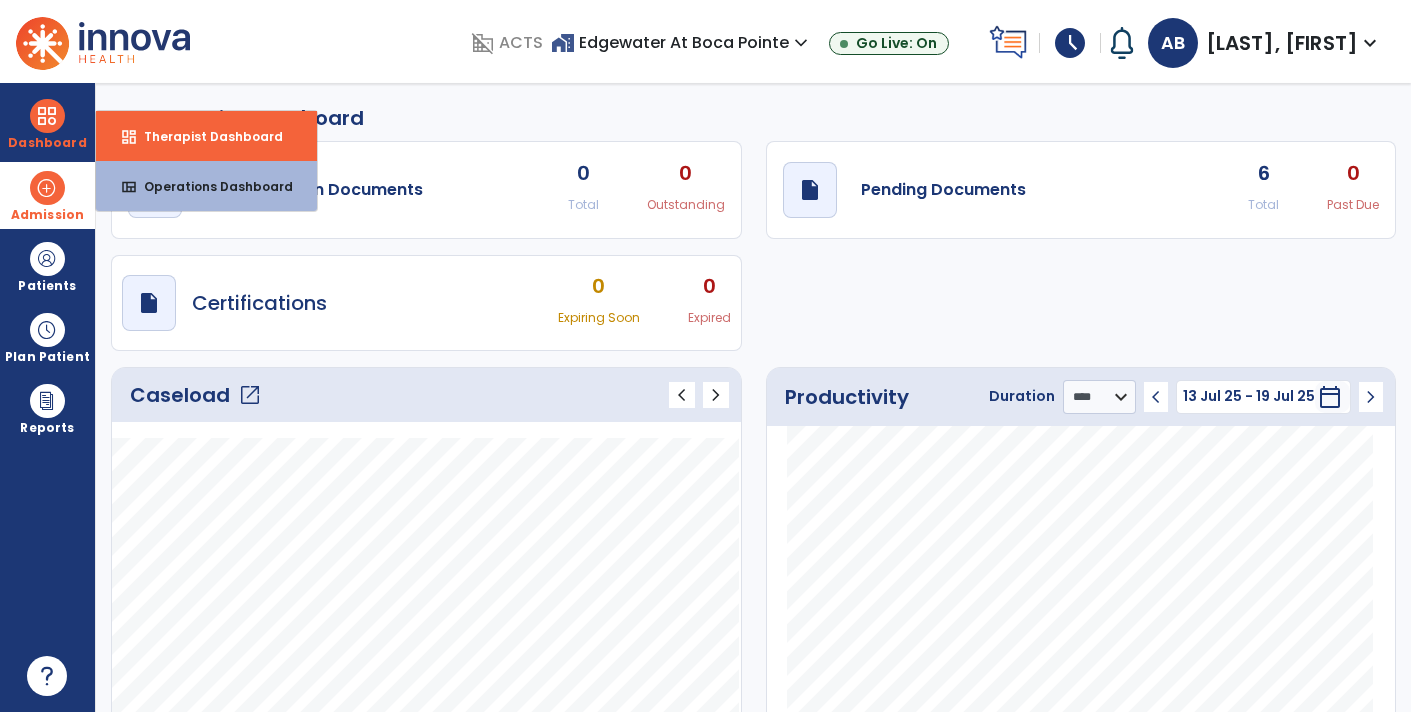 click on "Admission" at bounding box center (47, 215) 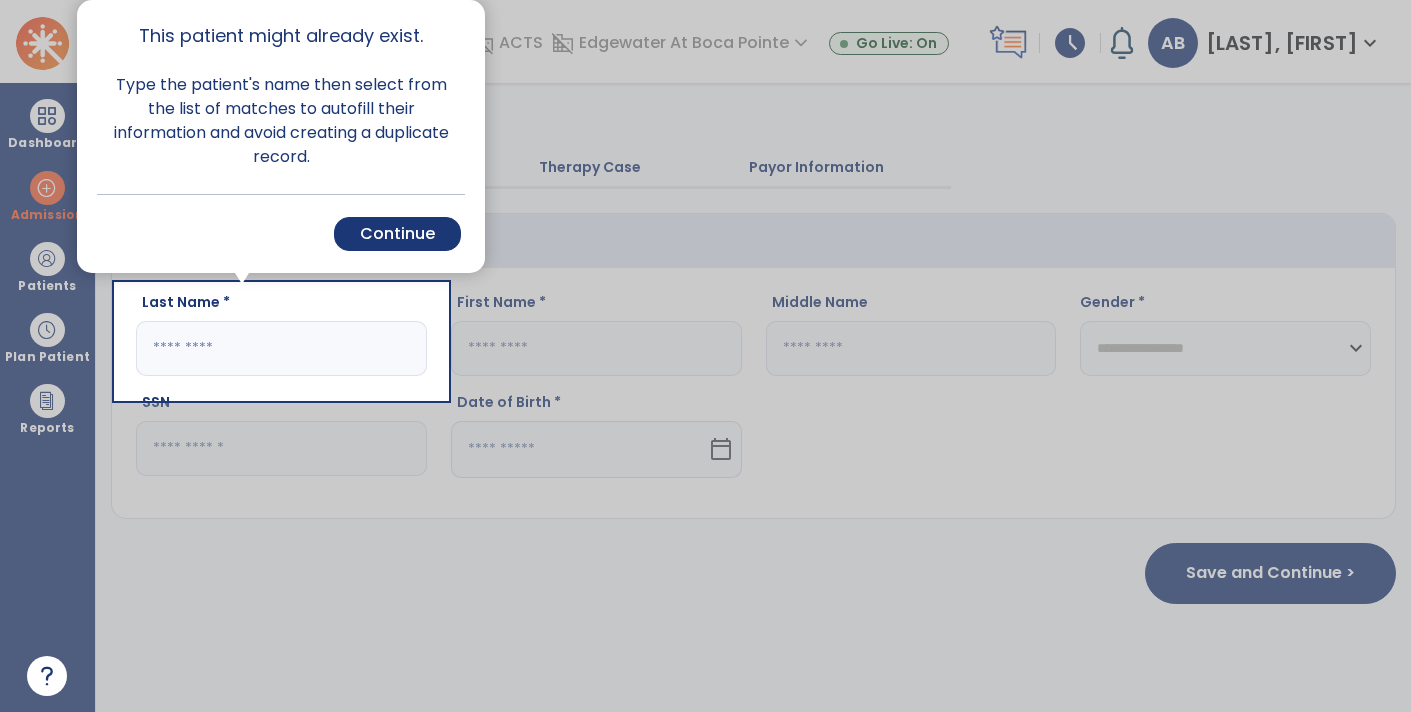 click at bounding box center (58, 356) 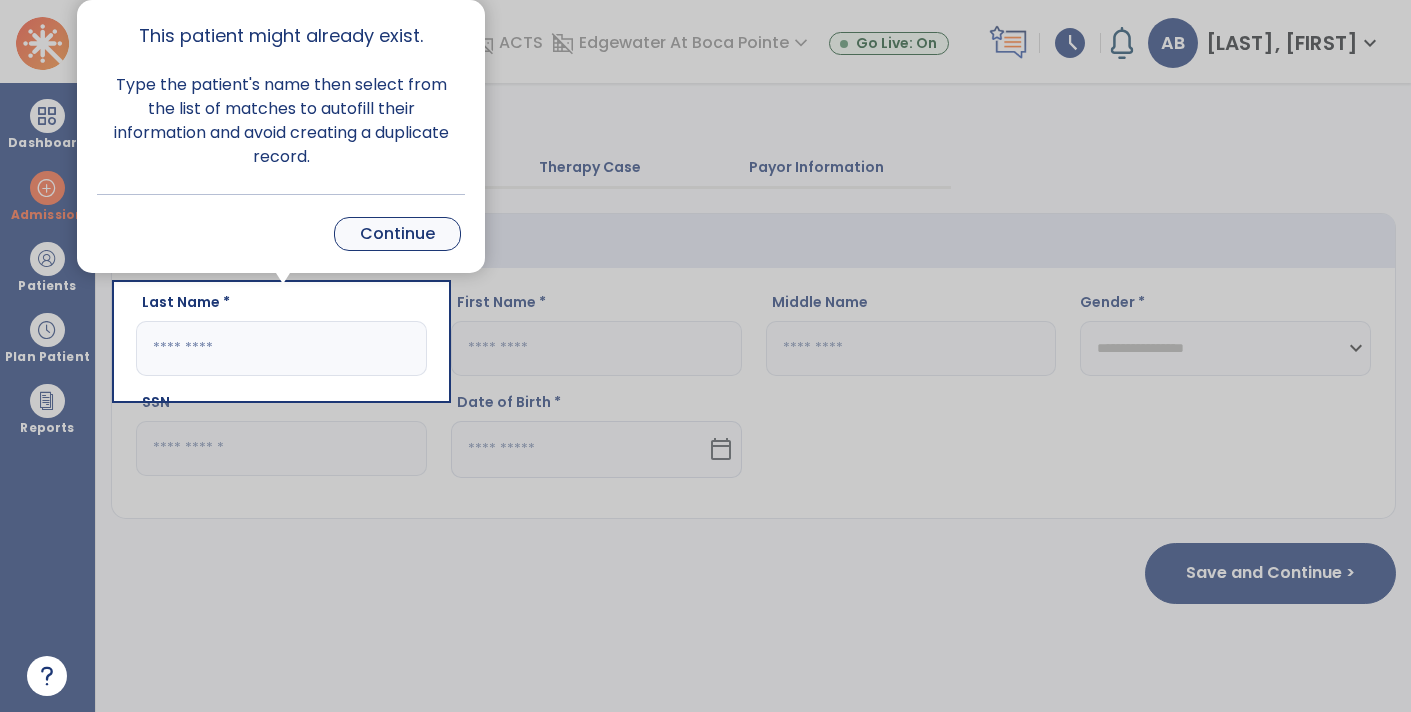 click on "Continue" at bounding box center (397, 234) 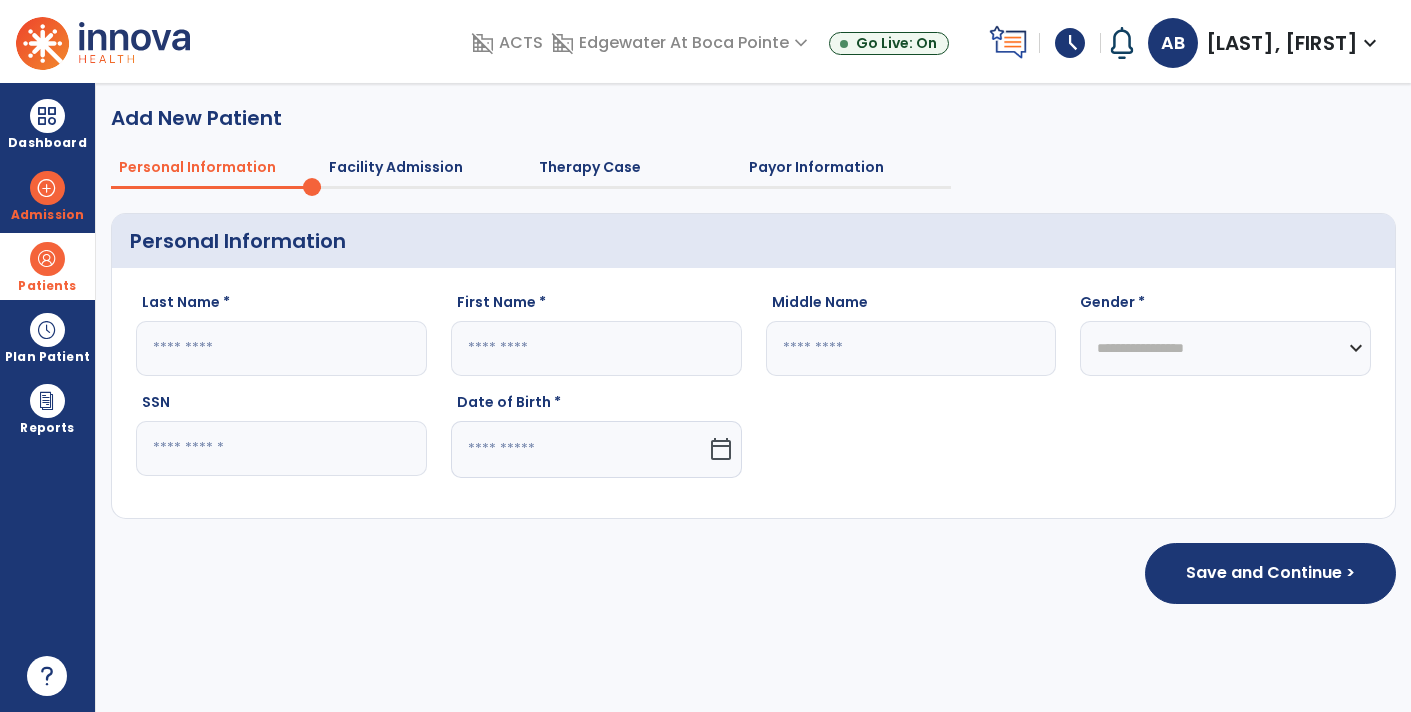 click at bounding box center [47, 259] 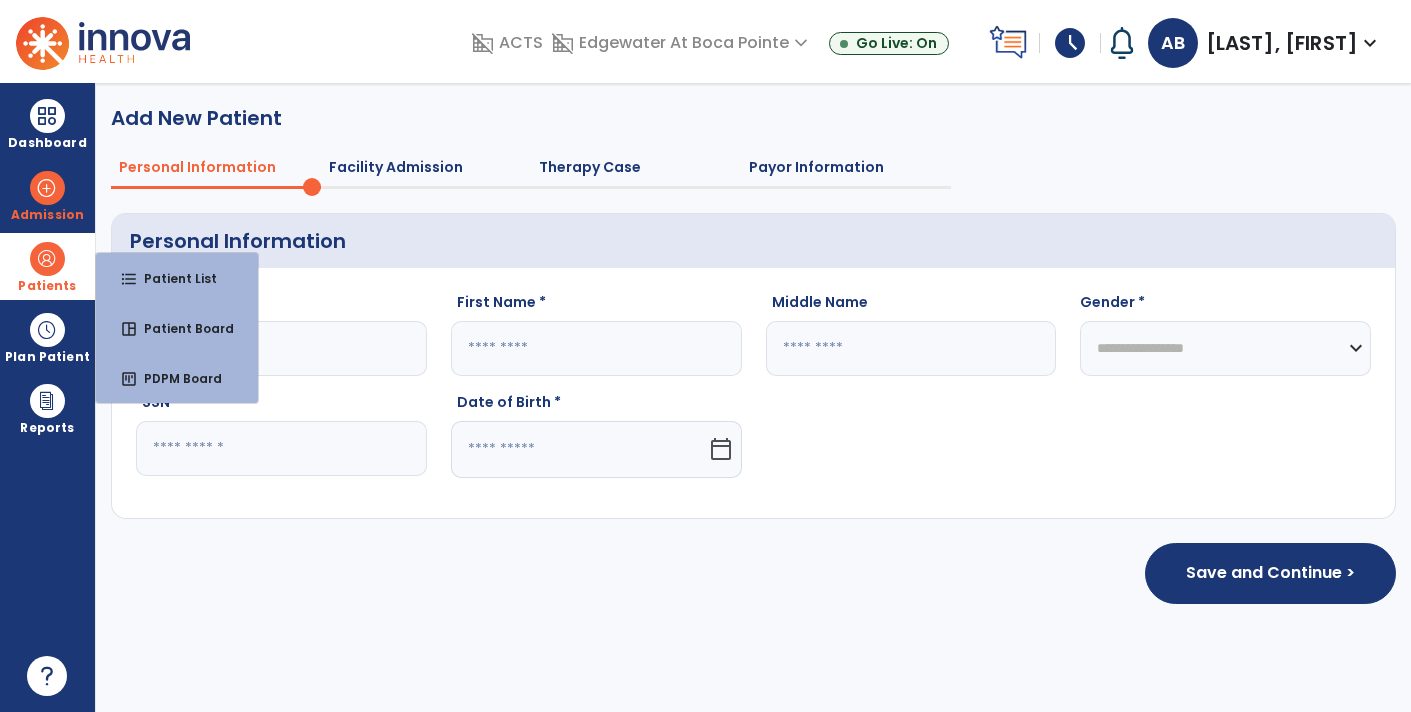 click on "Patients" at bounding box center [47, 286] 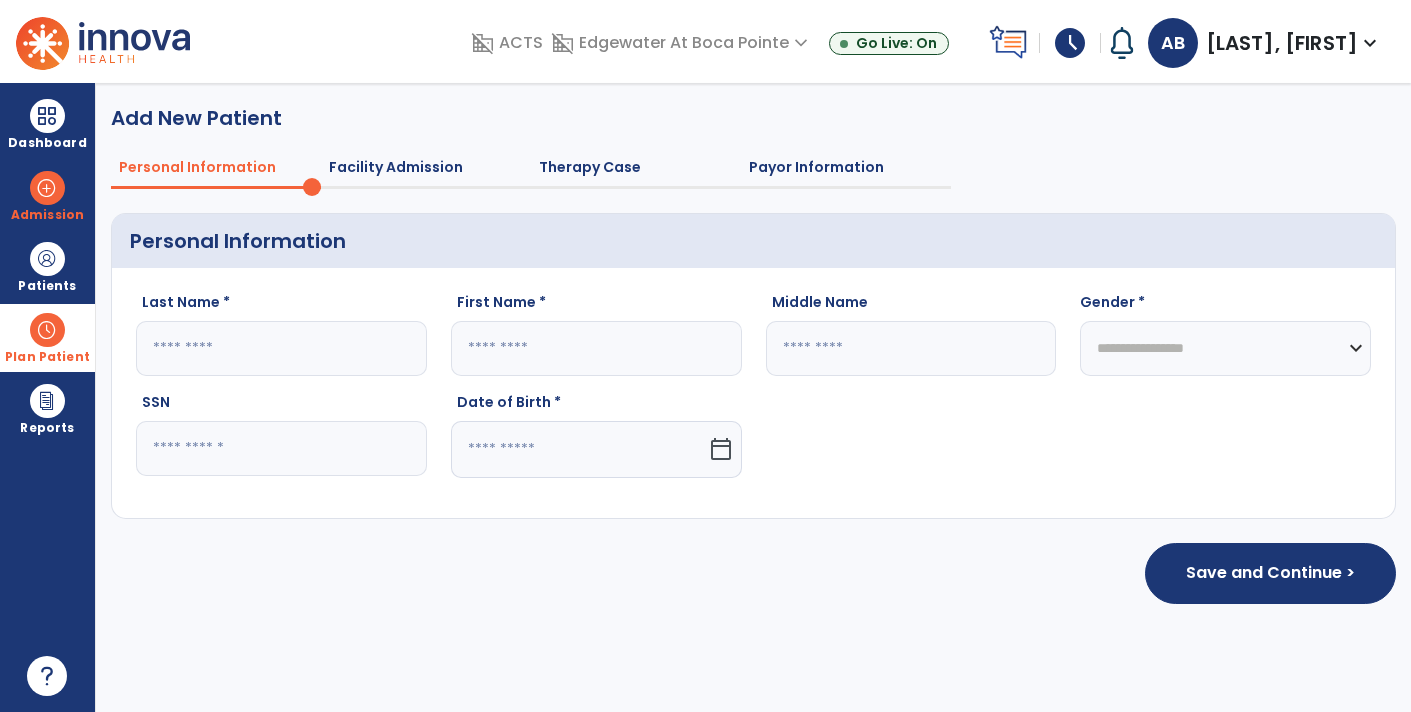 click on "Plan Patient" at bounding box center (47, 266) 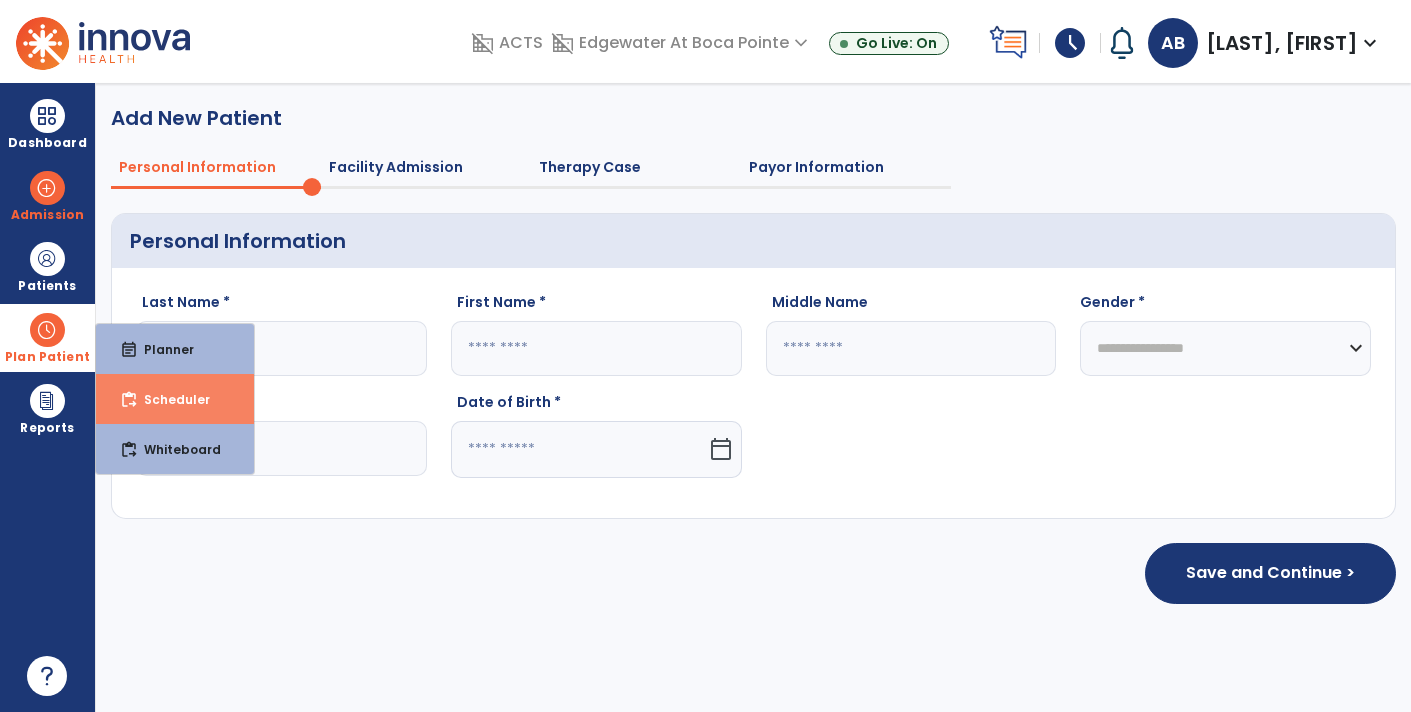 click on "content_paste_go  Scheduler" at bounding box center (175, 399) 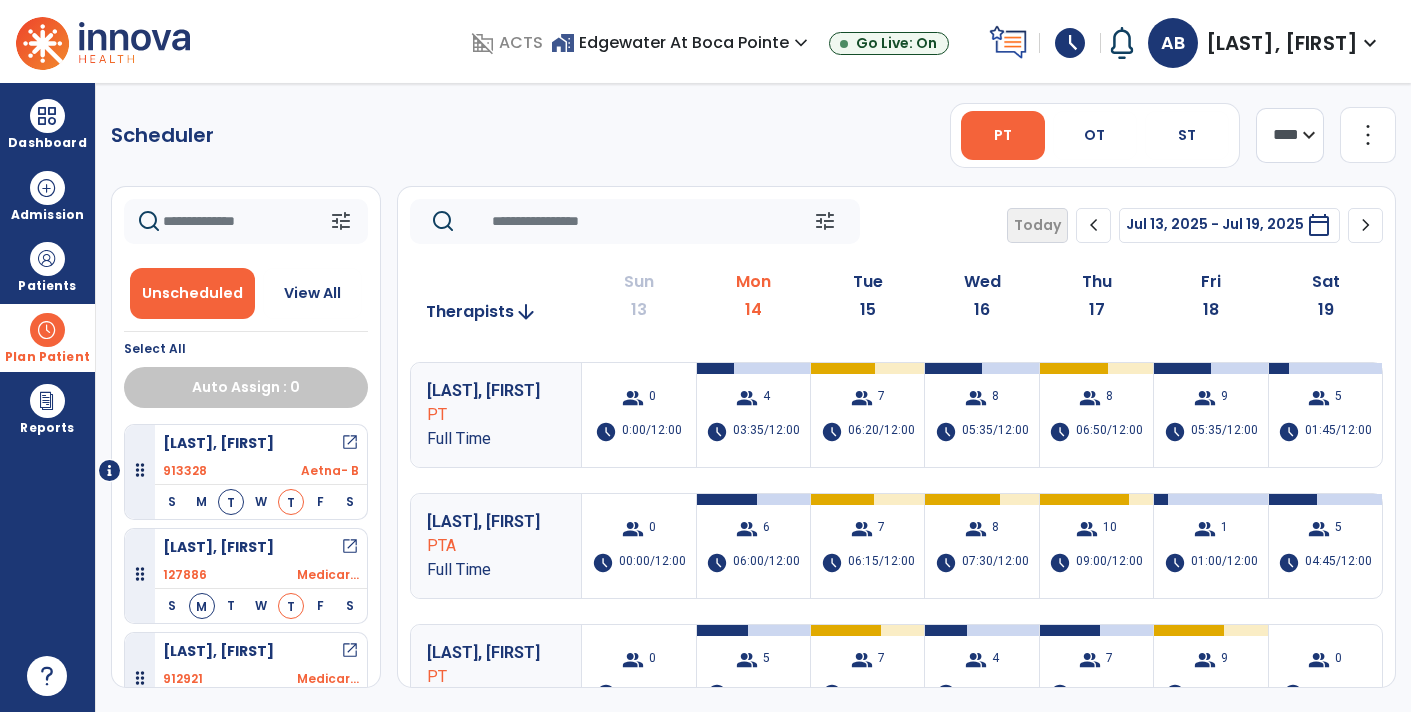 scroll, scrollTop: 119, scrollLeft: 0, axis: vertical 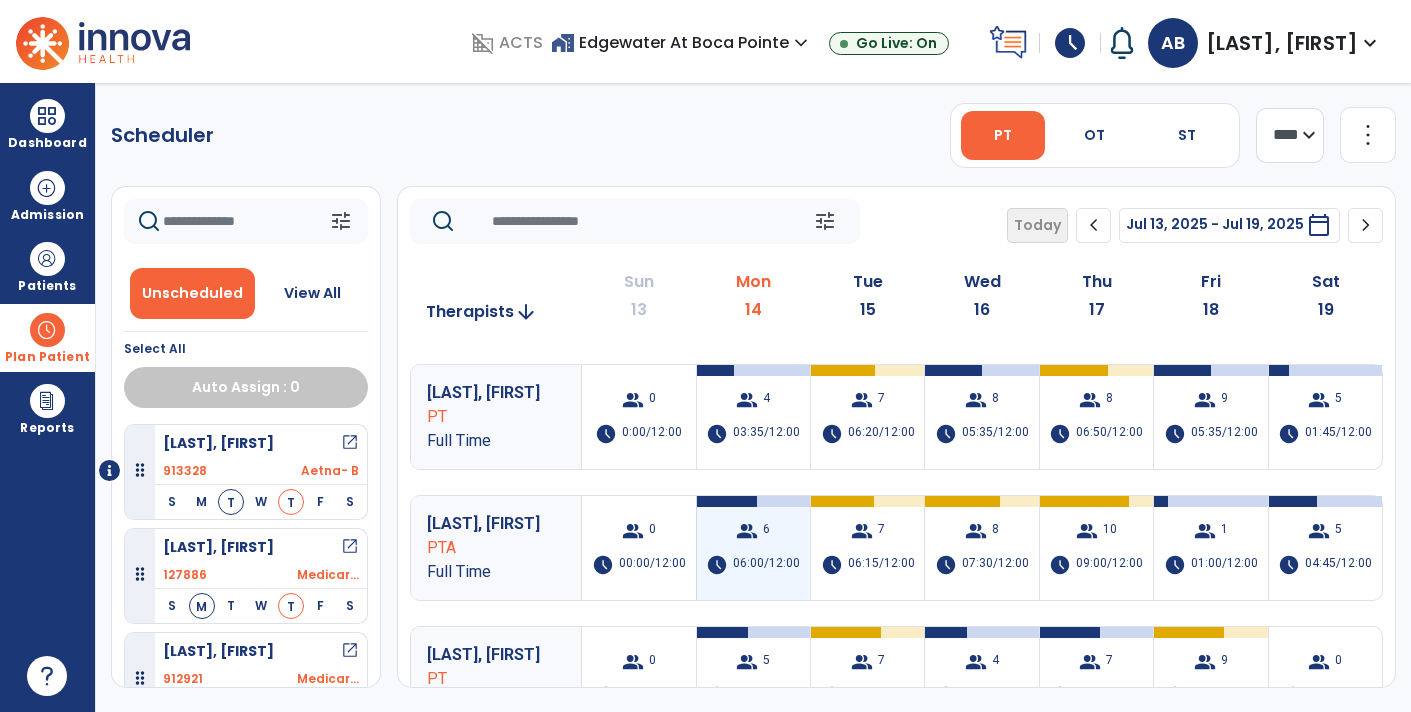 click on "06:00/12:00" at bounding box center [766, 565] 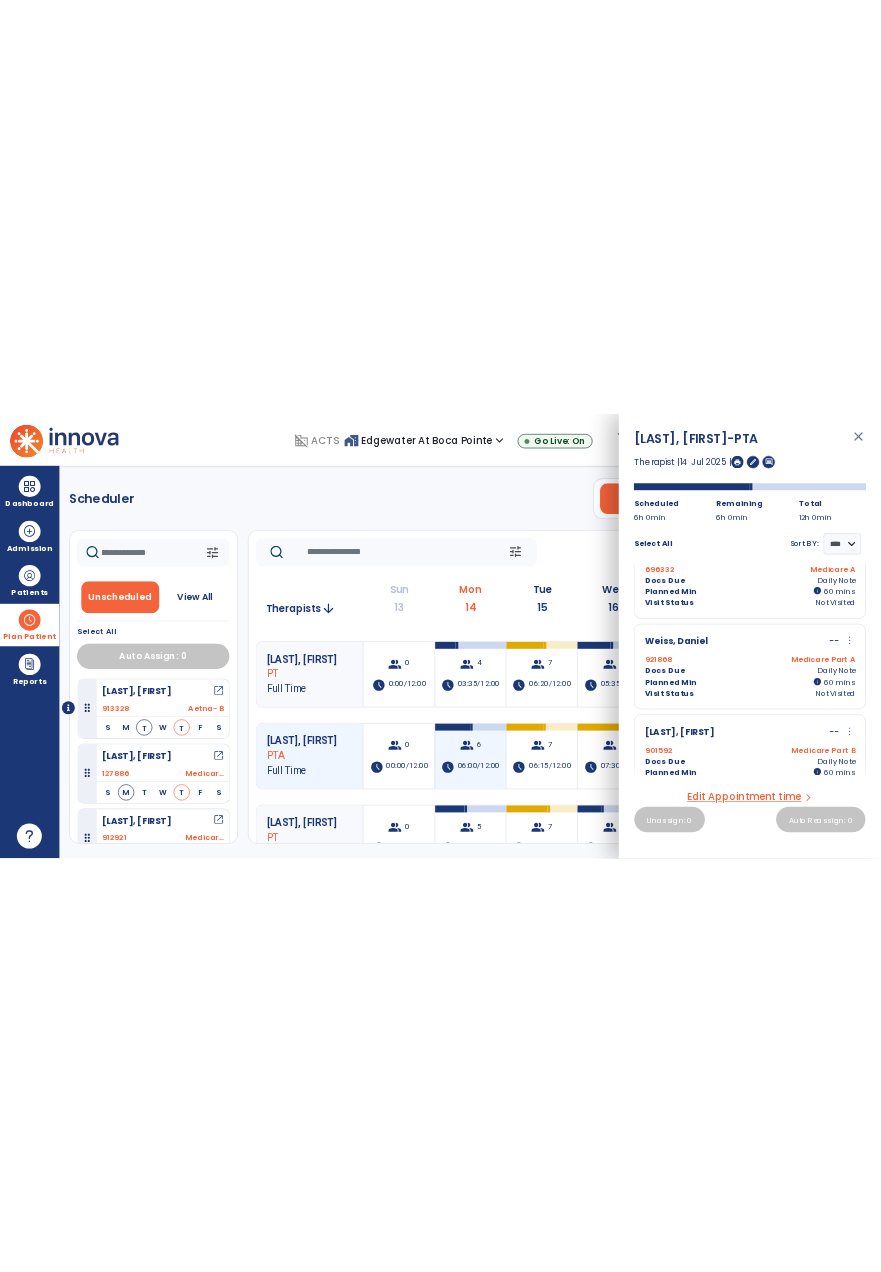 scroll, scrollTop: 0, scrollLeft: 0, axis: both 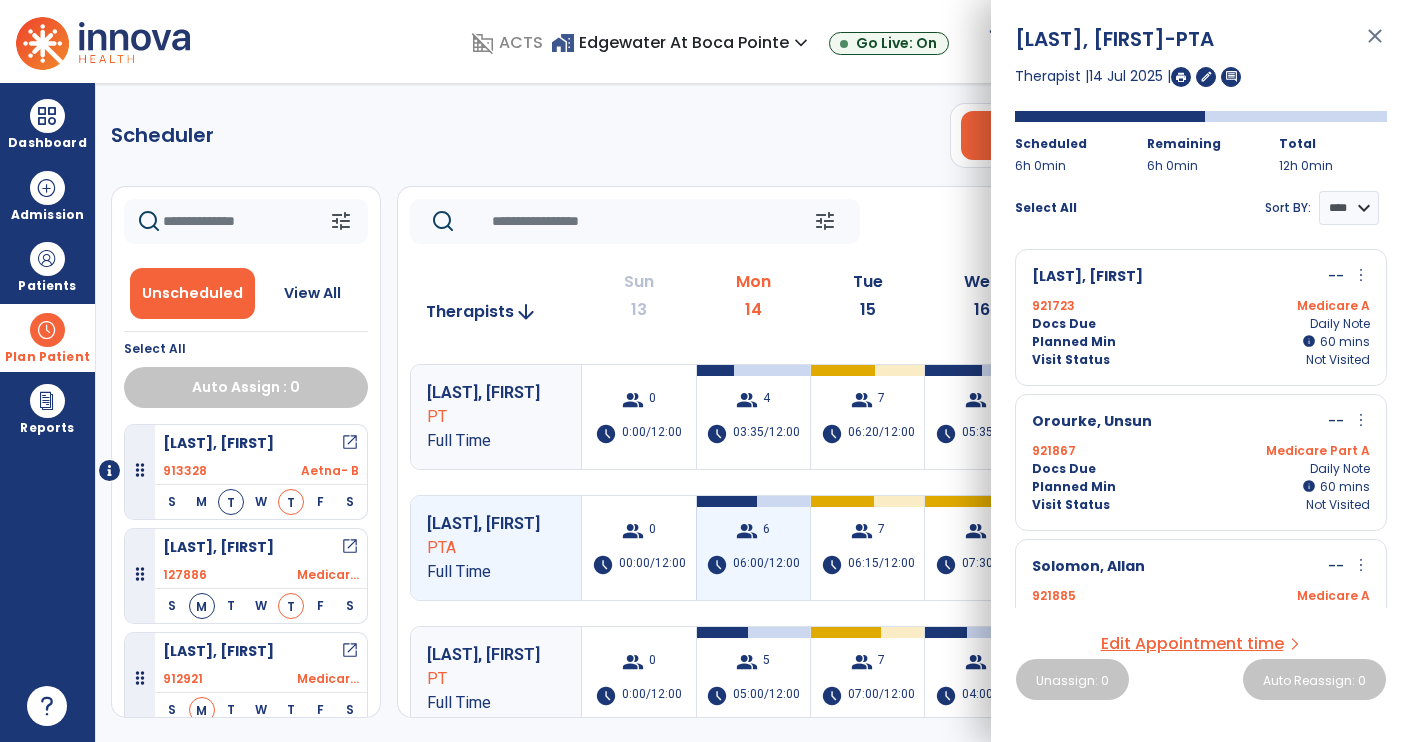 click at bounding box center (1181, 77) 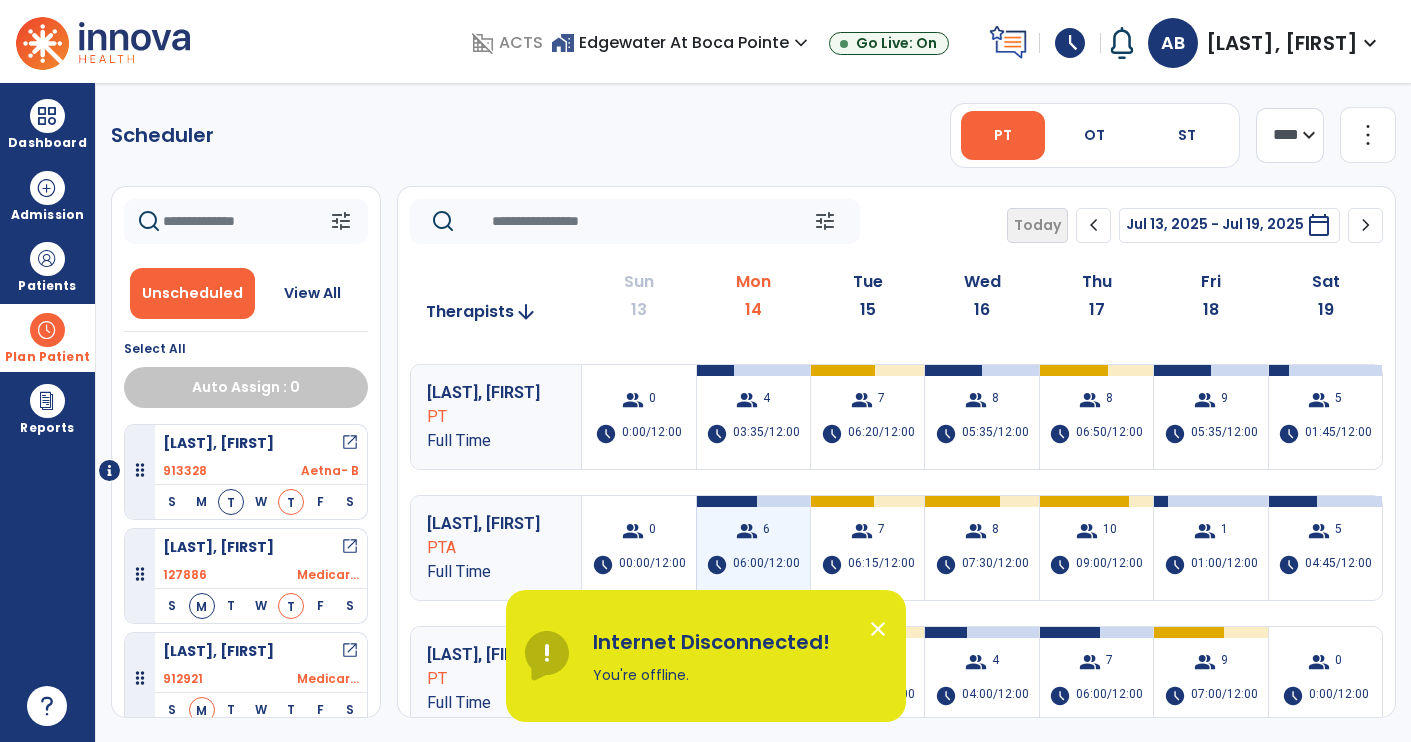 click on "group" at bounding box center [862, 531] 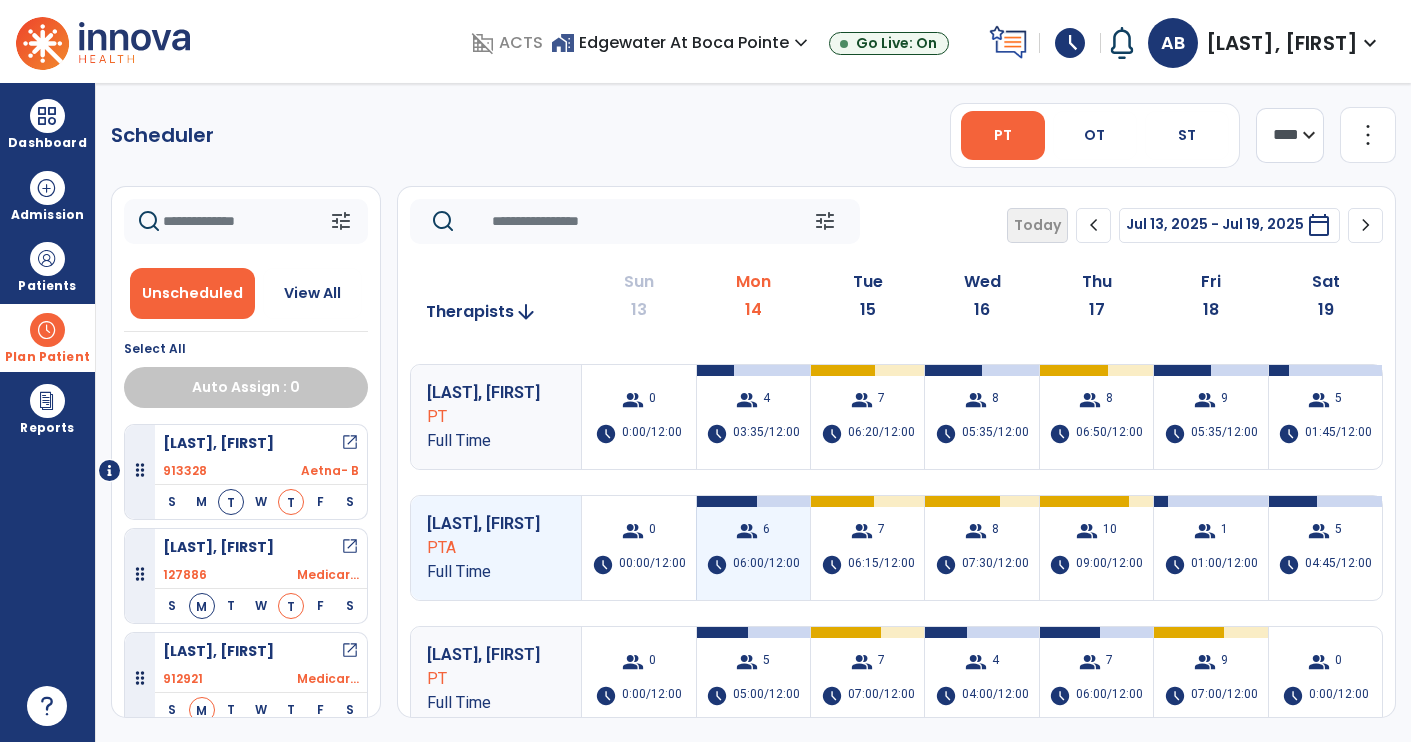 click on "06:15/12:00" at bounding box center [881, 565] 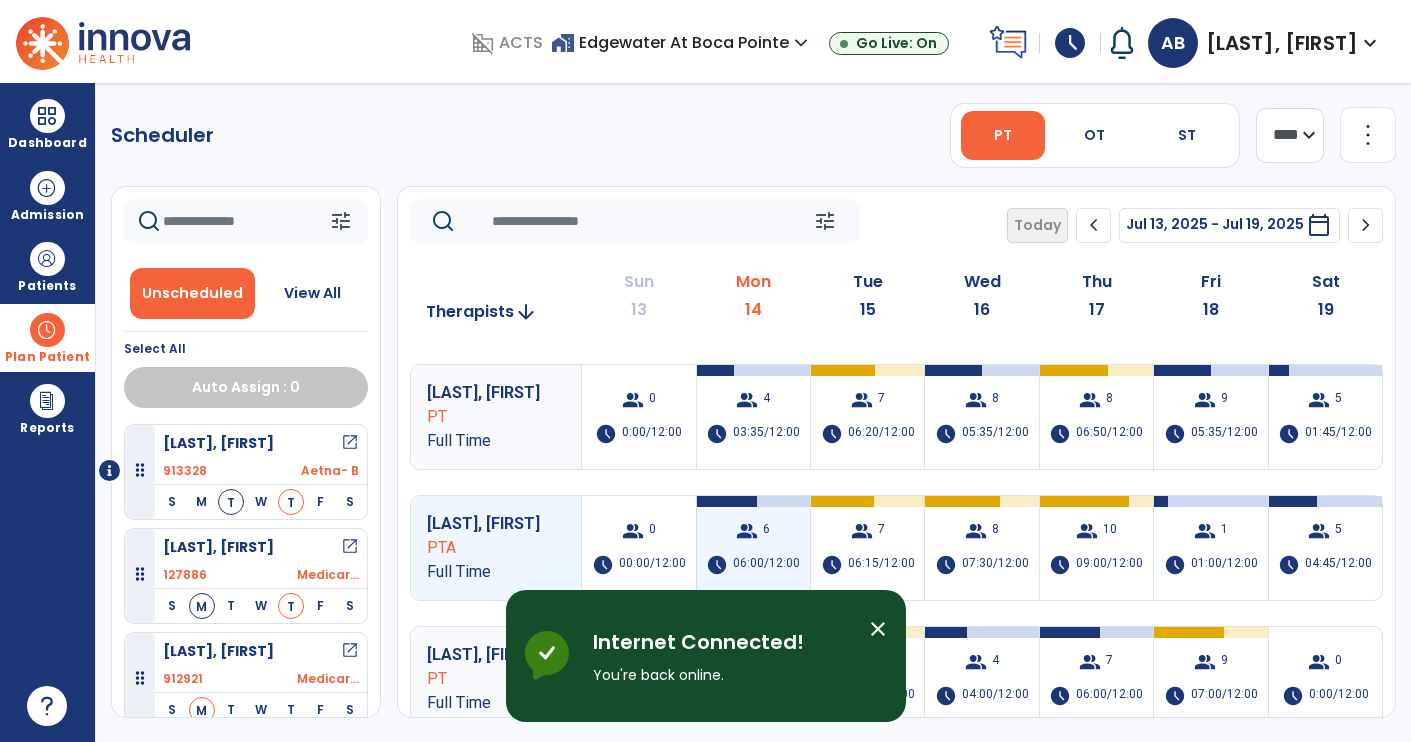 click on "group  7  schedule  06:15/12:00" at bounding box center (867, 548) 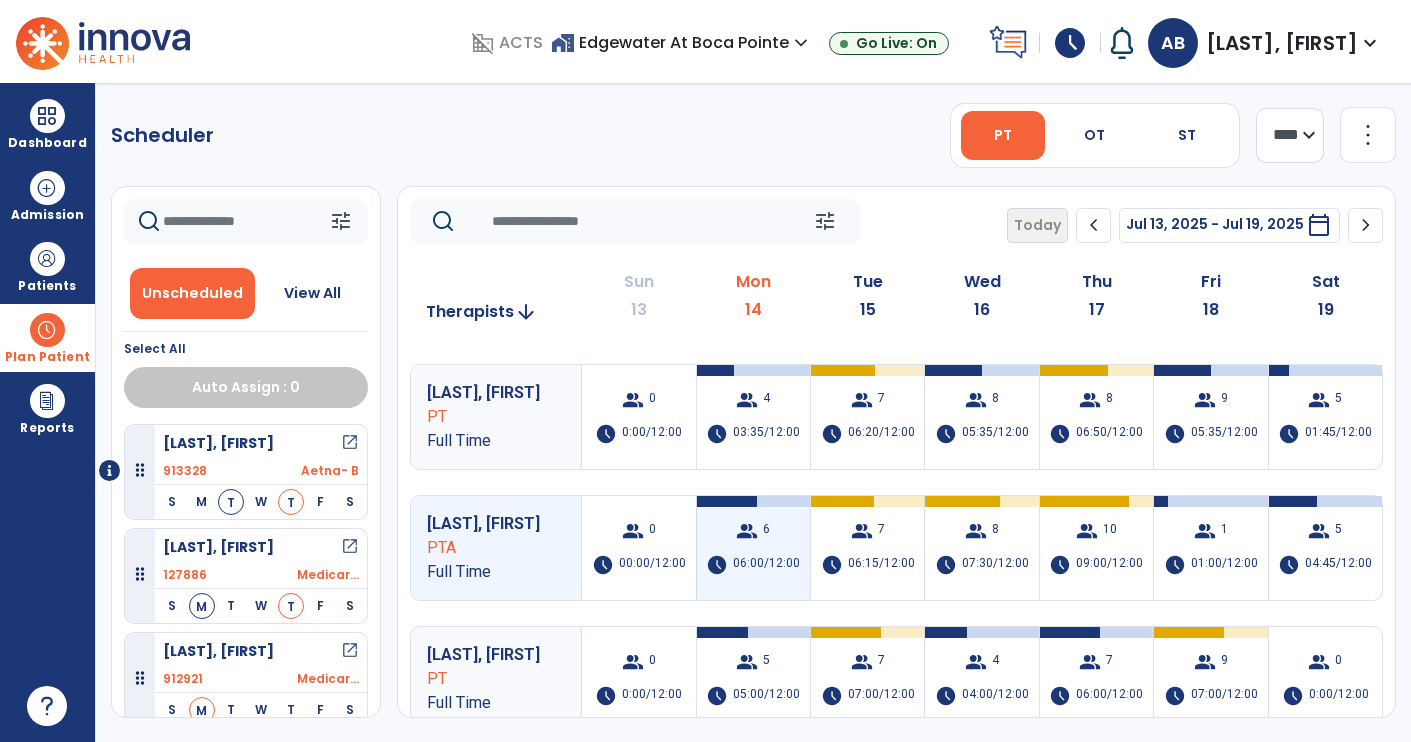 click on "06:15/12:00" at bounding box center (881, 565) 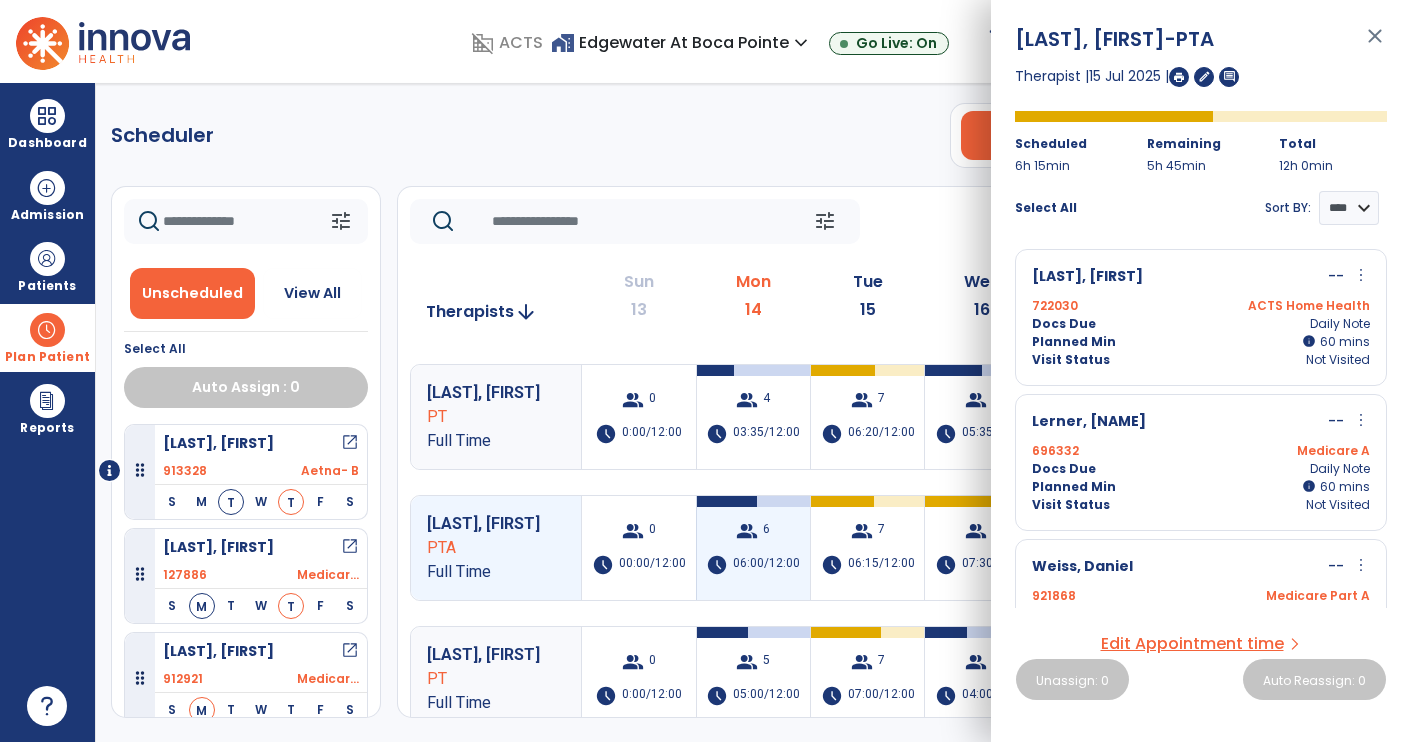 click on "group  7  schedule  06:15/12:00" at bounding box center (867, 548) 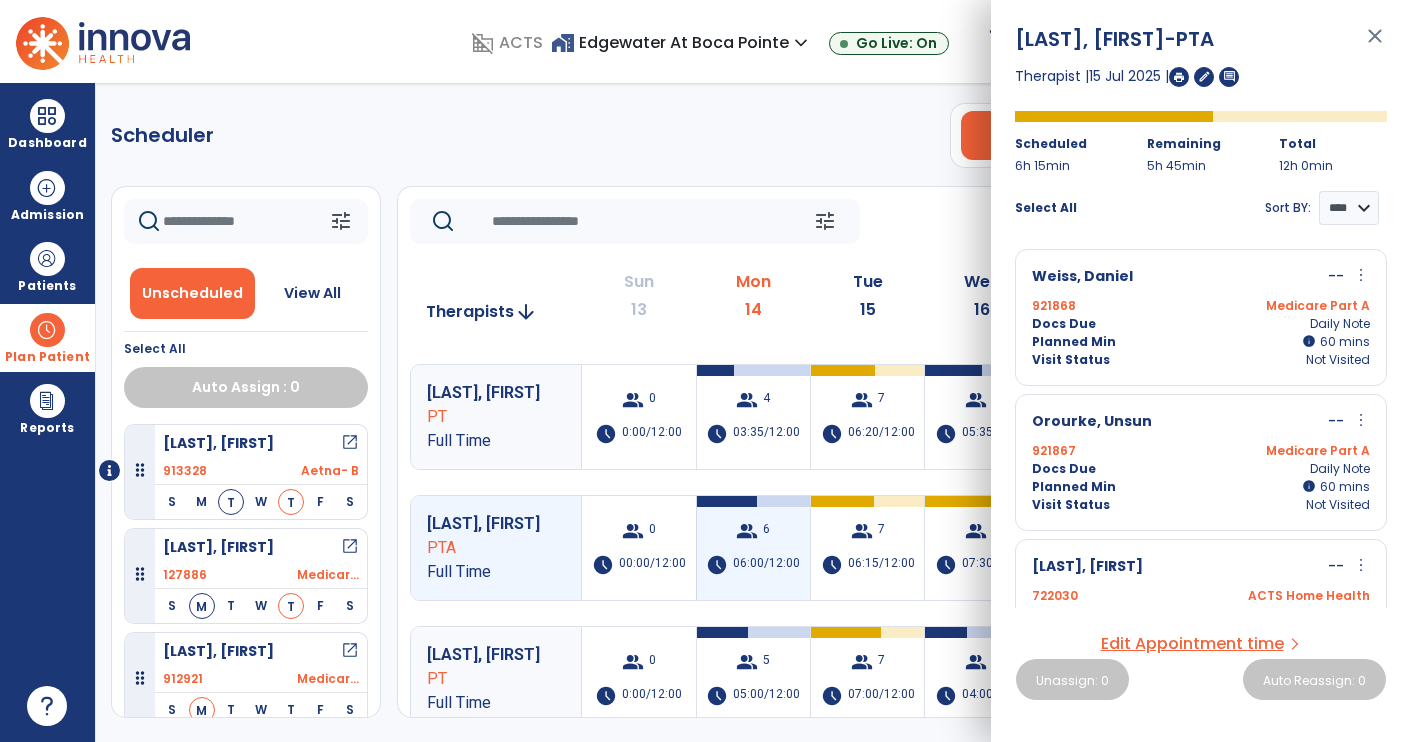 click on "close" at bounding box center (1375, 45) 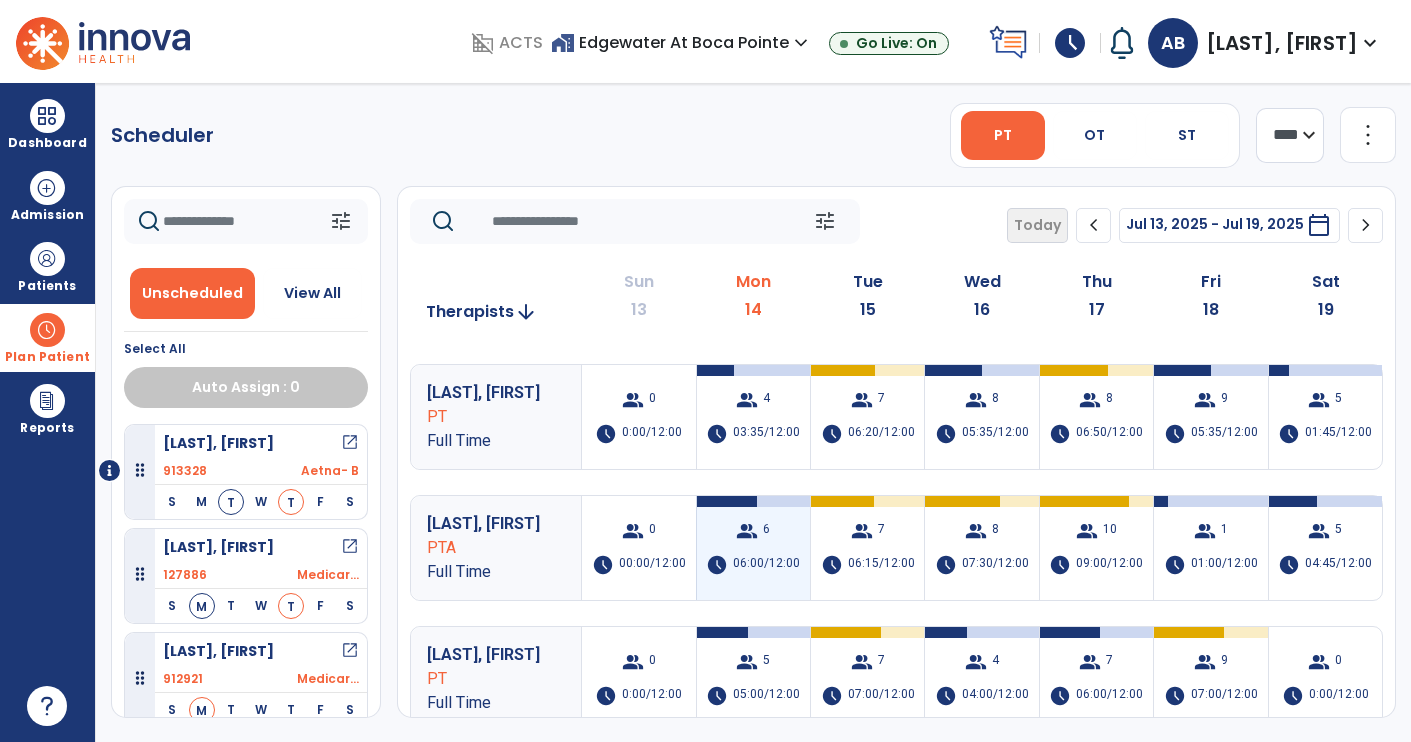 click on "06:00/12:00" at bounding box center (766, 565) 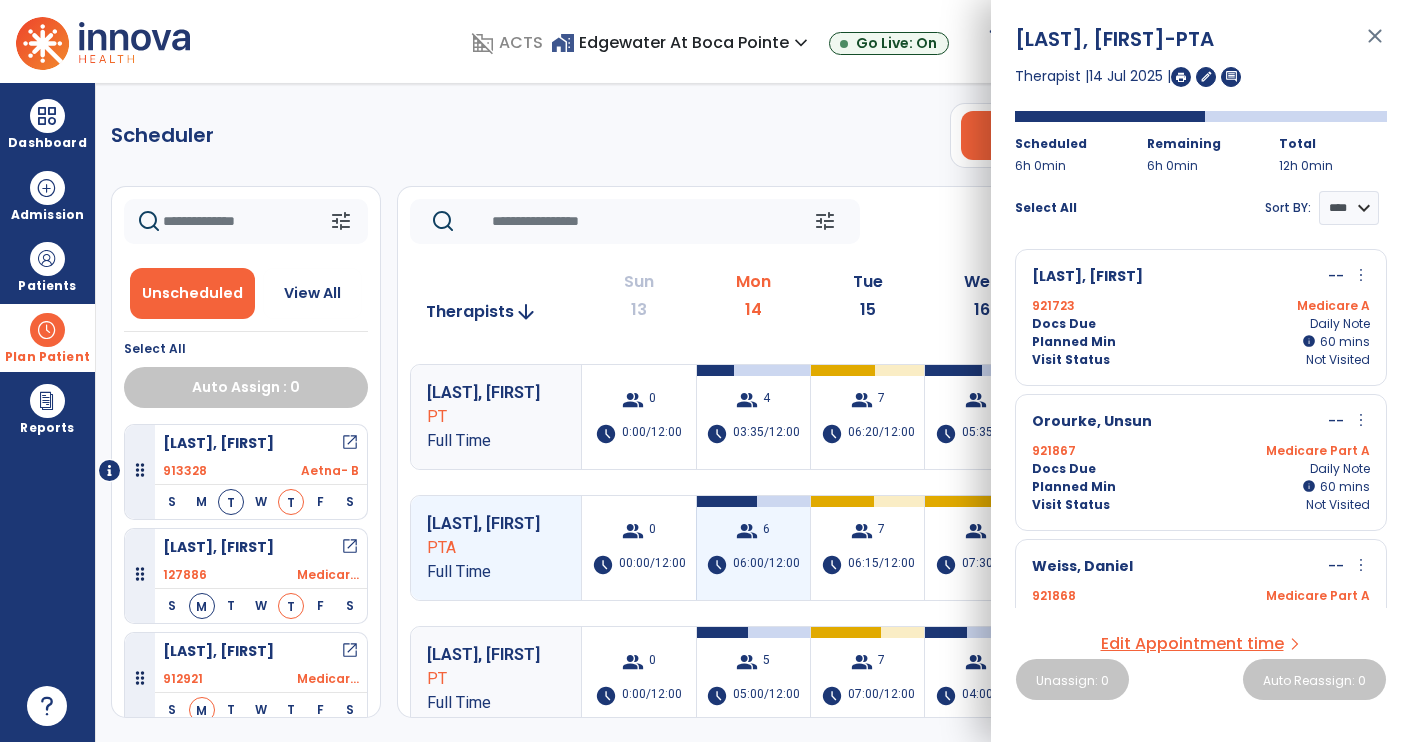 click on "Scheduler   PT   OT   ST  **** *** more_vert  Manage Labor   View All Therapists   Print" 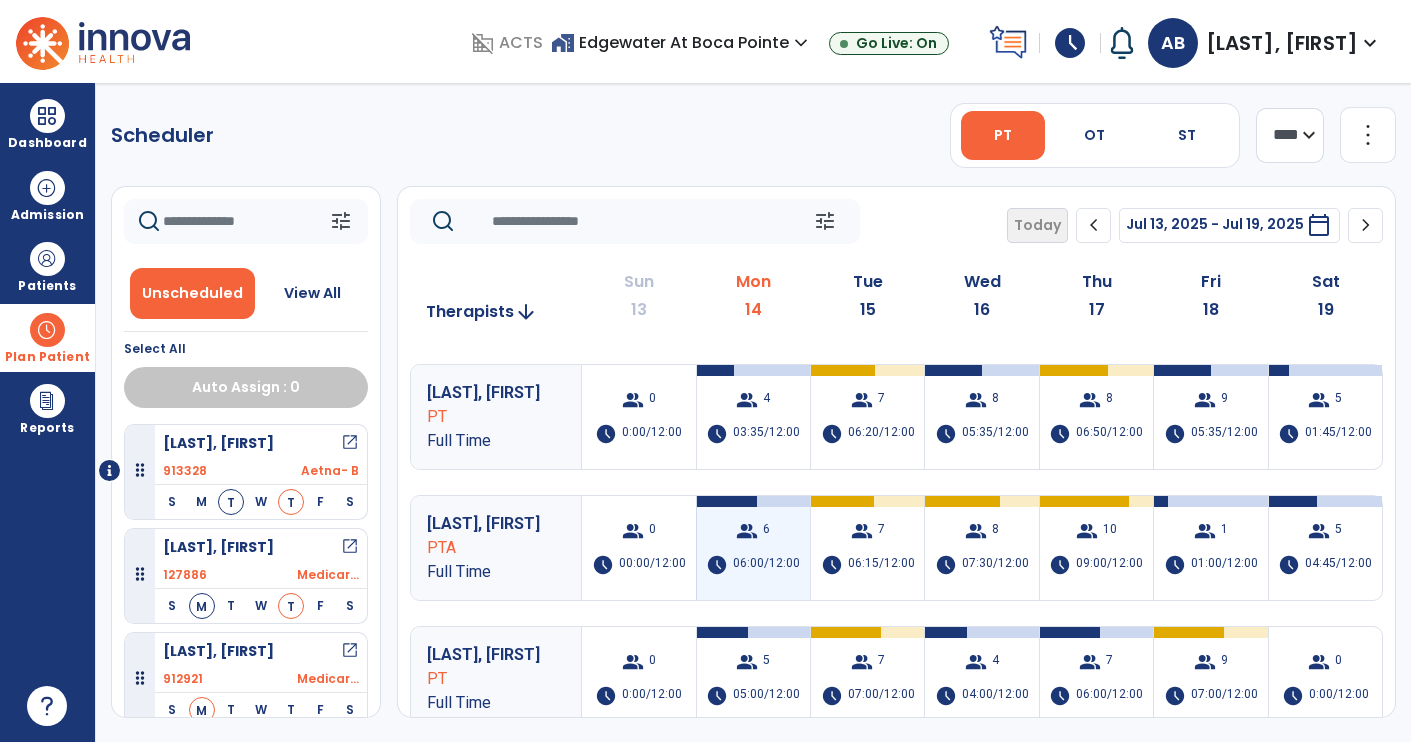 click on "AB   [LAST], [FIRST]   expand_more" at bounding box center [1265, 43] 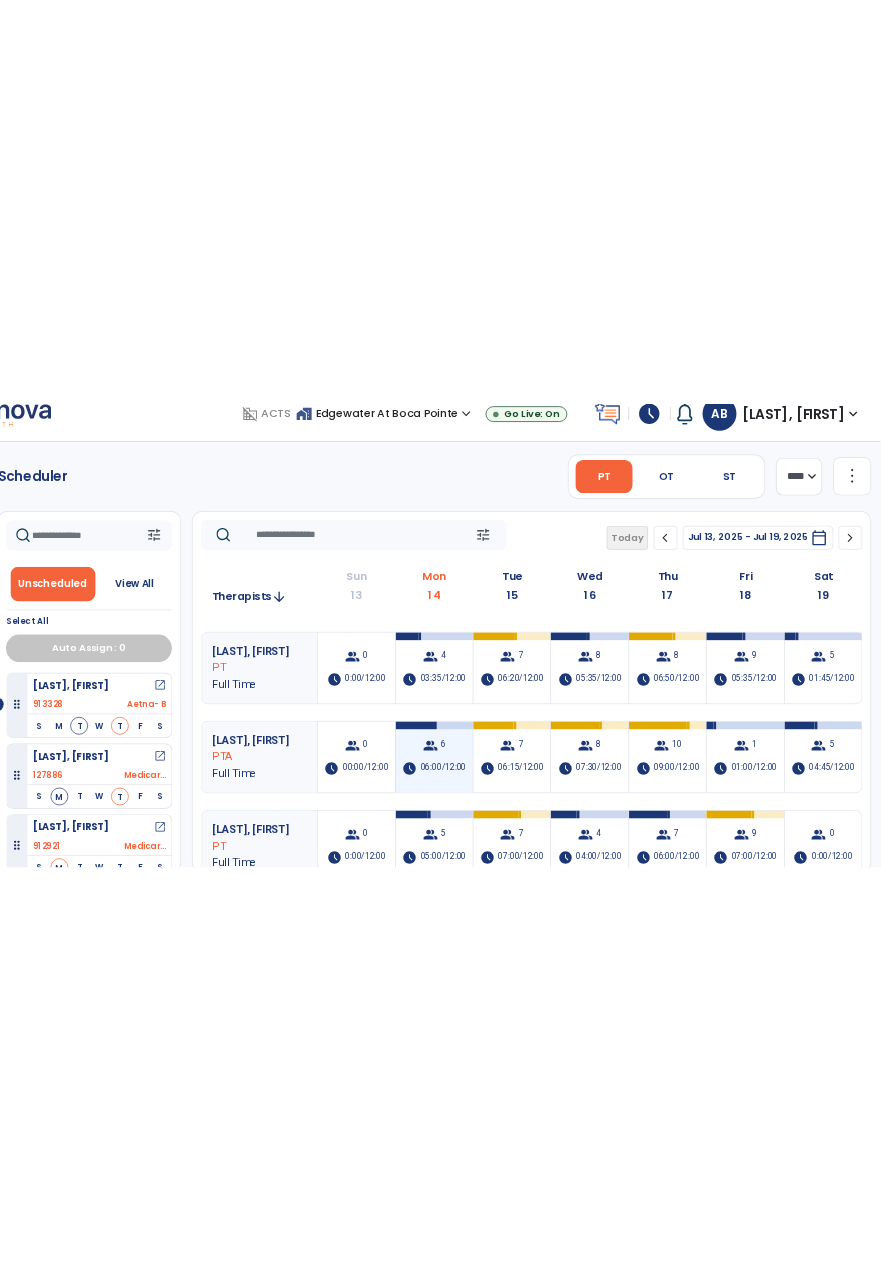 scroll, scrollTop: 0, scrollLeft: 0, axis: both 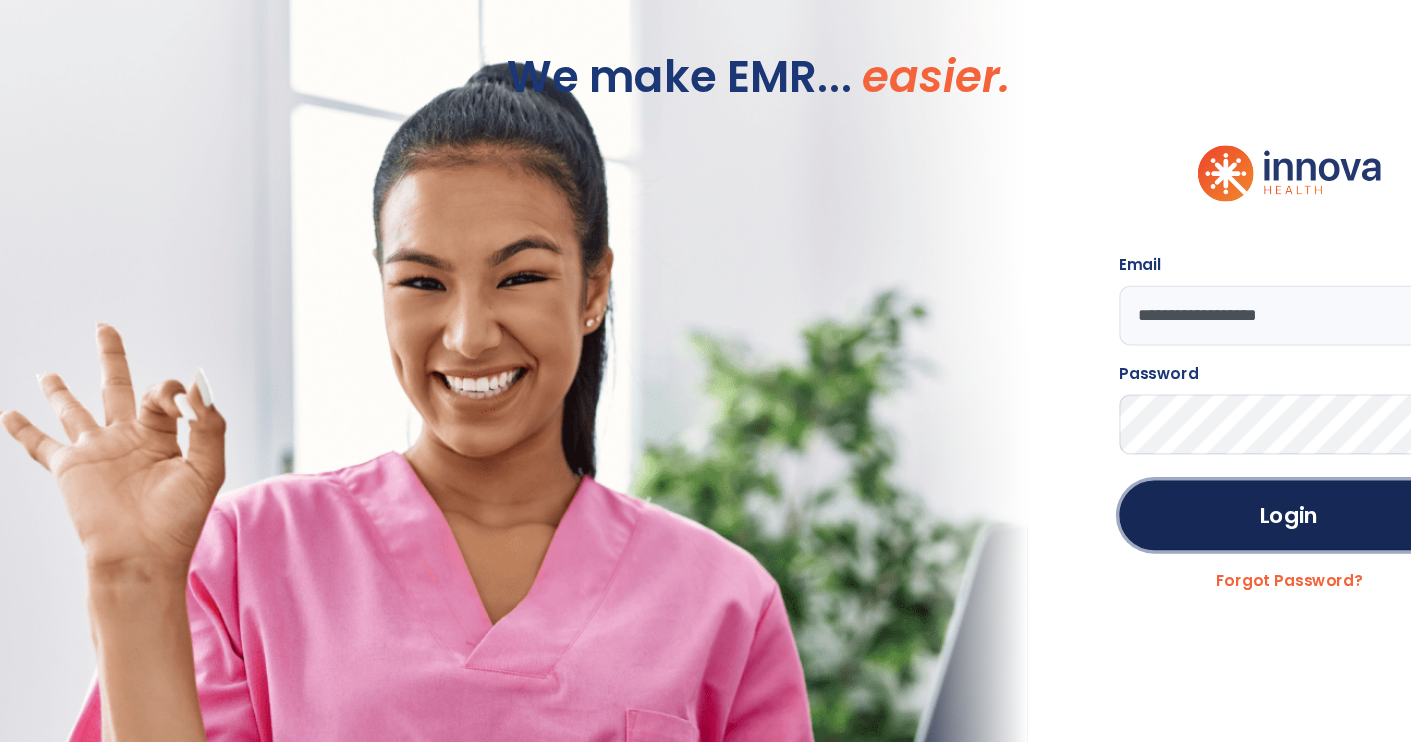 click on "Login" 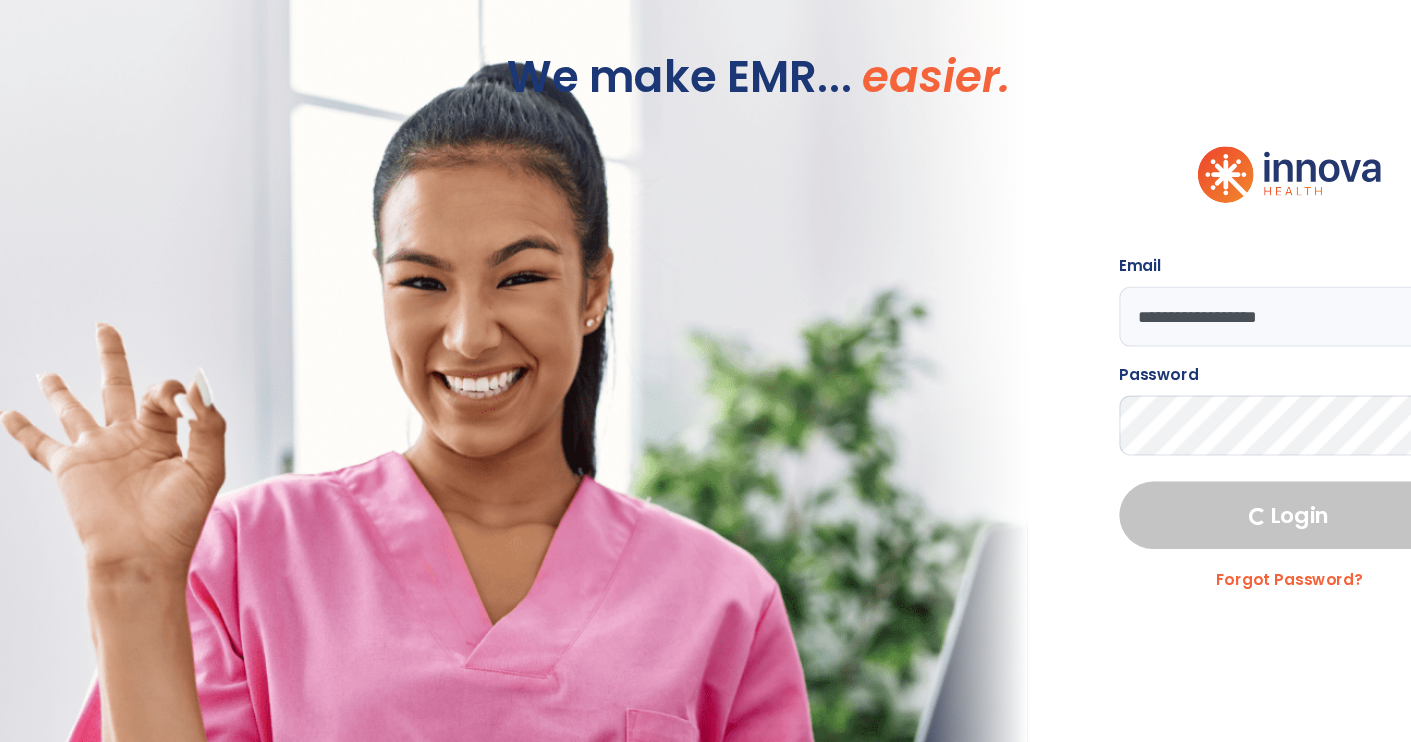 select on "****" 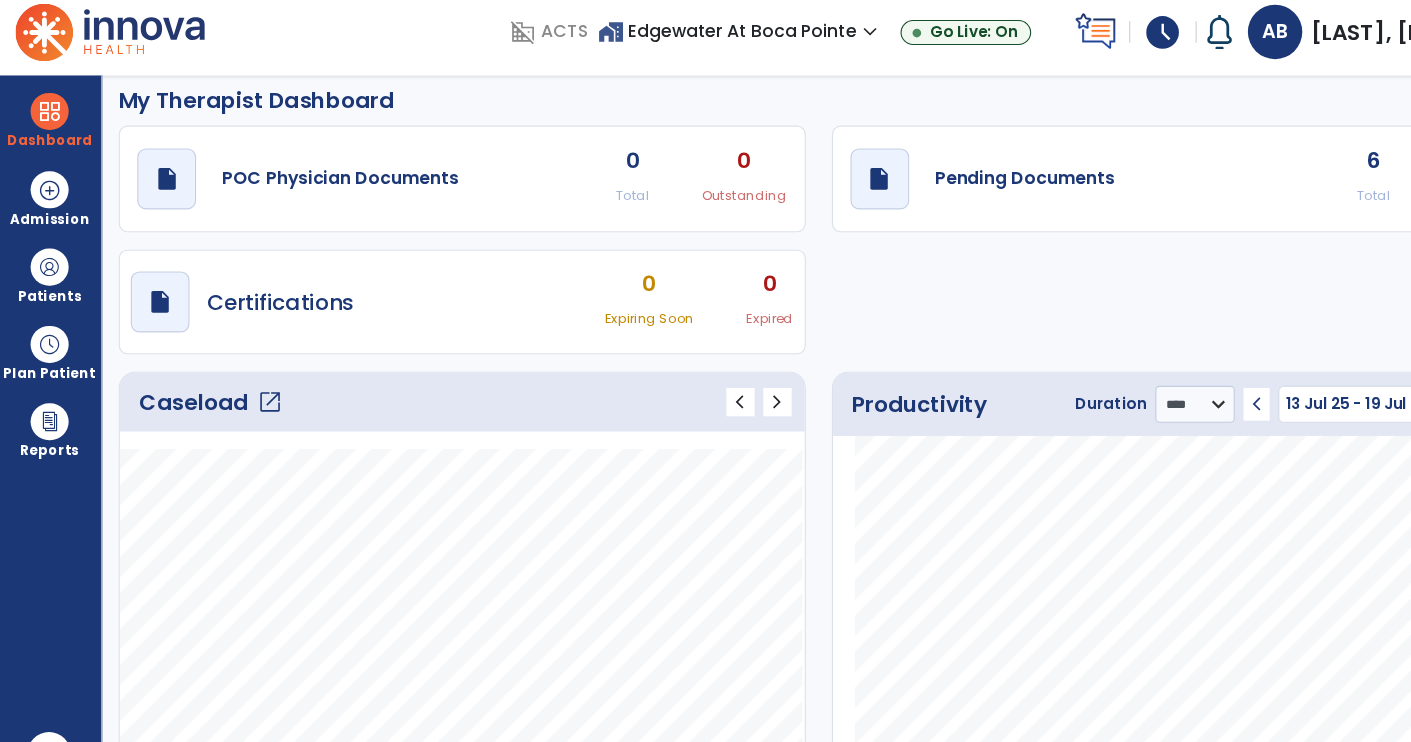scroll, scrollTop: 16, scrollLeft: 0, axis: vertical 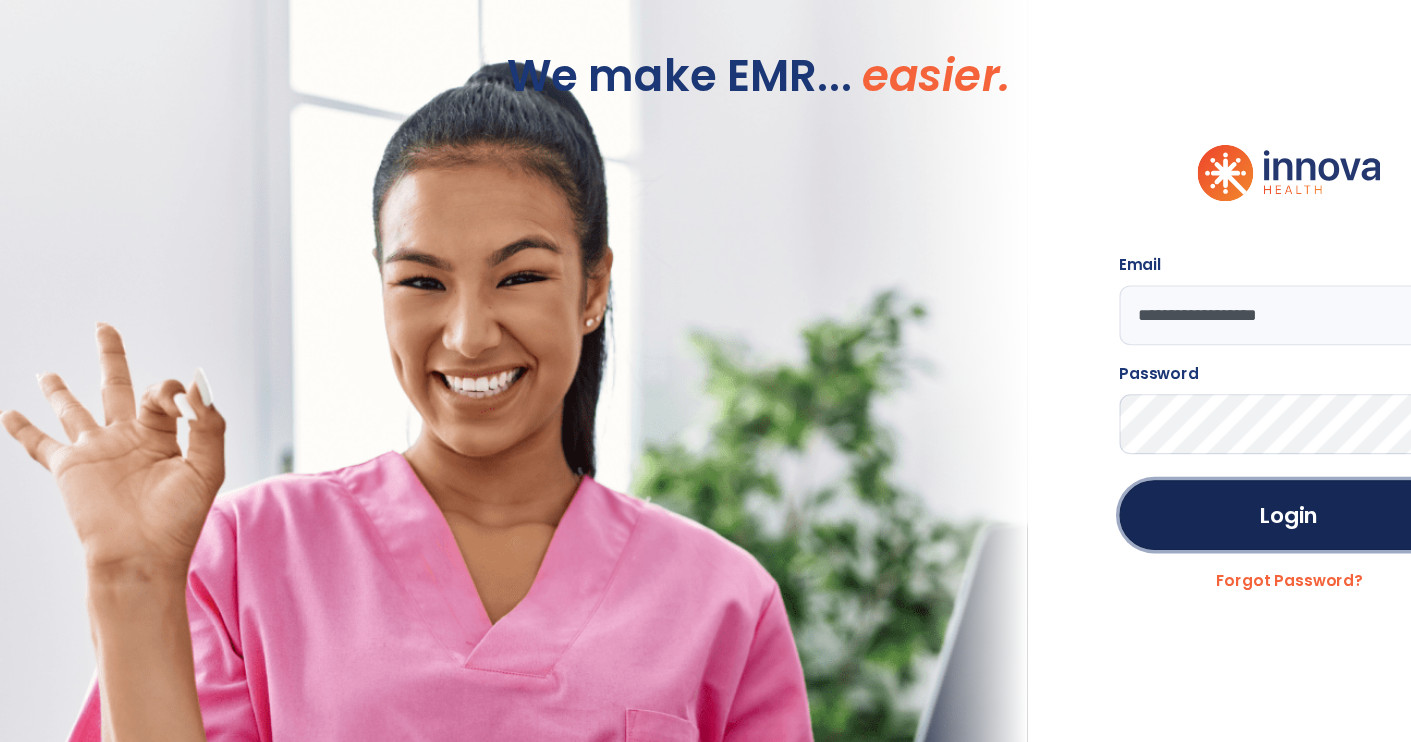 click on "Login" 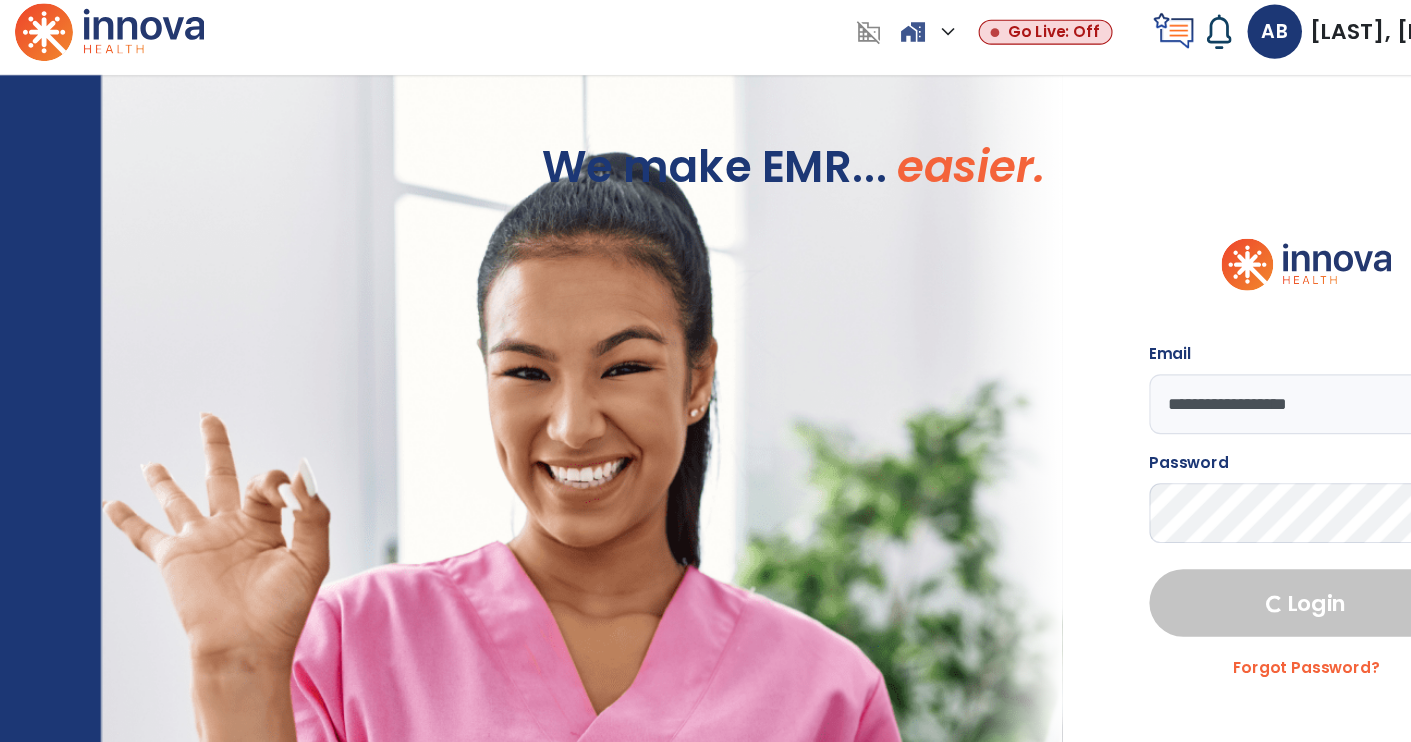 select on "****" 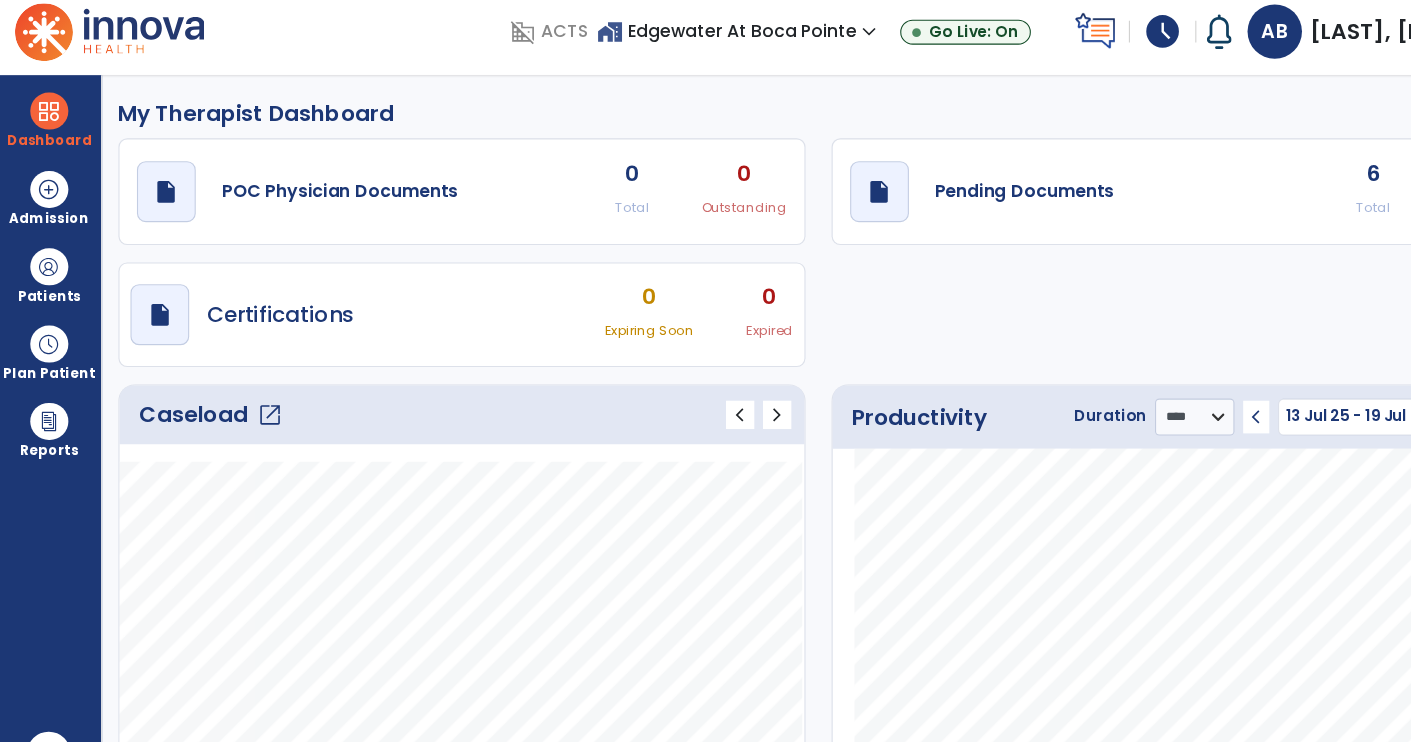 click on "Pending Documents" 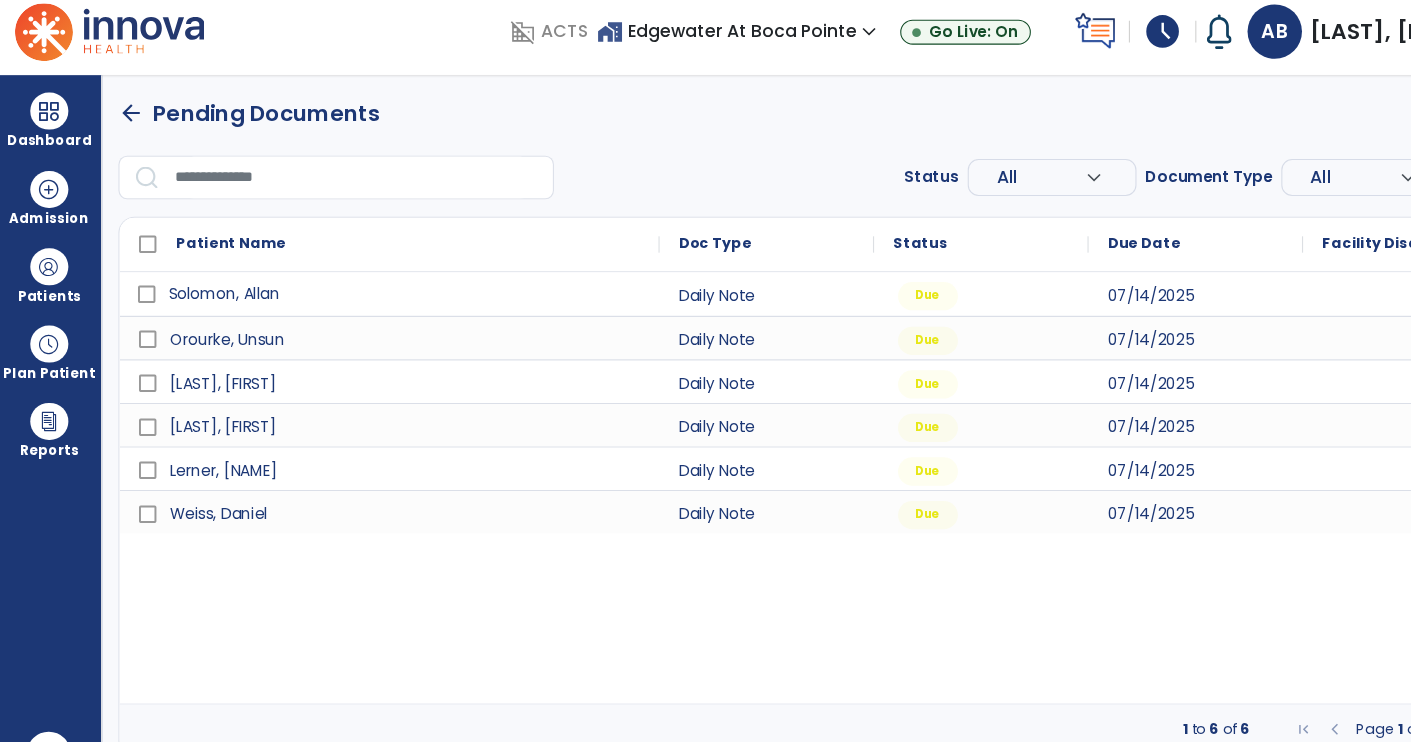 click on "Solomon, Allan" at bounding box center (374, 284) 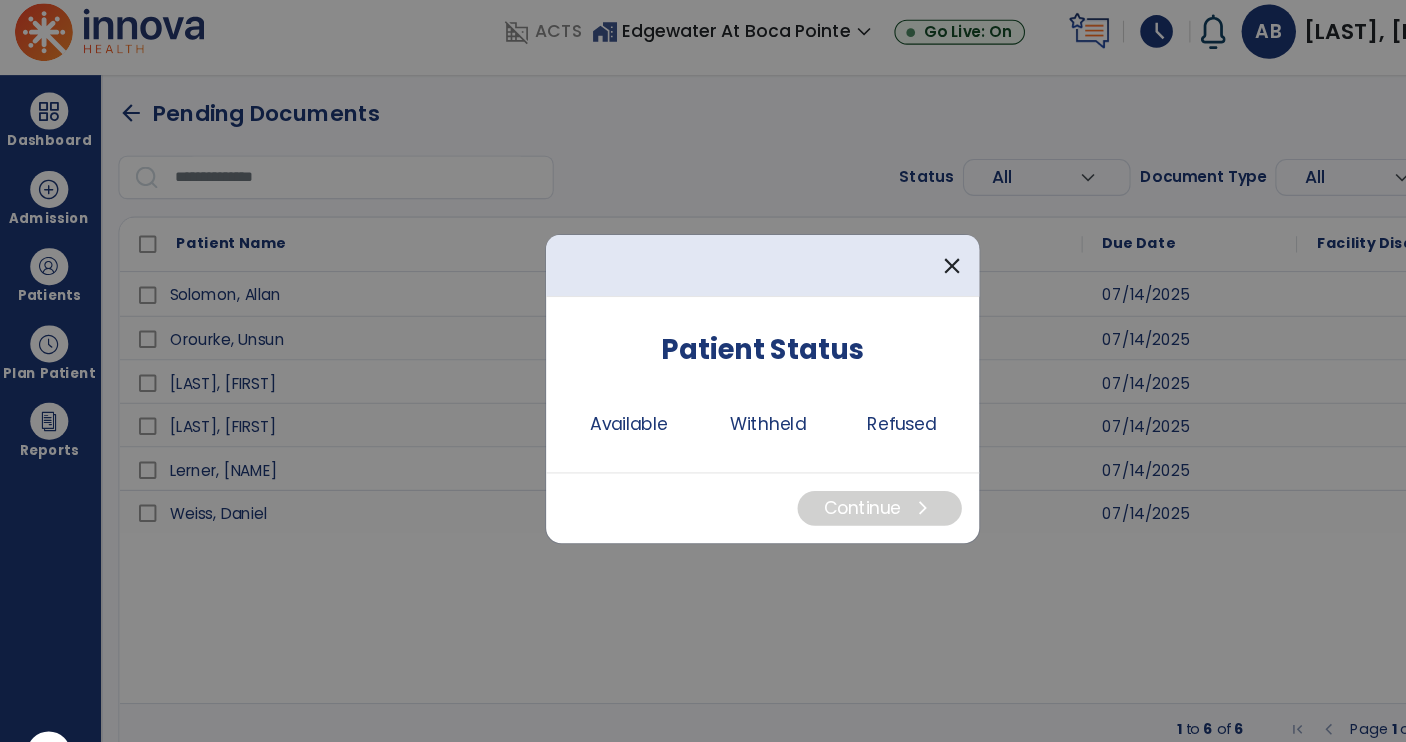 click on "Available" at bounding box center [580, 404] 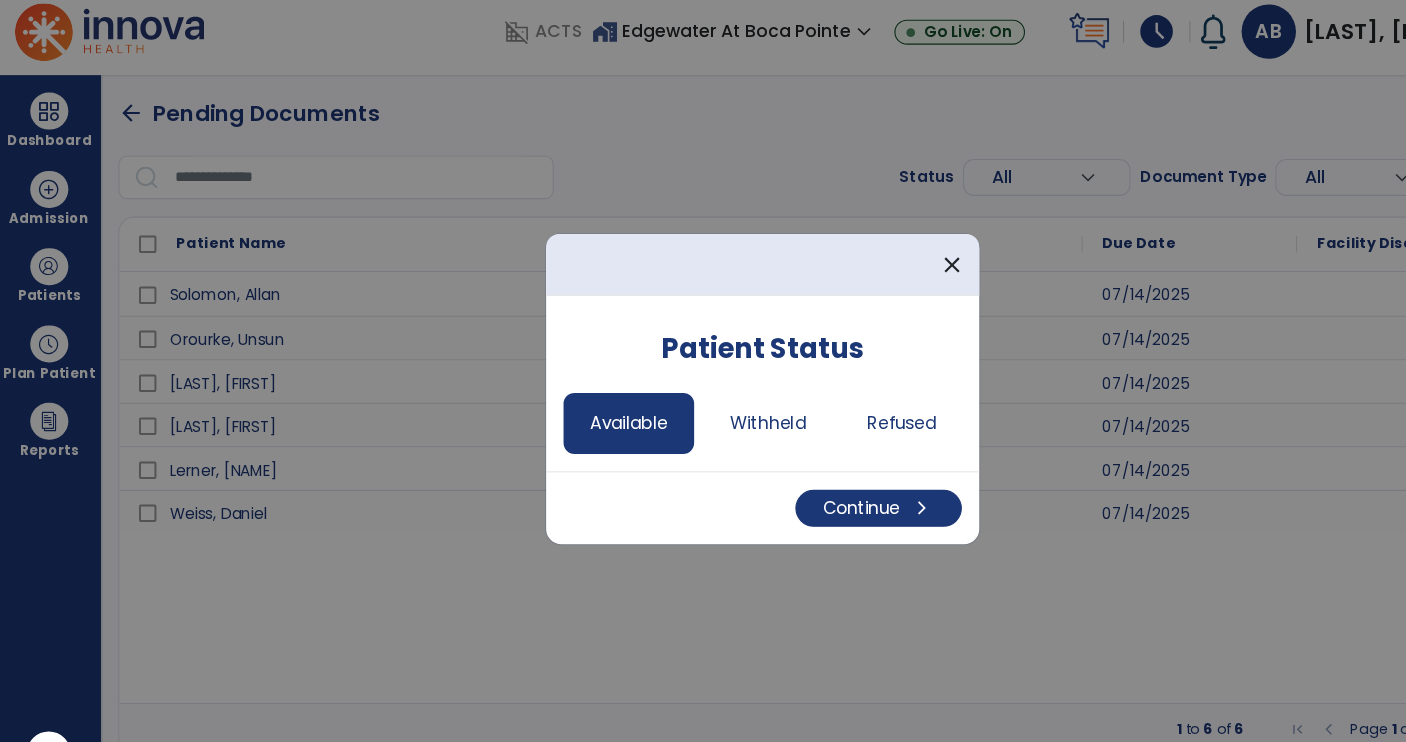 click on "Continue   chevron_right" at bounding box center (809, 481) 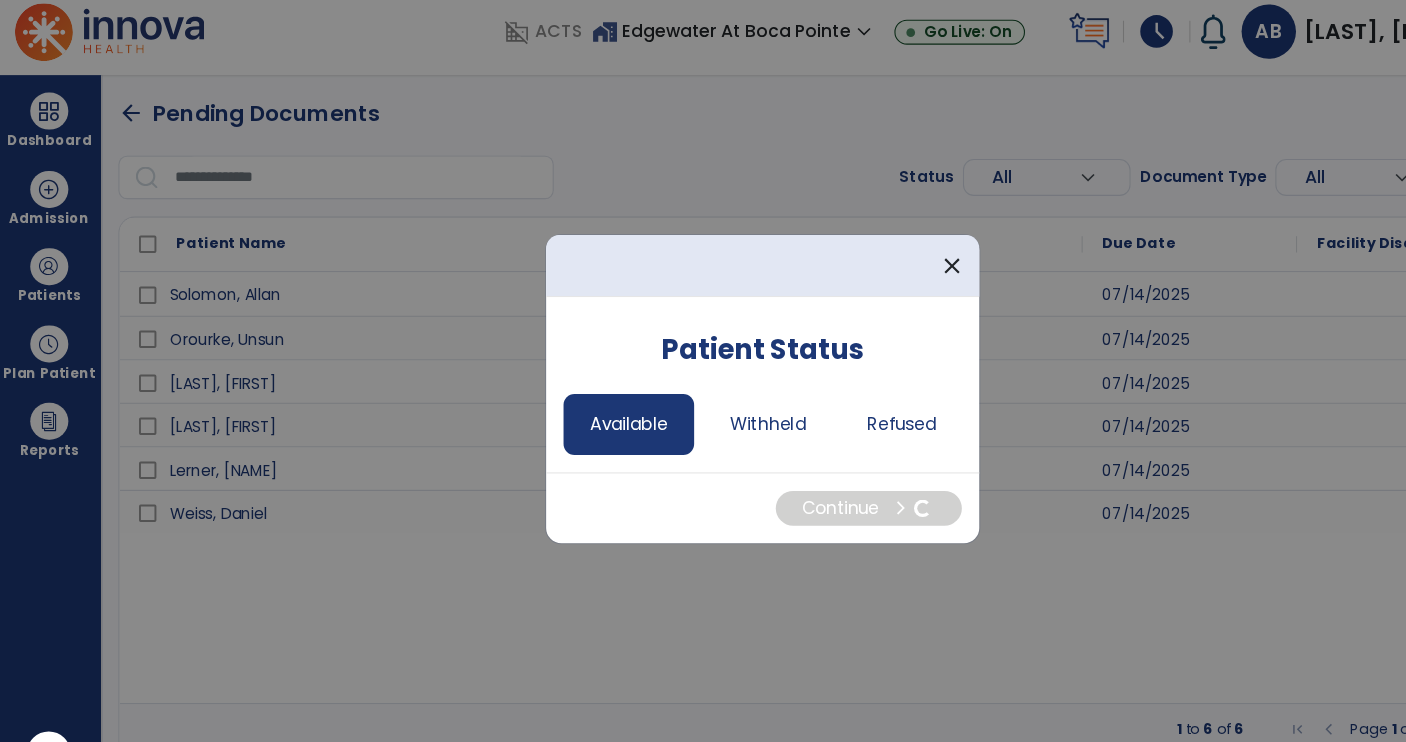 select on "*" 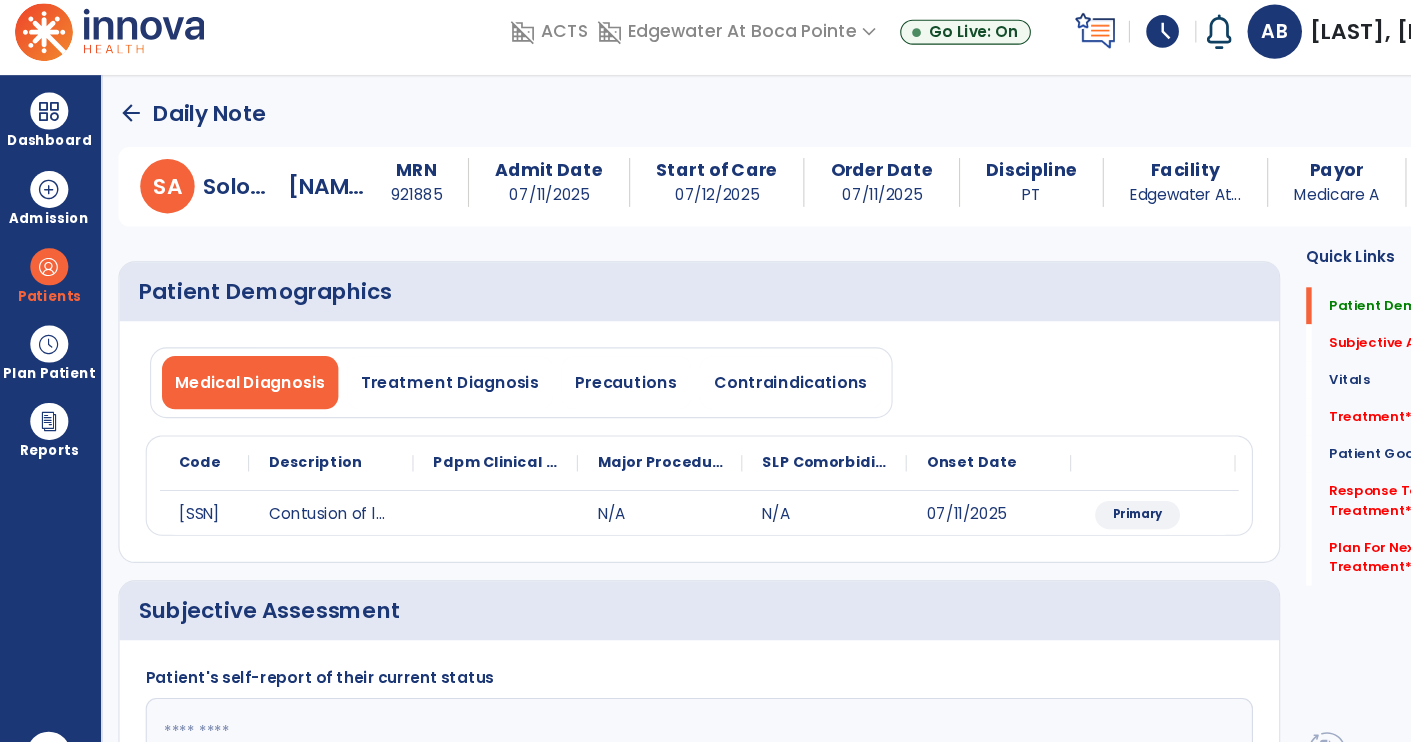click on "Subjective Assessment   *" 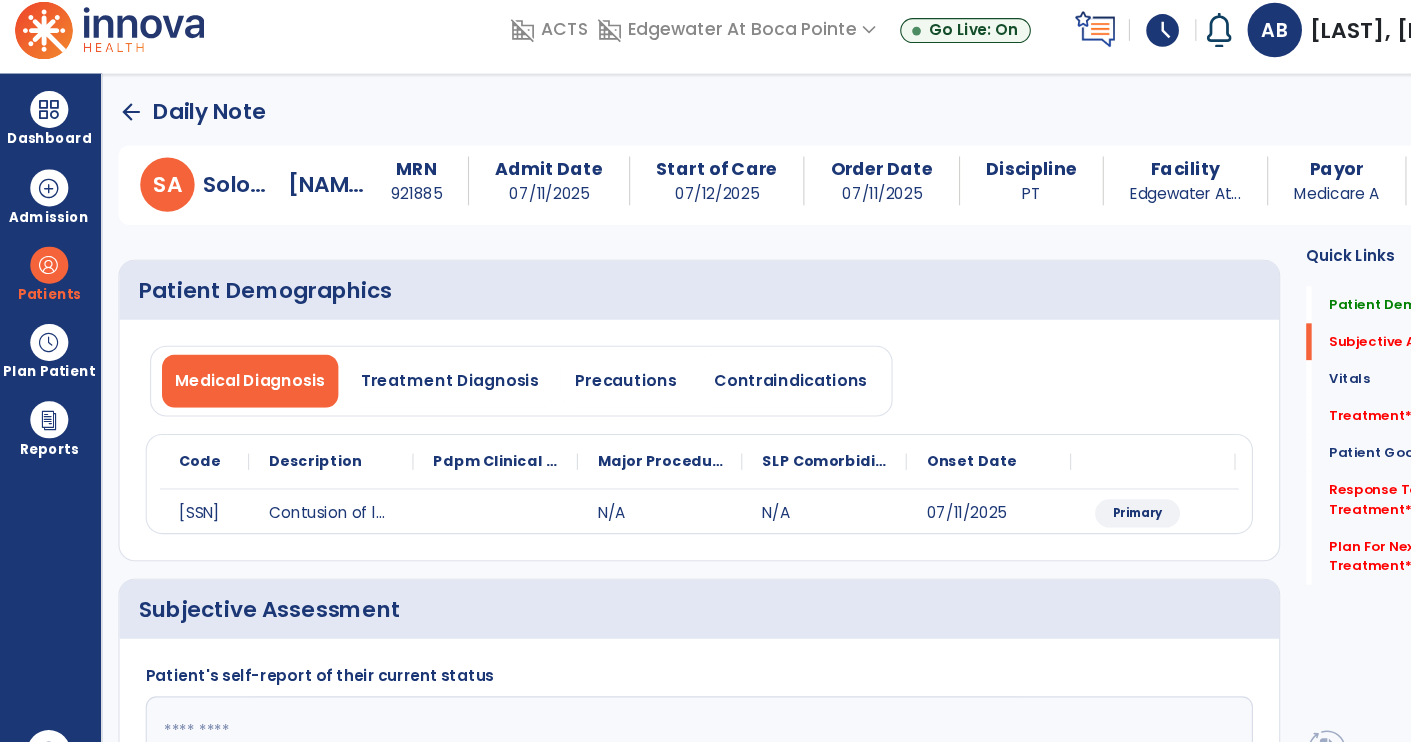 scroll, scrollTop: 199, scrollLeft: 0, axis: vertical 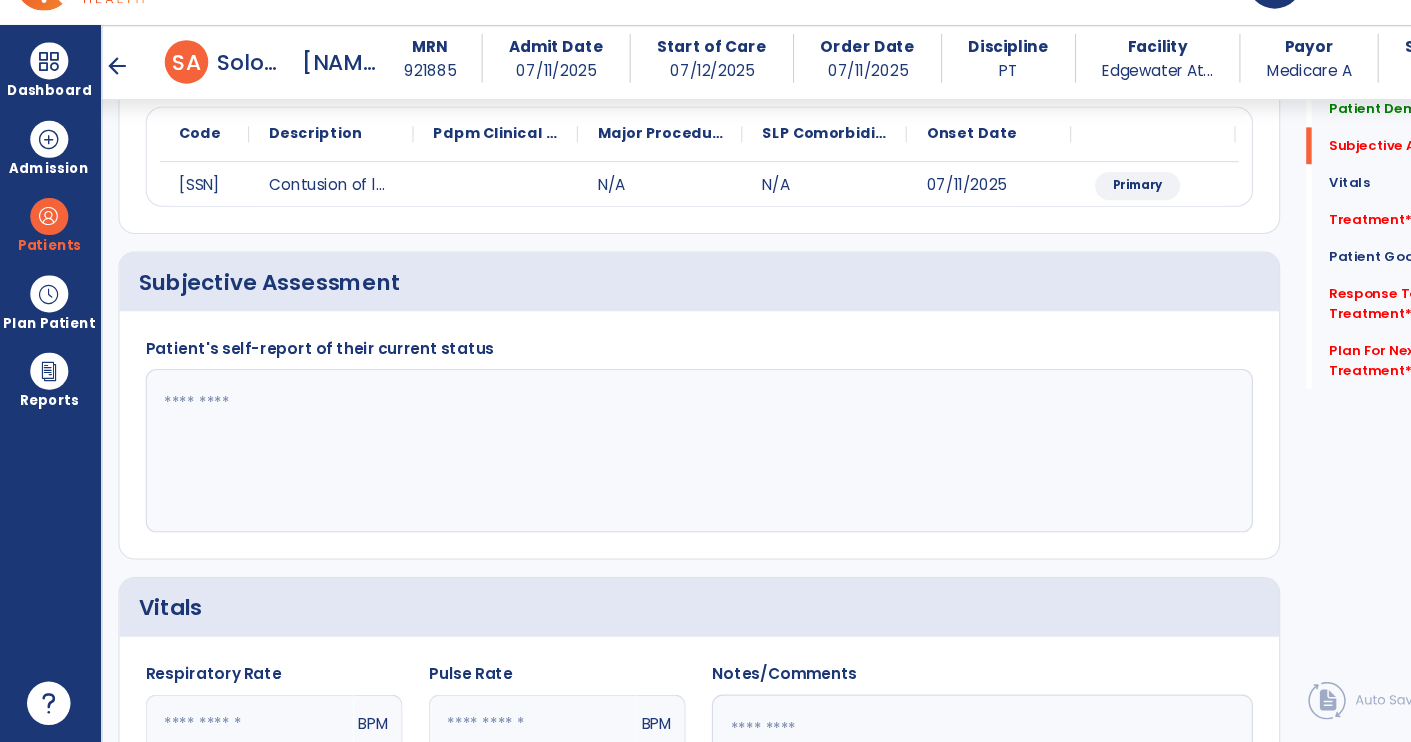 click 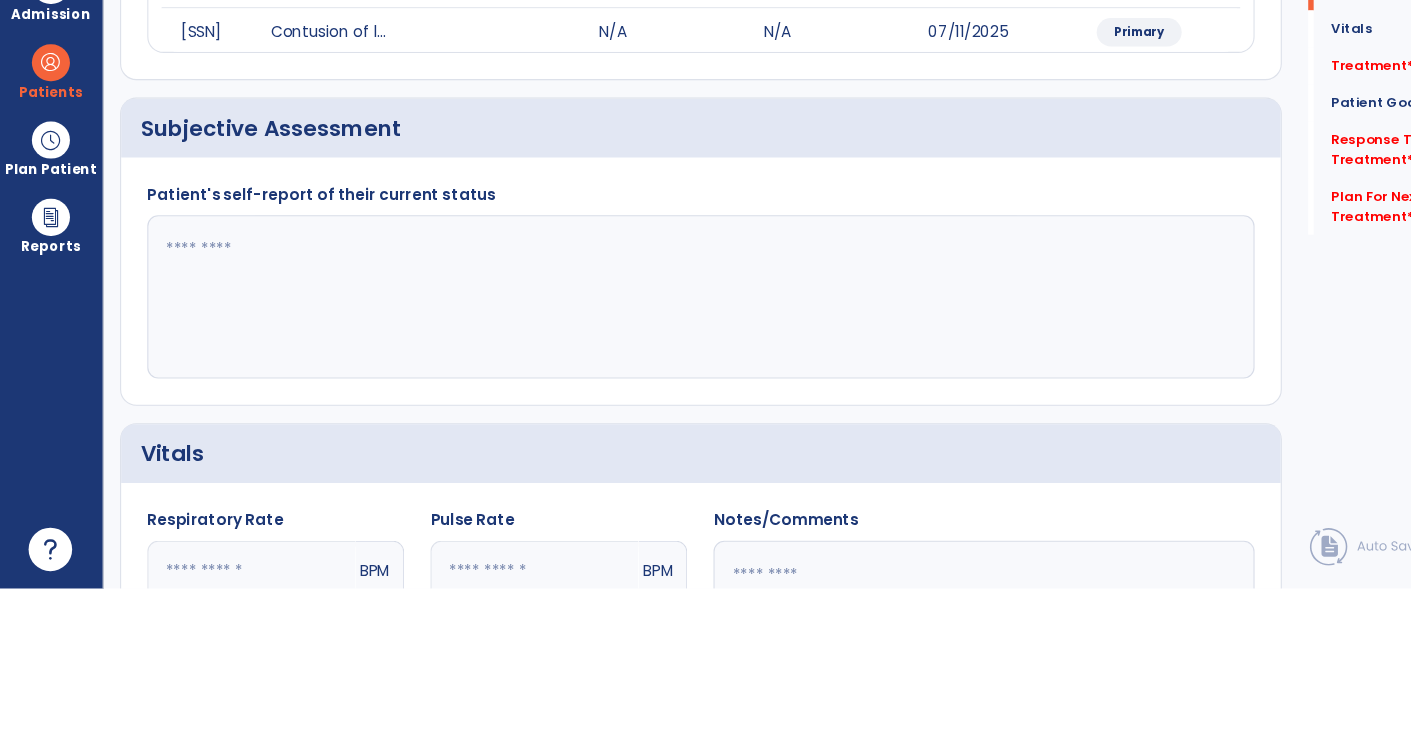 scroll, scrollTop: 47, scrollLeft: 0, axis: vertical 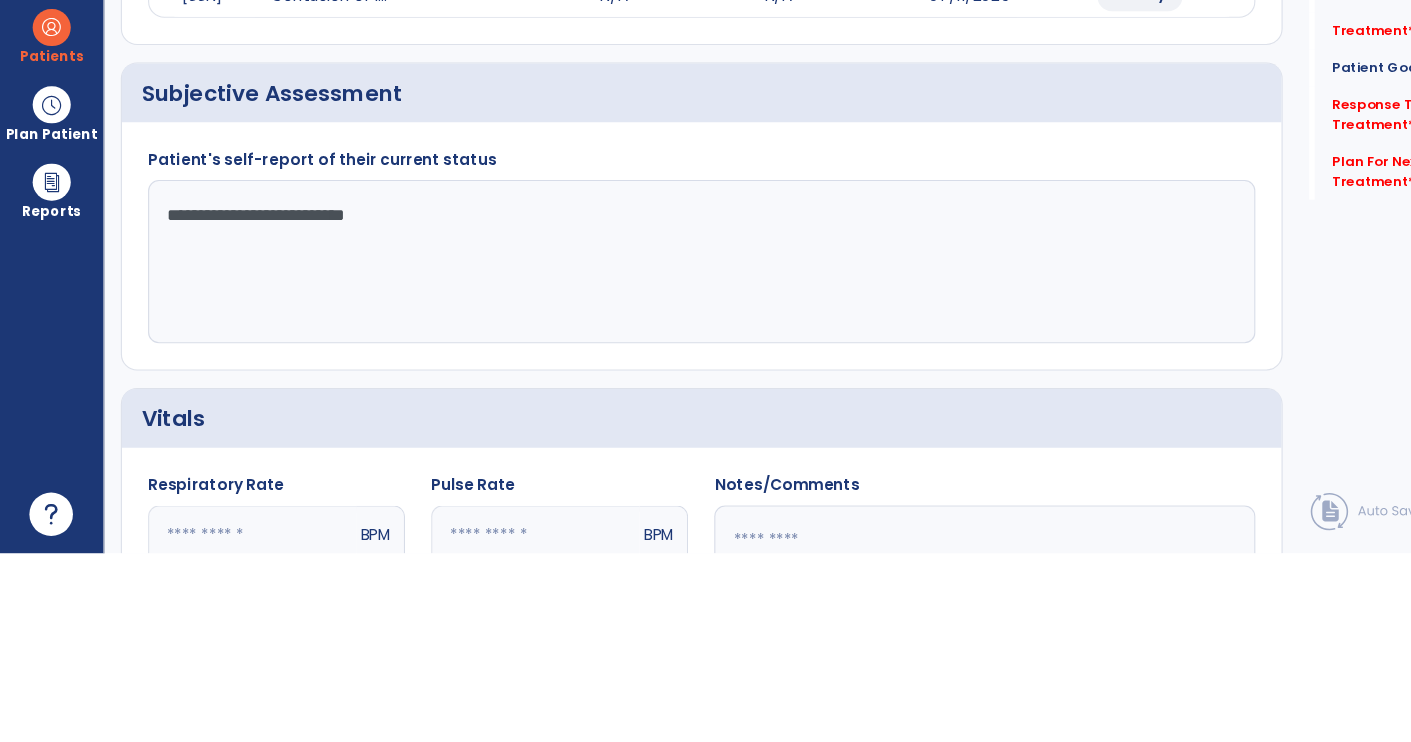 click on "**********" 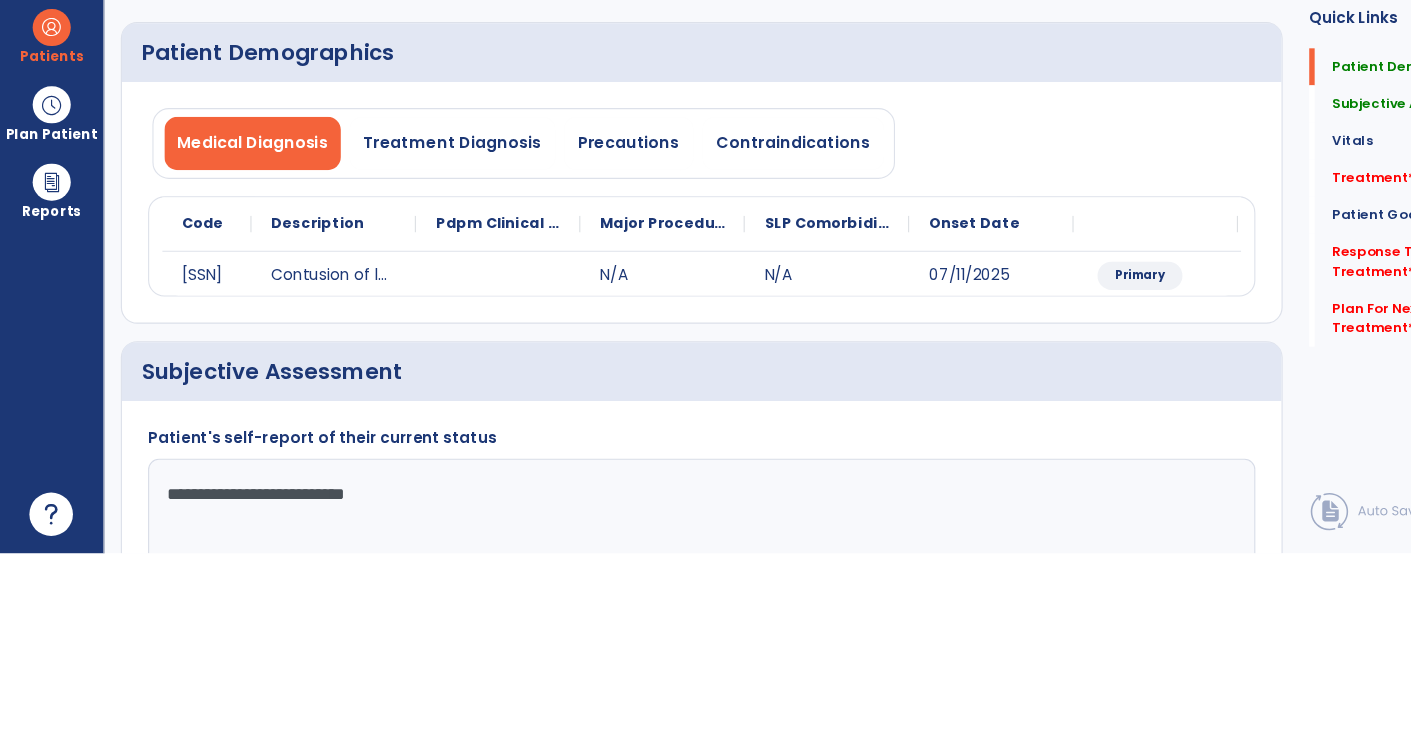 scroll, scrollTop: 0, scrollLeft: 0, axis: both 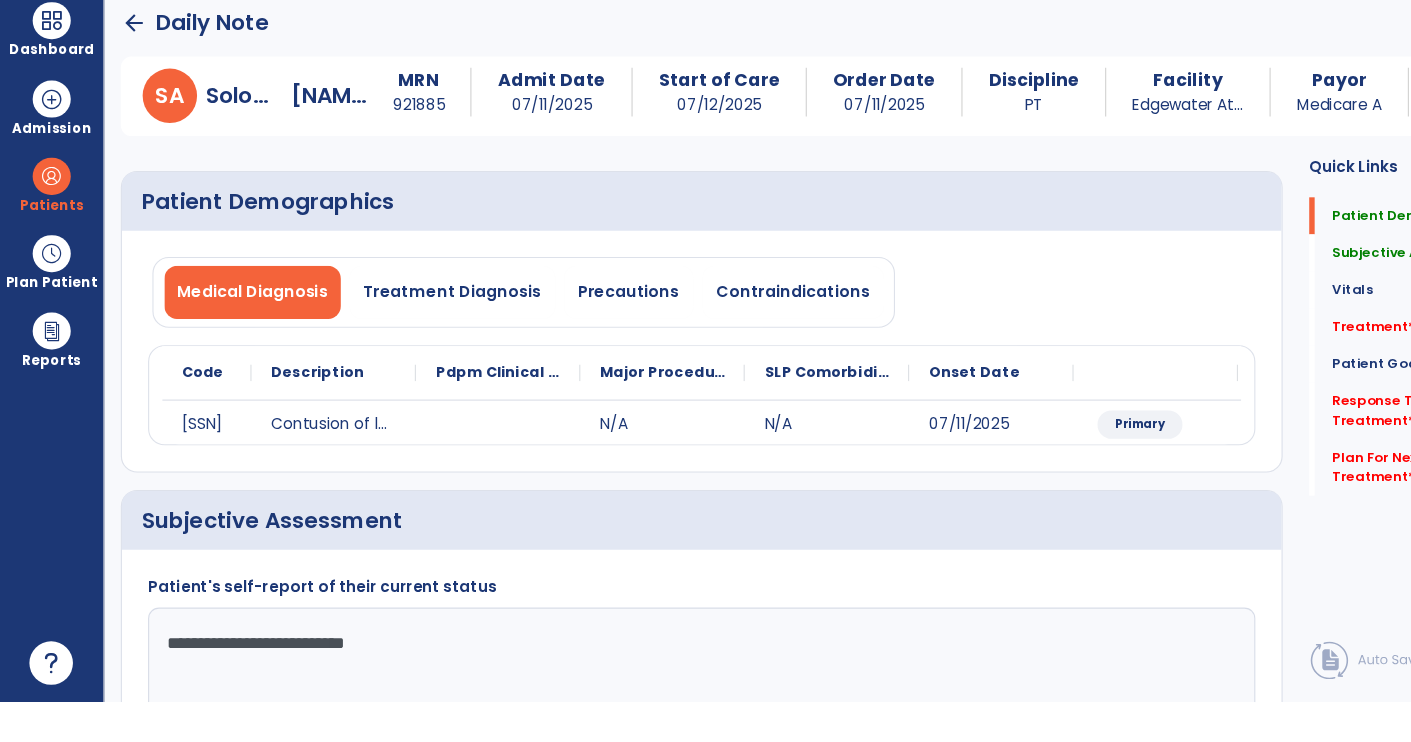 type on "**********" 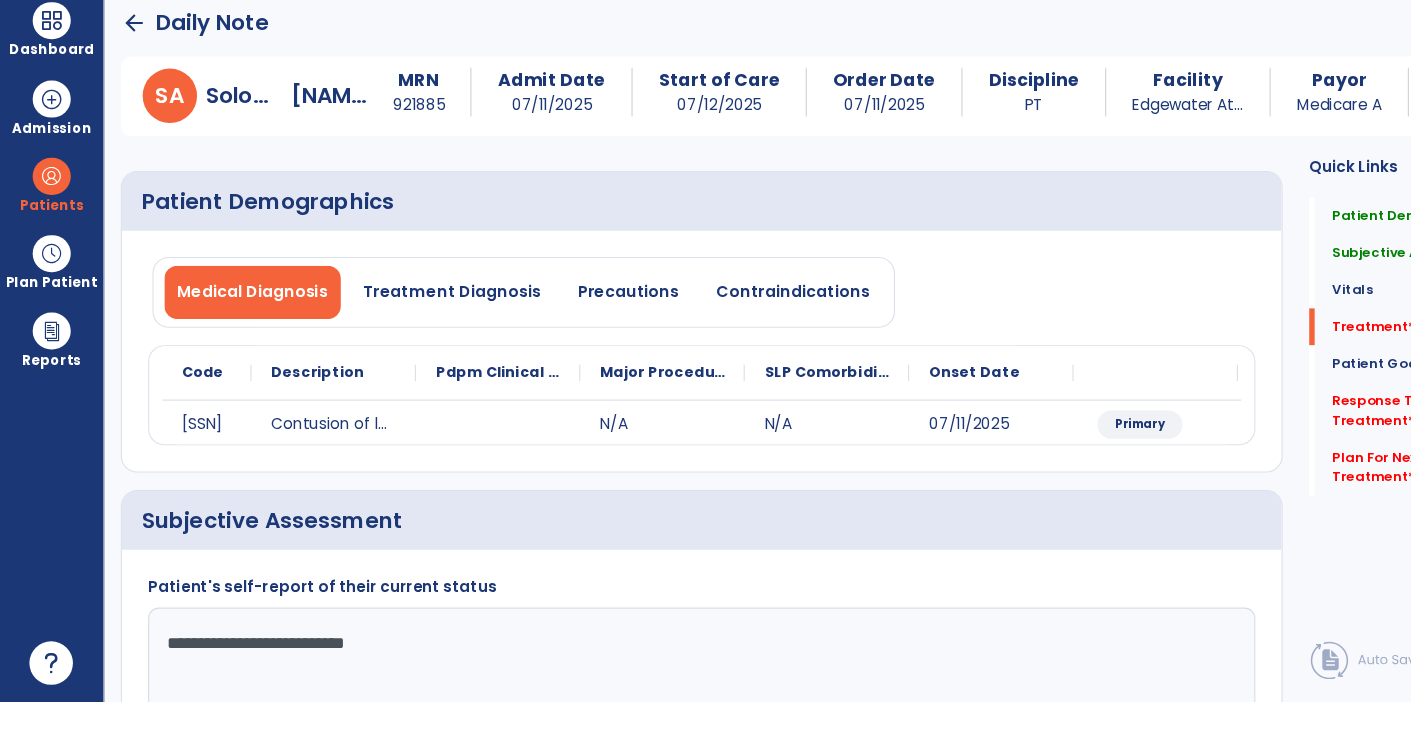 scroll, scrollTop: 47, scrollLeft: 0, axis: vertical 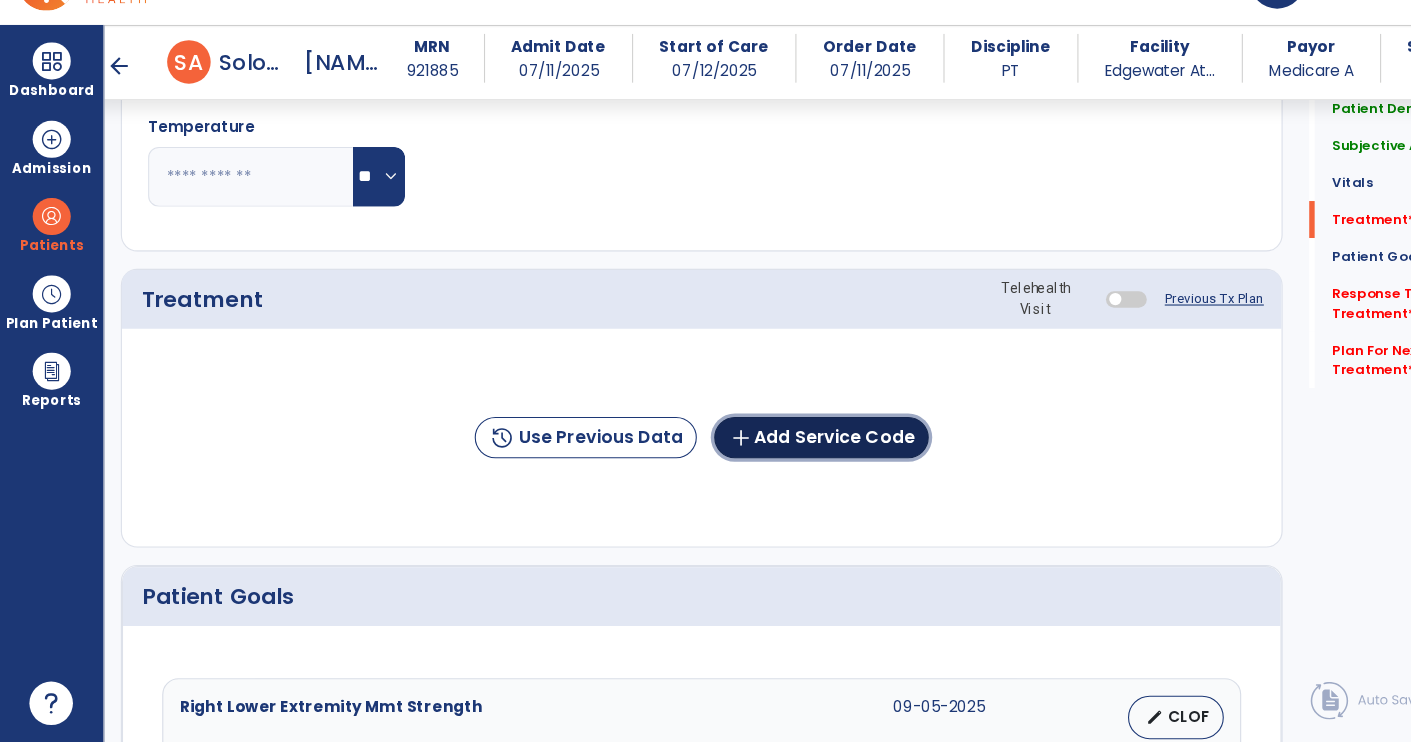 click on "add  Add Service Code" 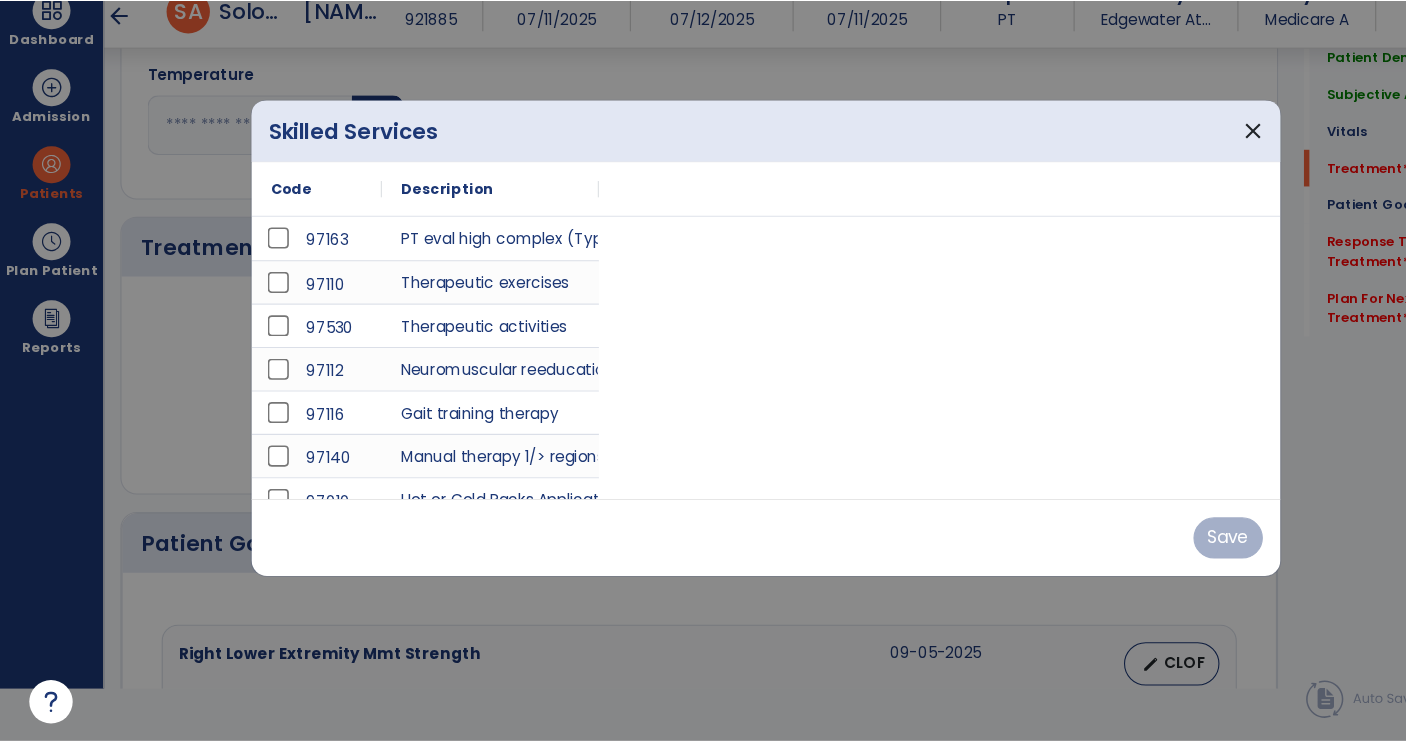 scroll, scrollTop: 0, scrollLeft: 0, axis: both 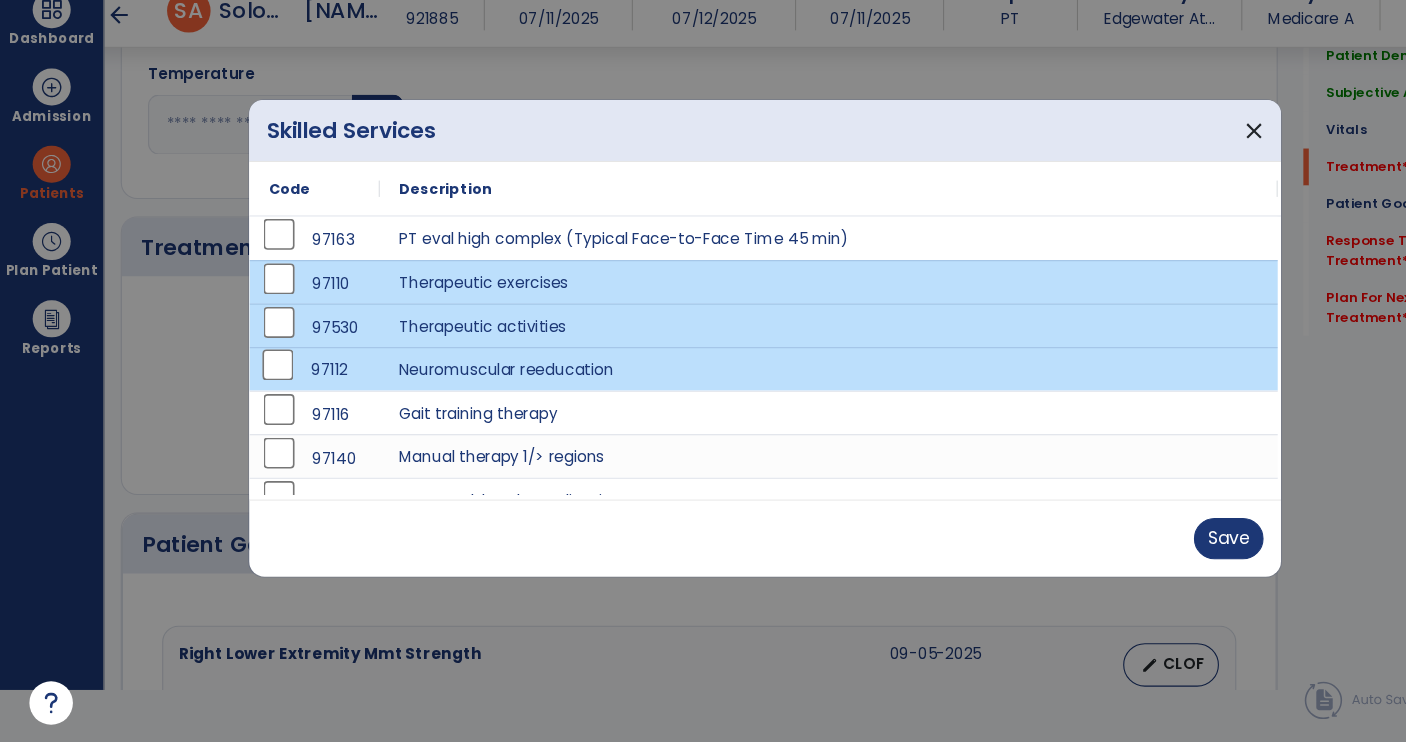 click on "97116" at bounding box center [289, 441] 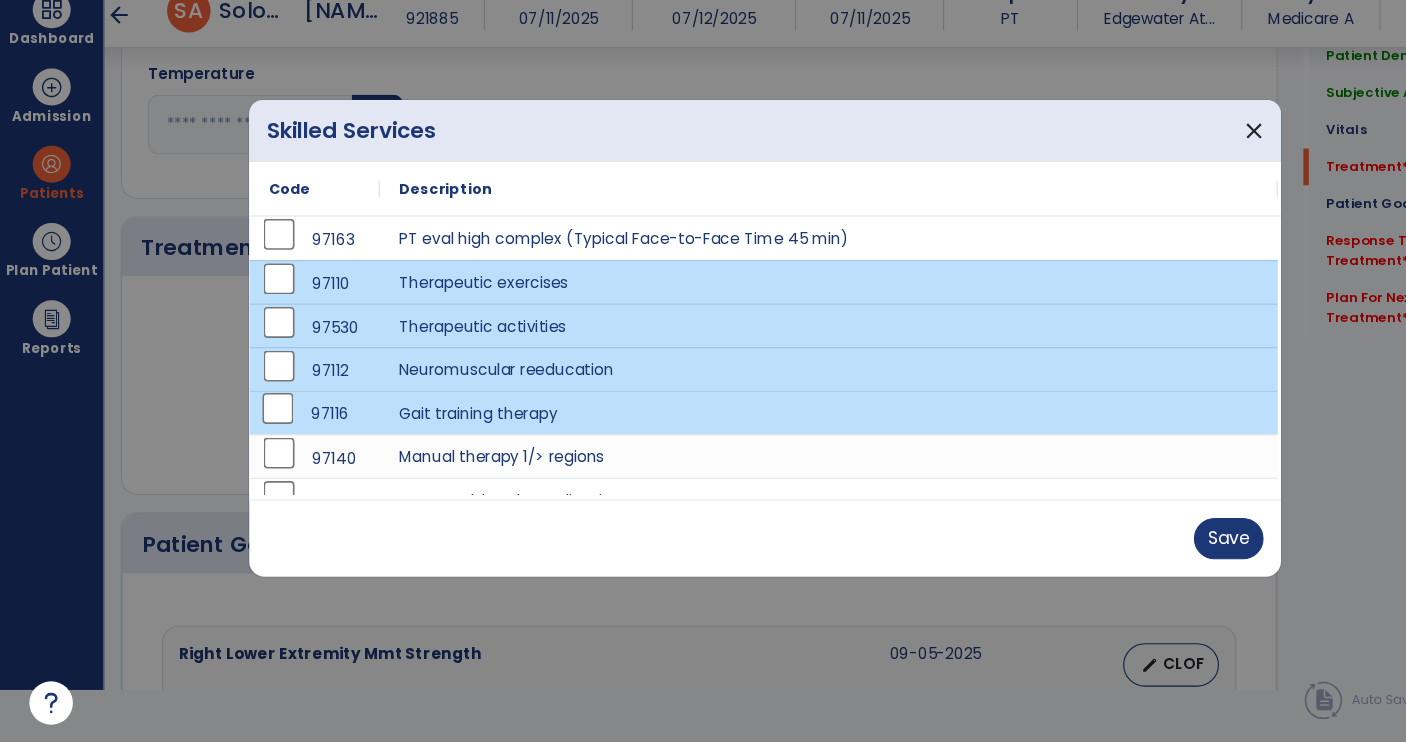 click on "Save" at bounding box center [1129, 555] 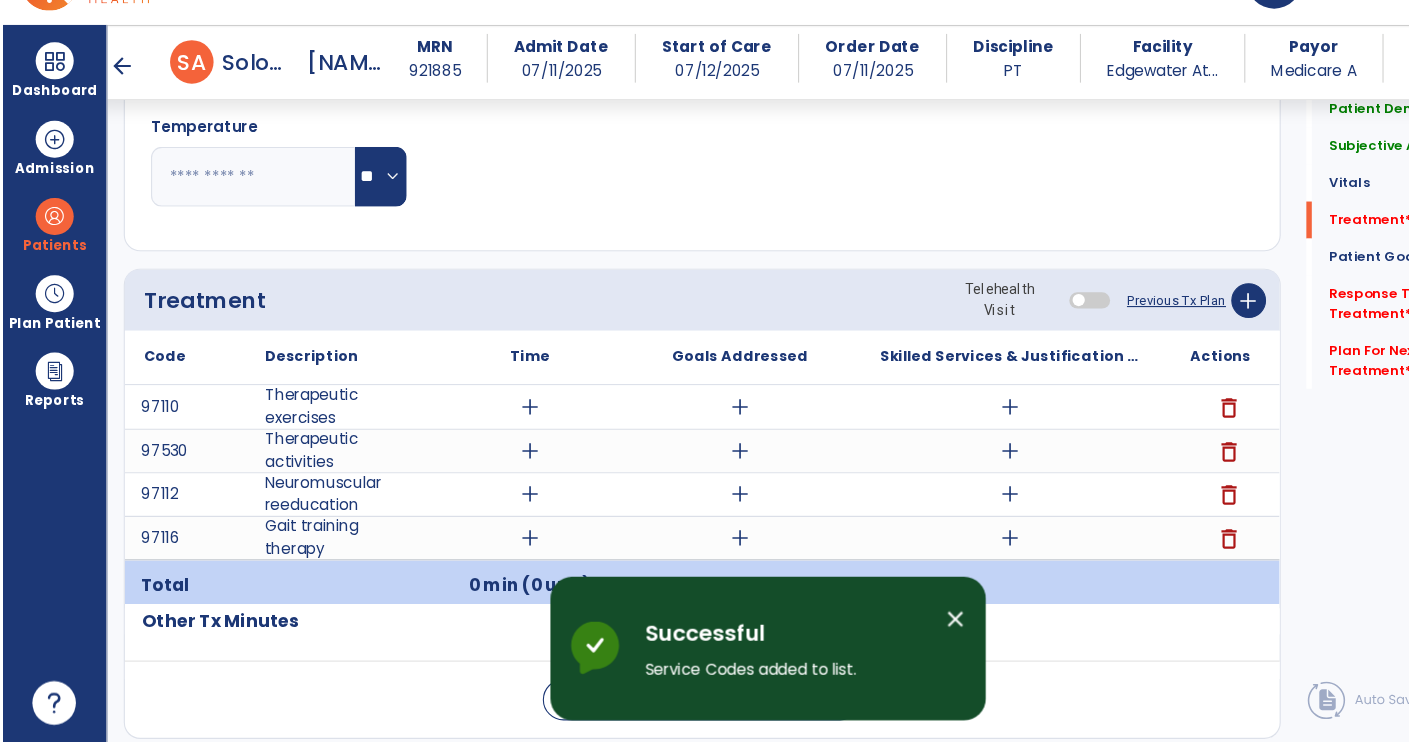 scroll, scrollTop: 47, scrollLeft: 0, axis: vertical 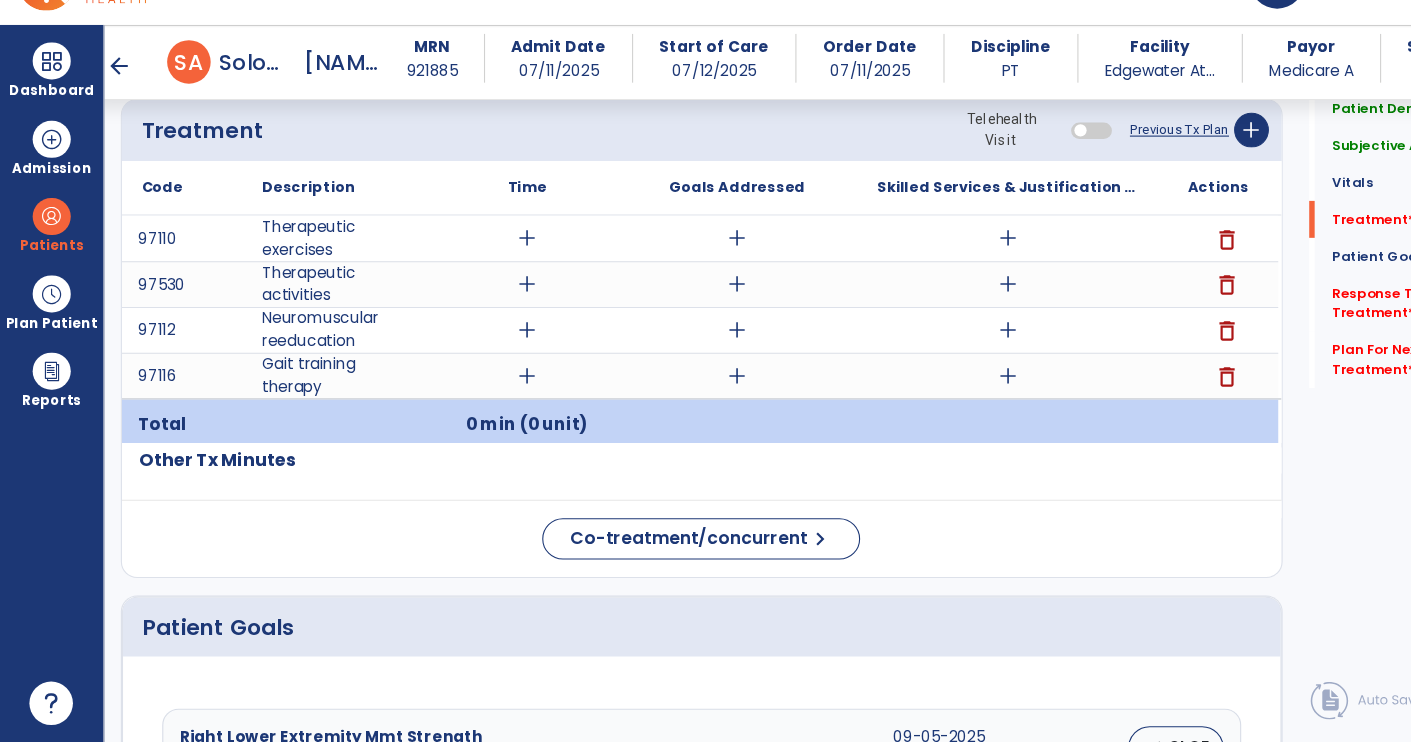 click on "add" at bounding box center (926, 279) 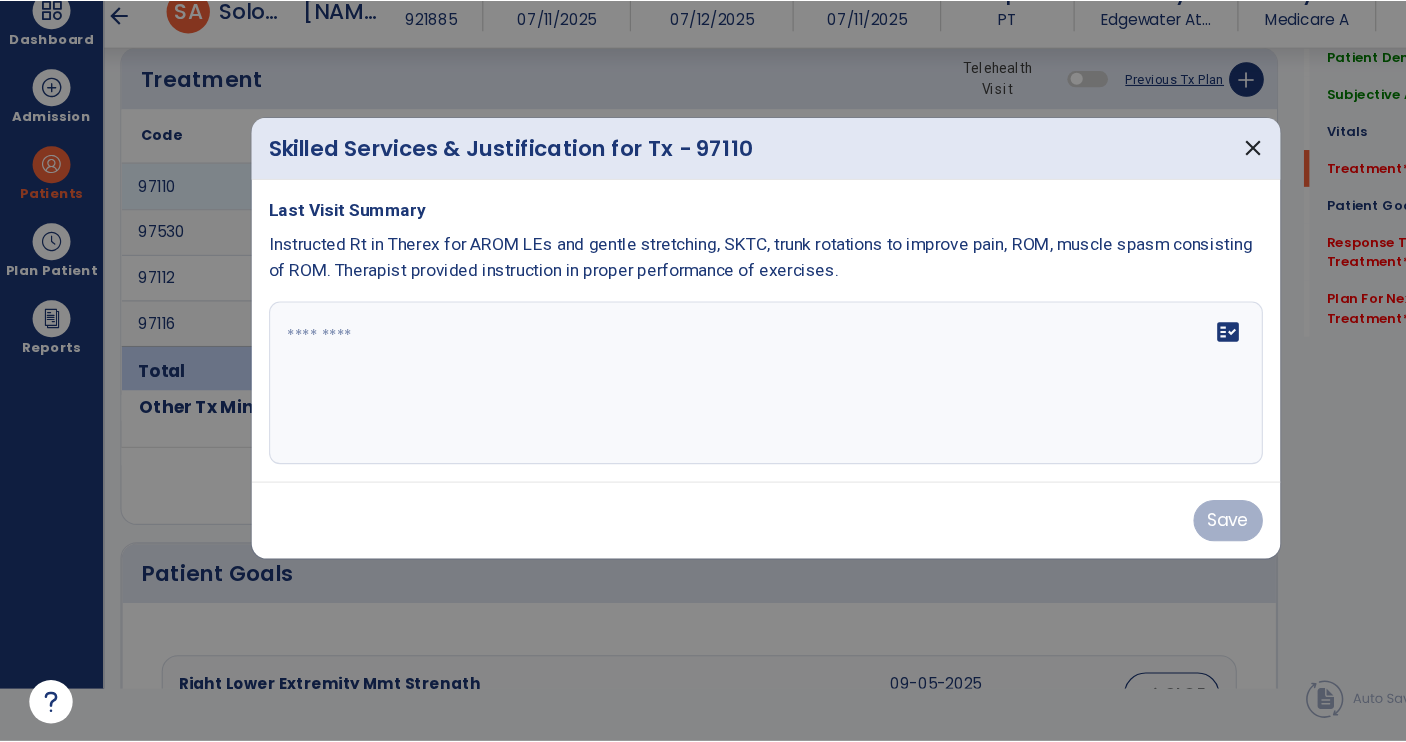 scroll, scrollTop: 0, scrollLeft: 0, axis: both 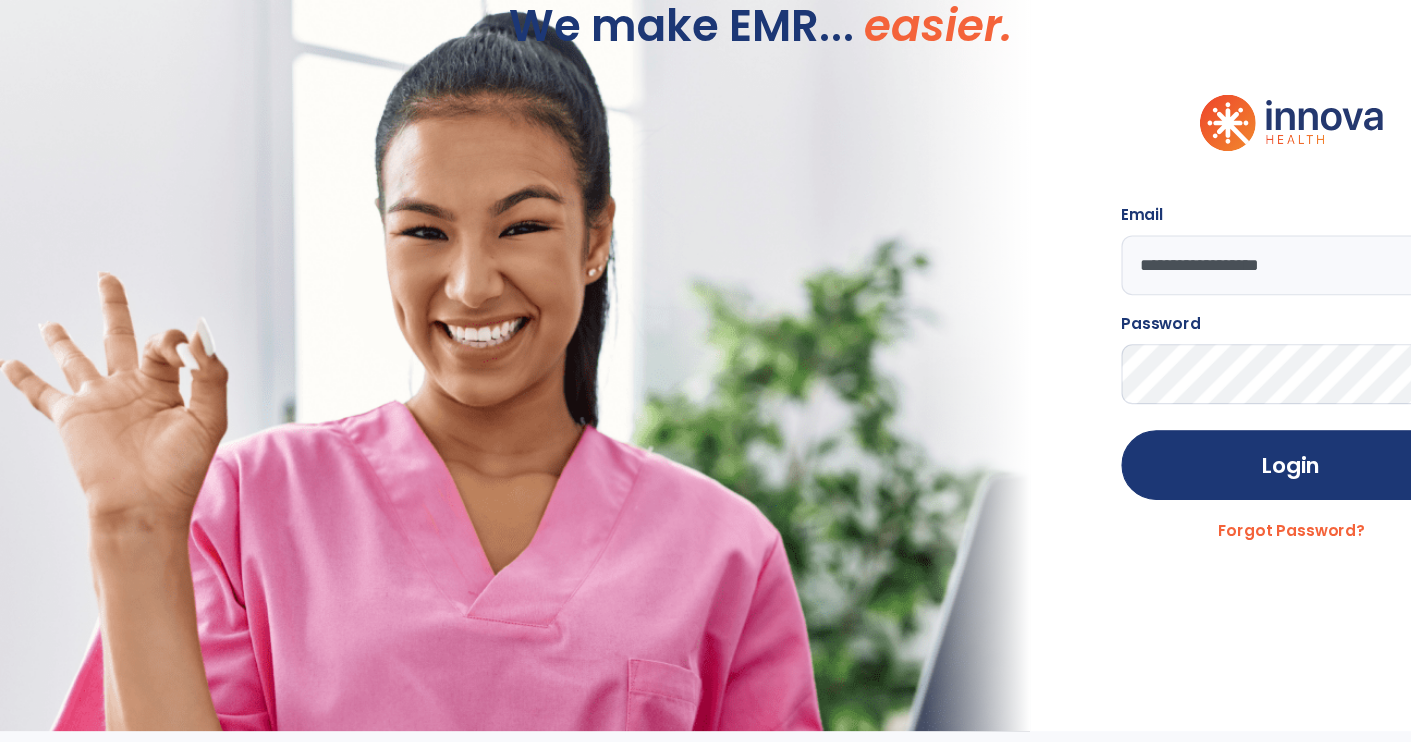 click on "Login" 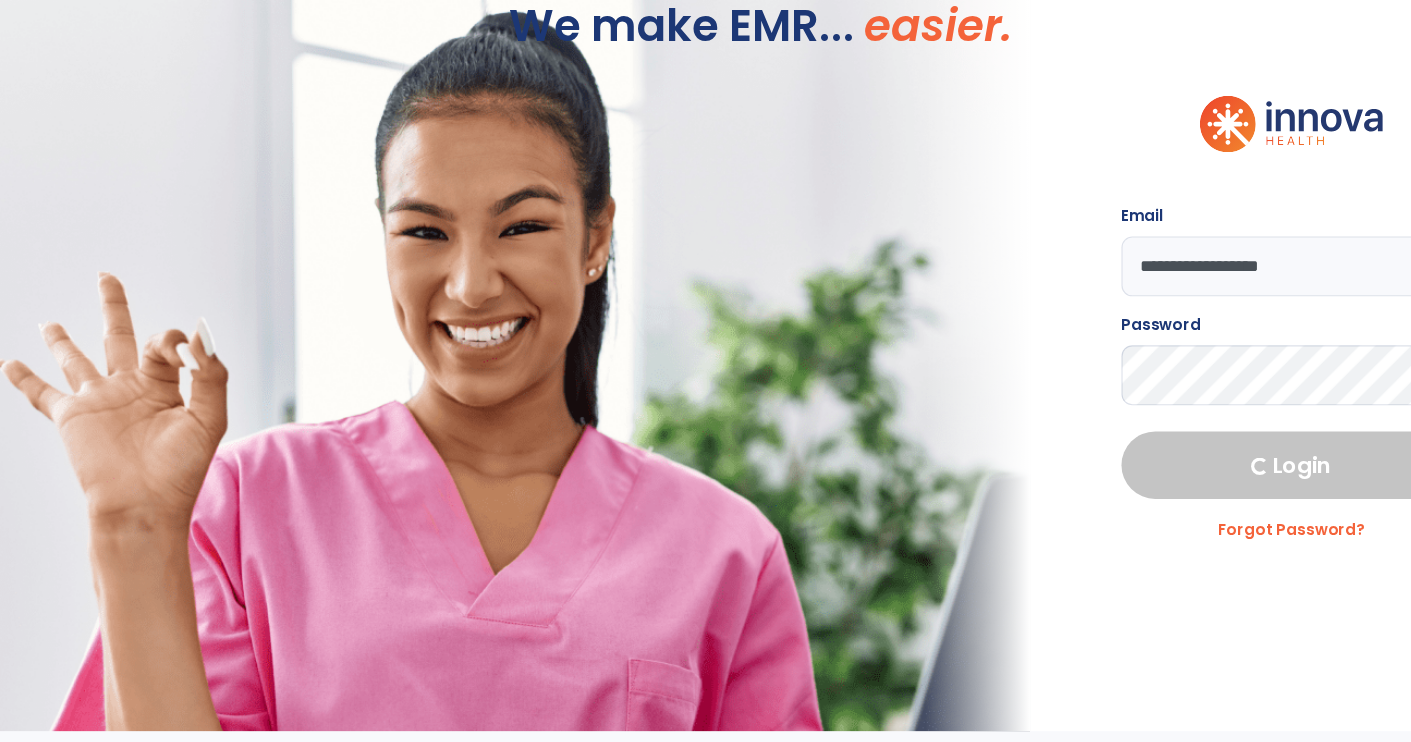 select on "****" 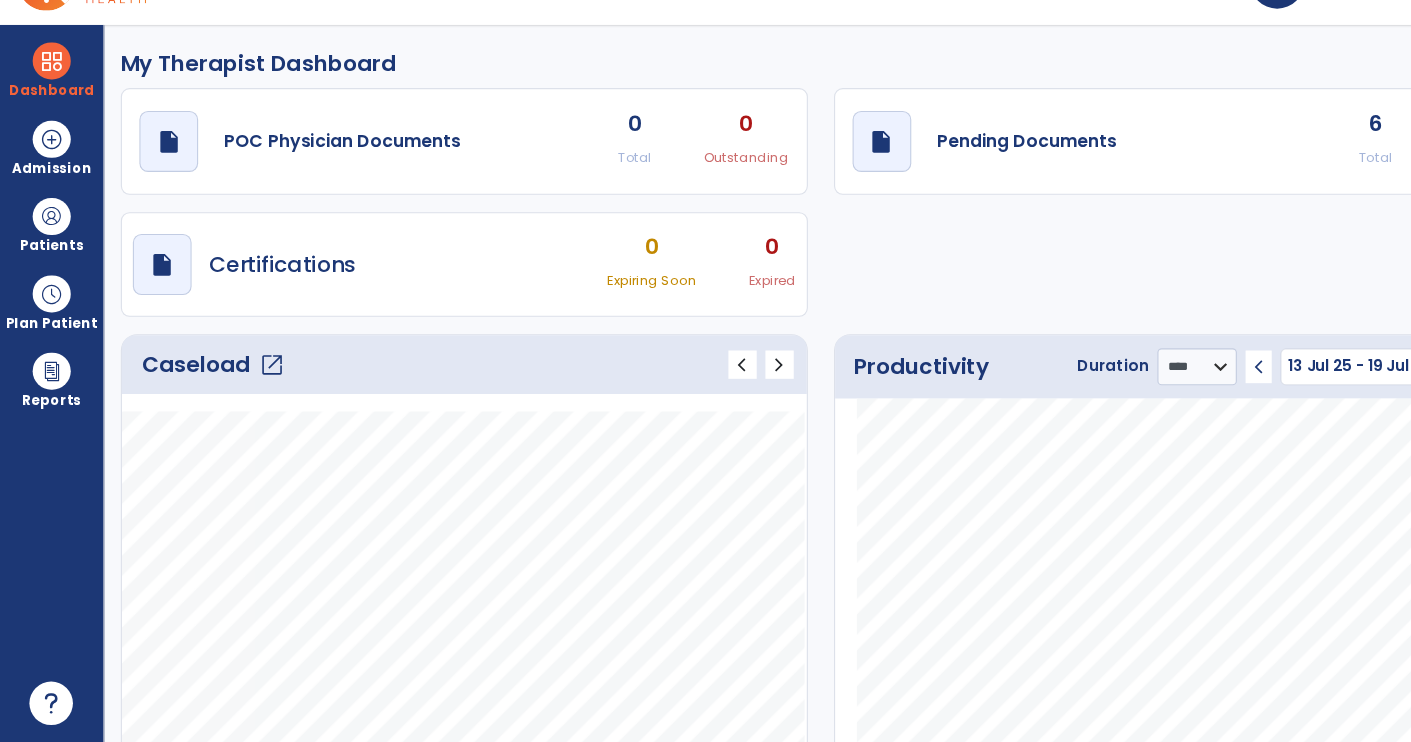 click on "Pending Documents" 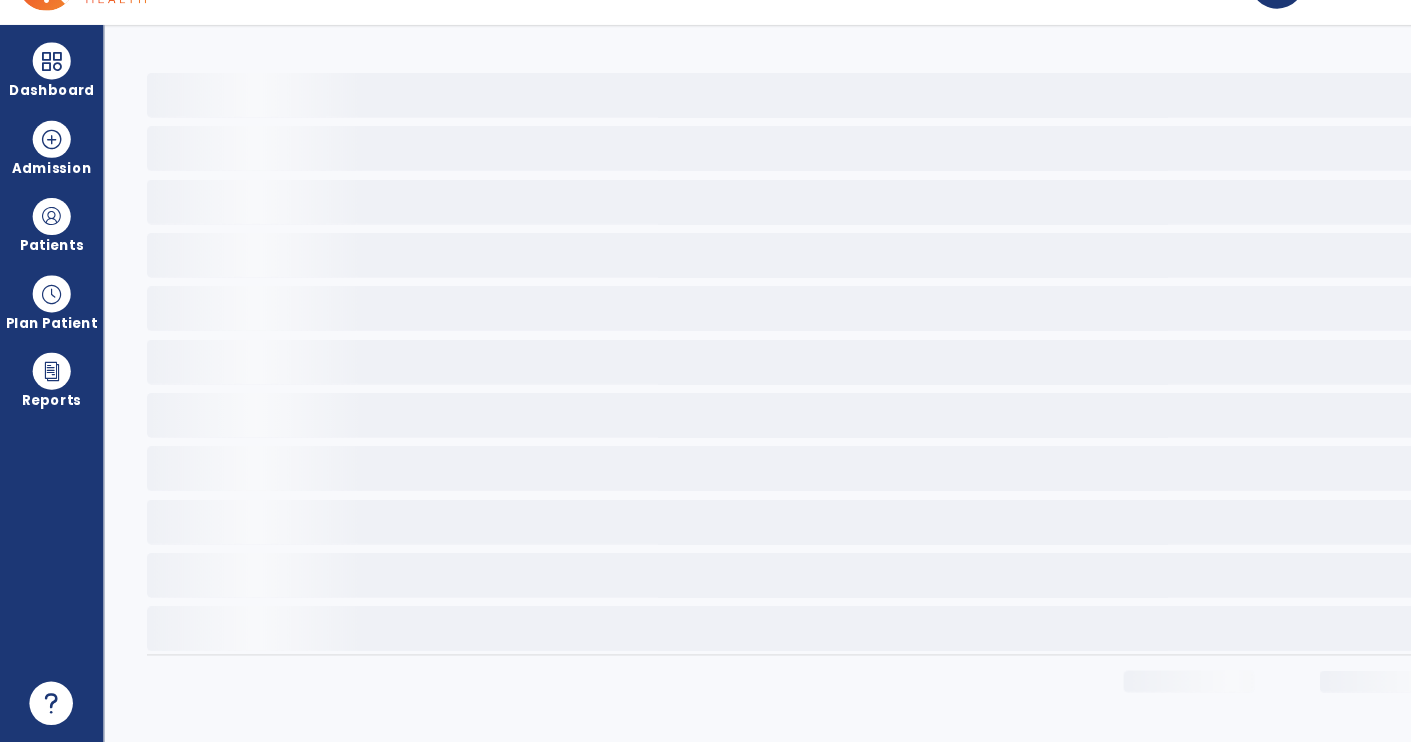 scroll, scrollTop: 0, scrollLeft: 0, axis: both 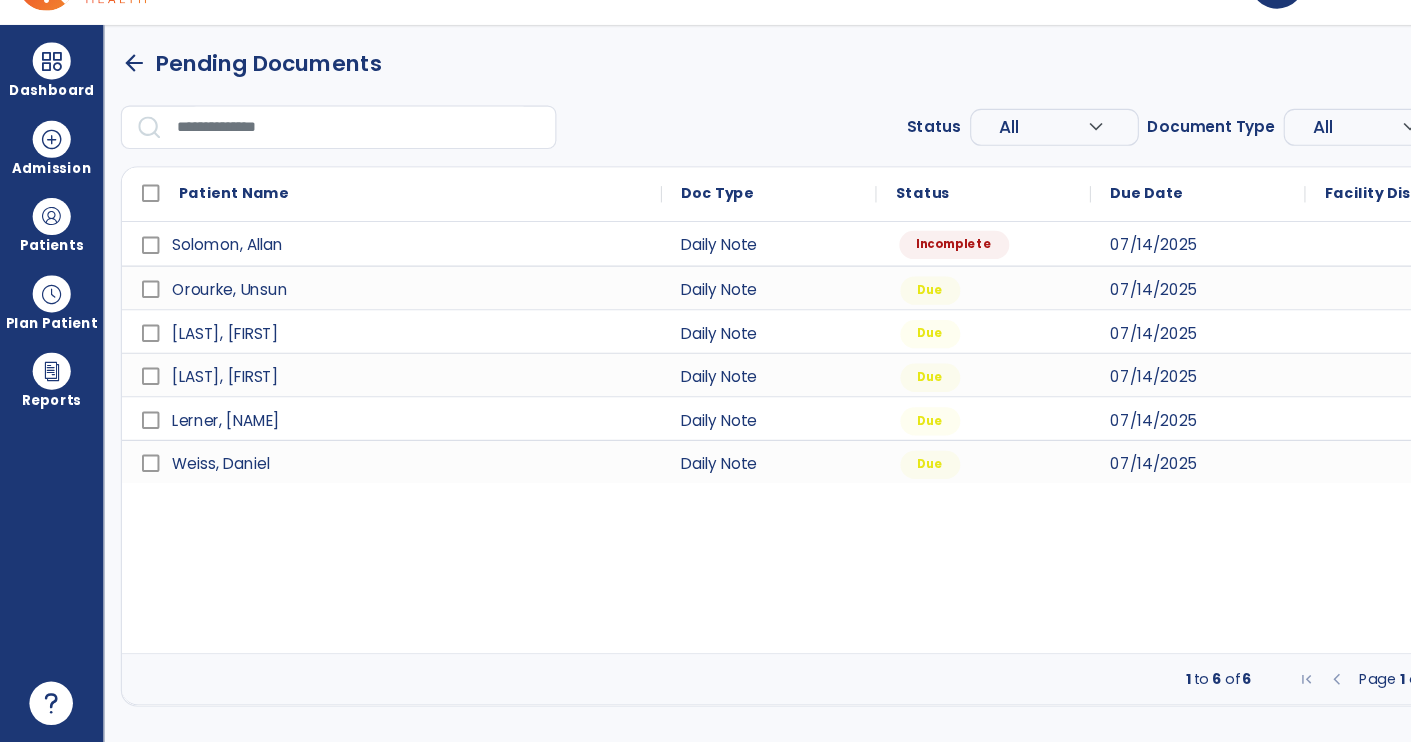 click on "Incomplete" at bounding box center (876, 285) 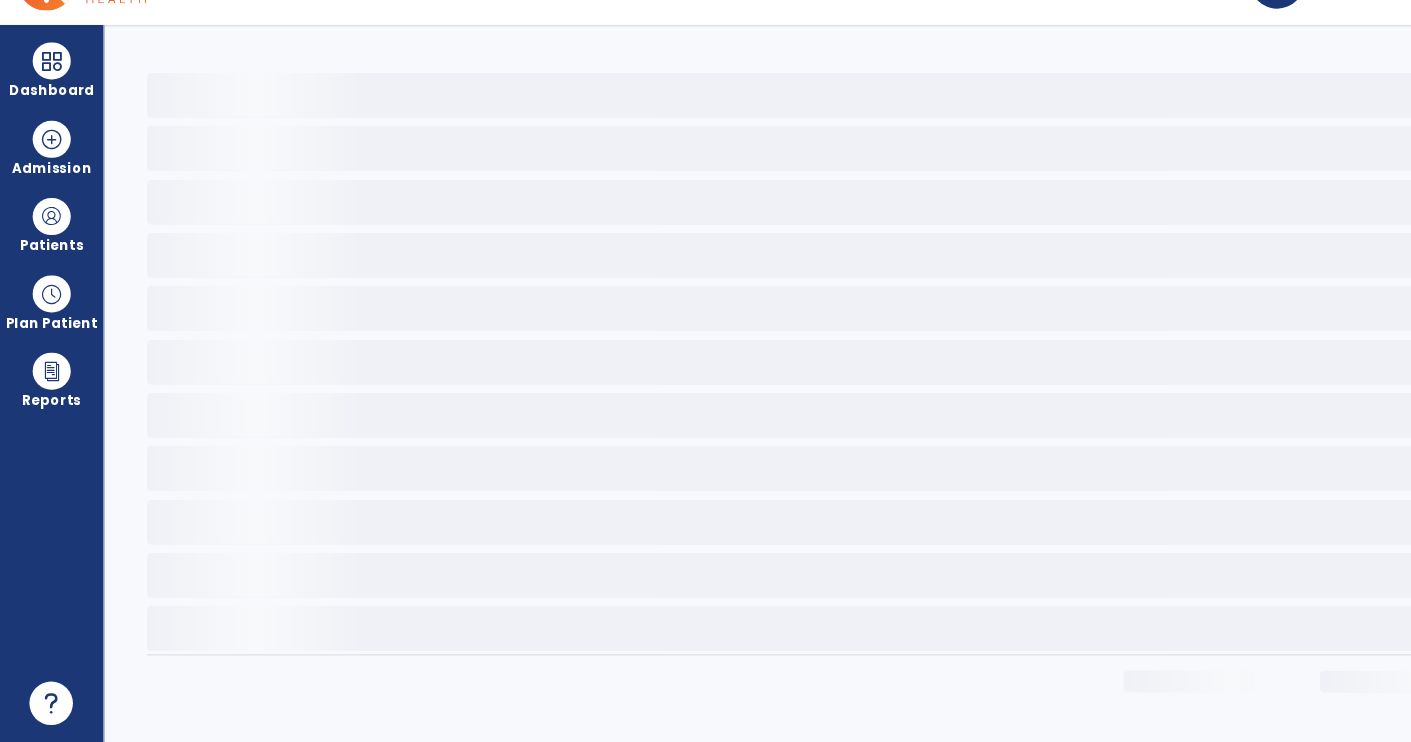 select on "*" 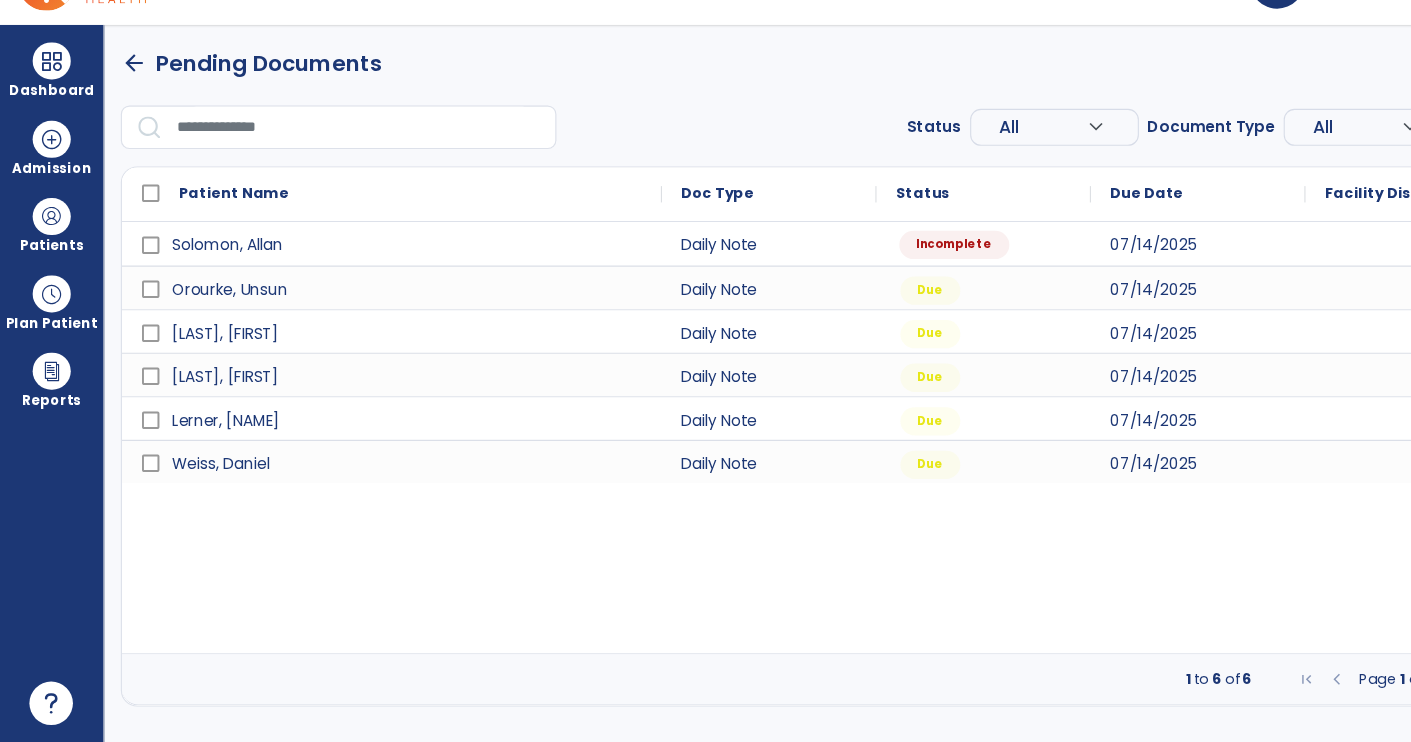 click on "Incomplete" at bounding box center (876, 285) 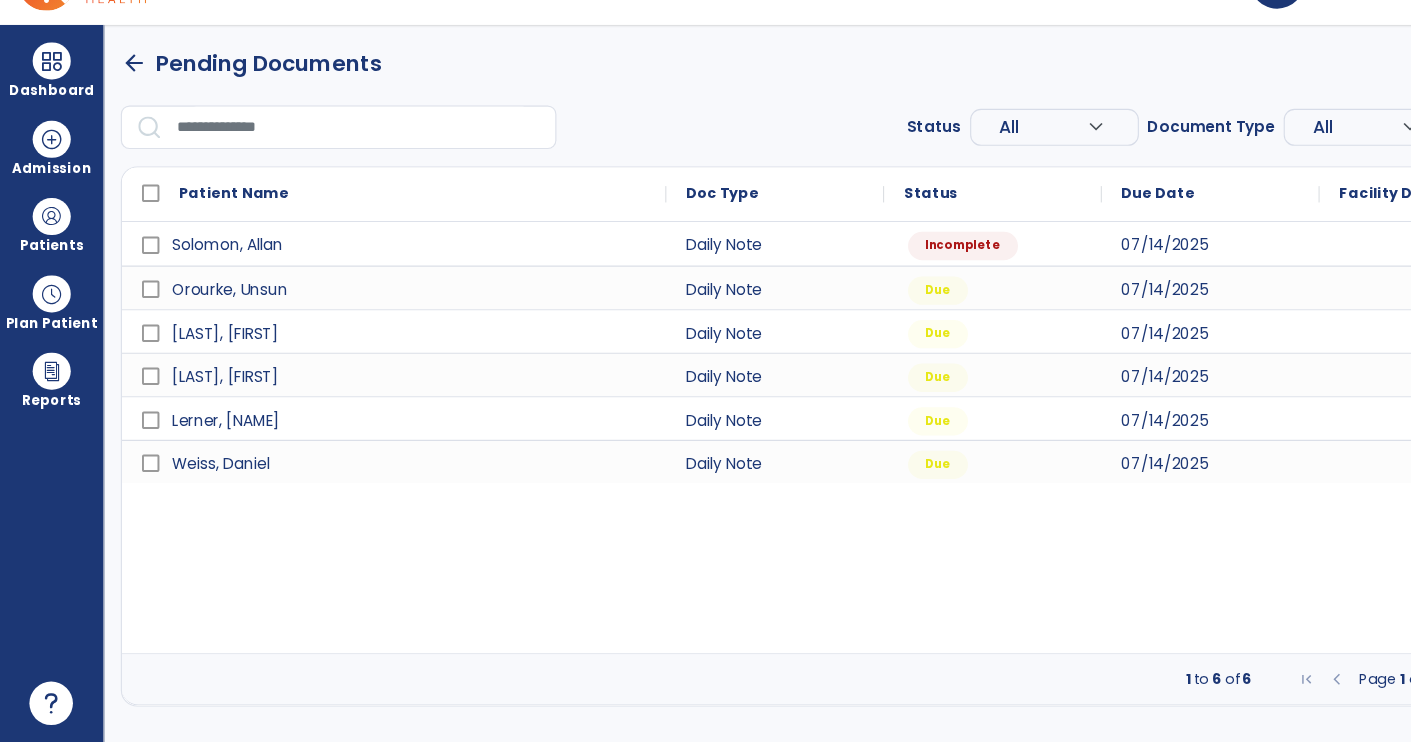 select on "*" 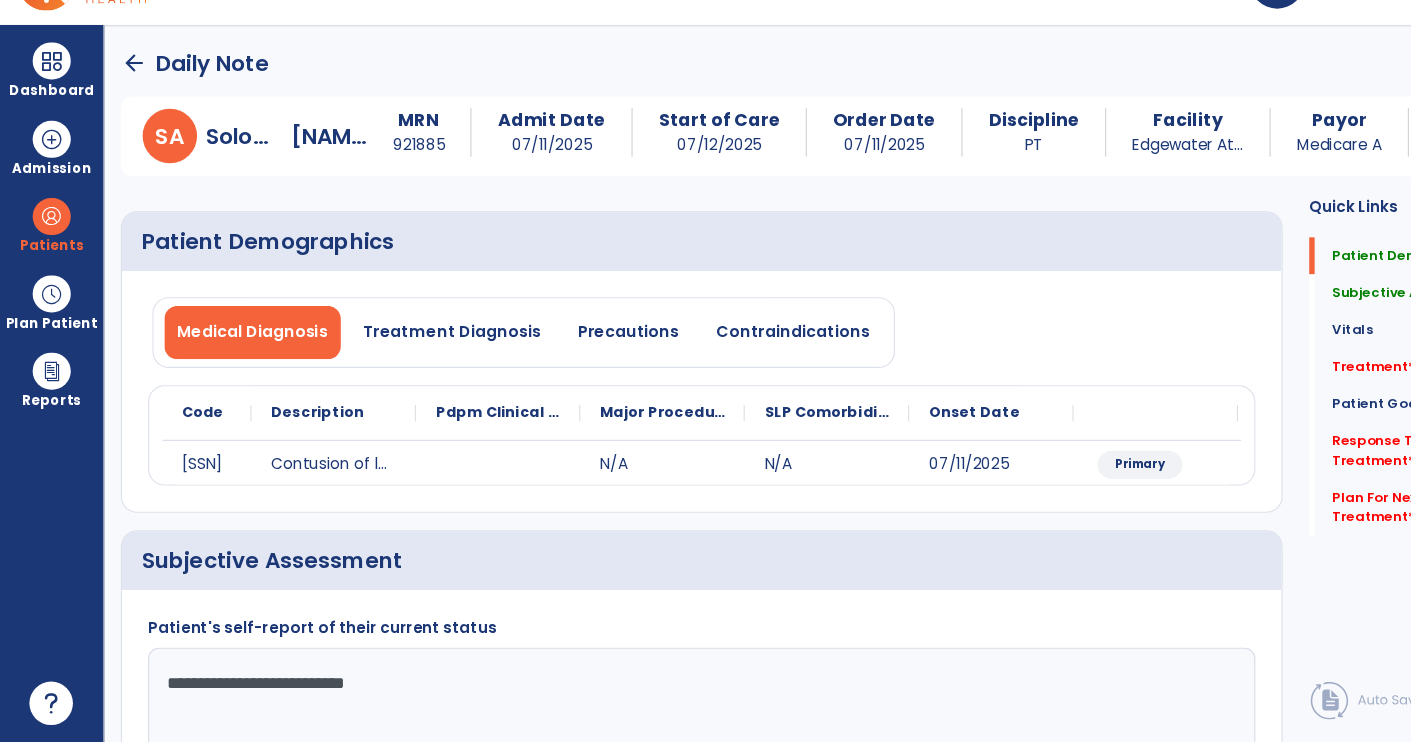 click on "Treatment   *" 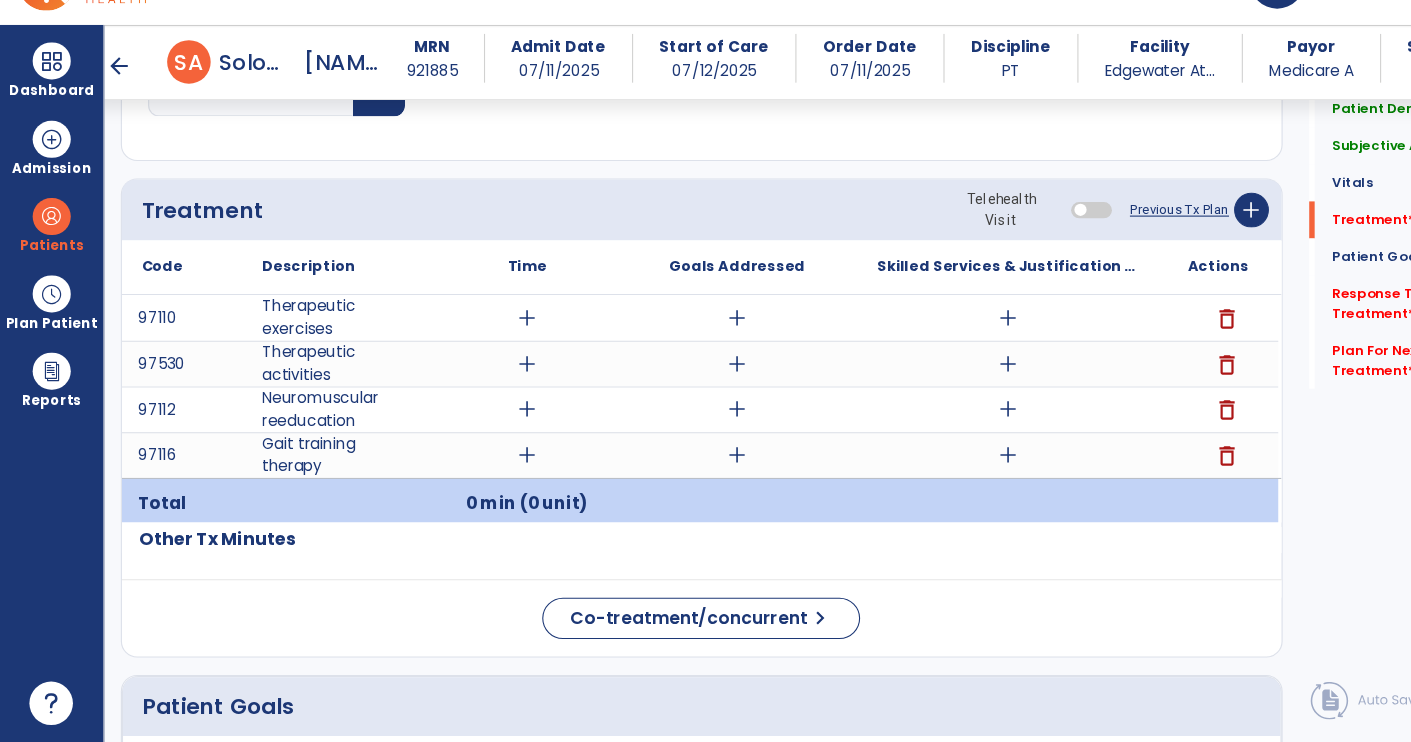 scroll, scrollTop: 1034, scrollLeft: 0, axis: vertical 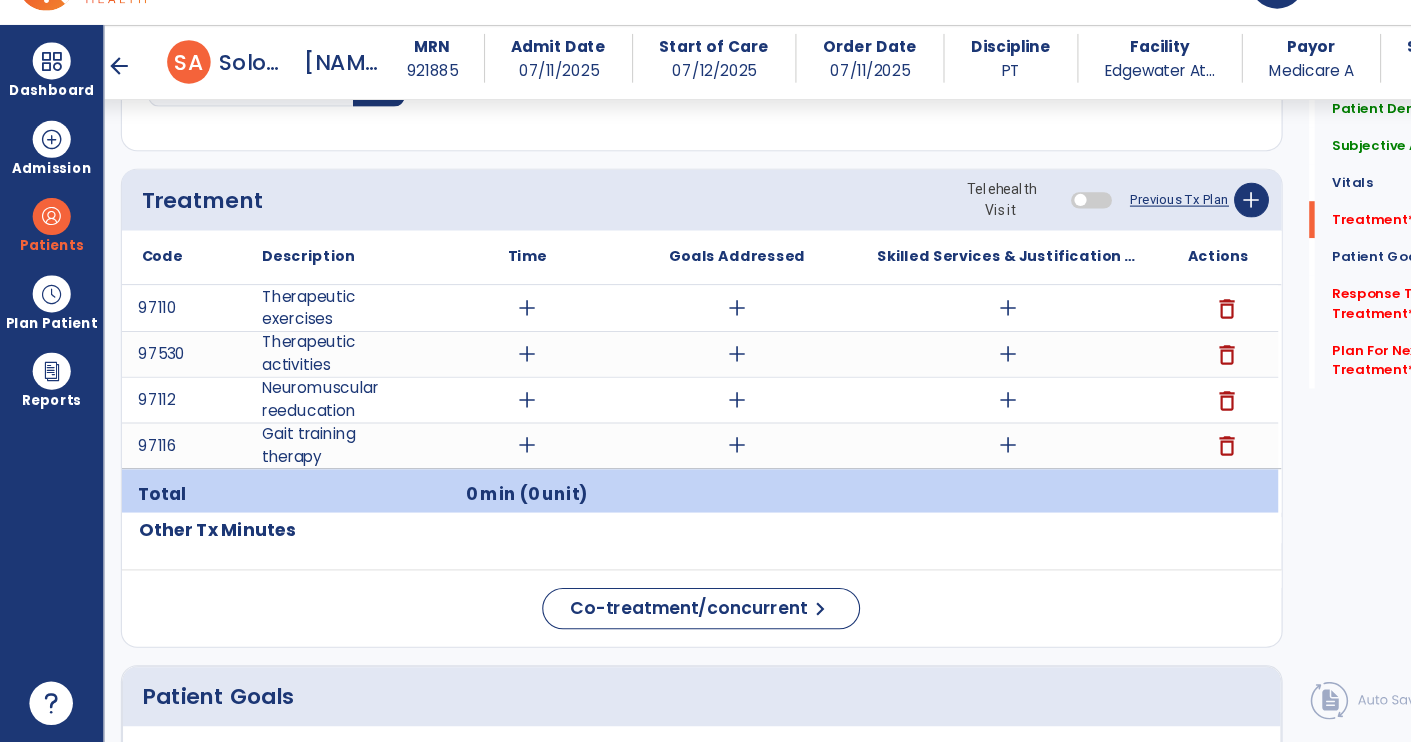 click on "add" at bounding box center (926, 343) 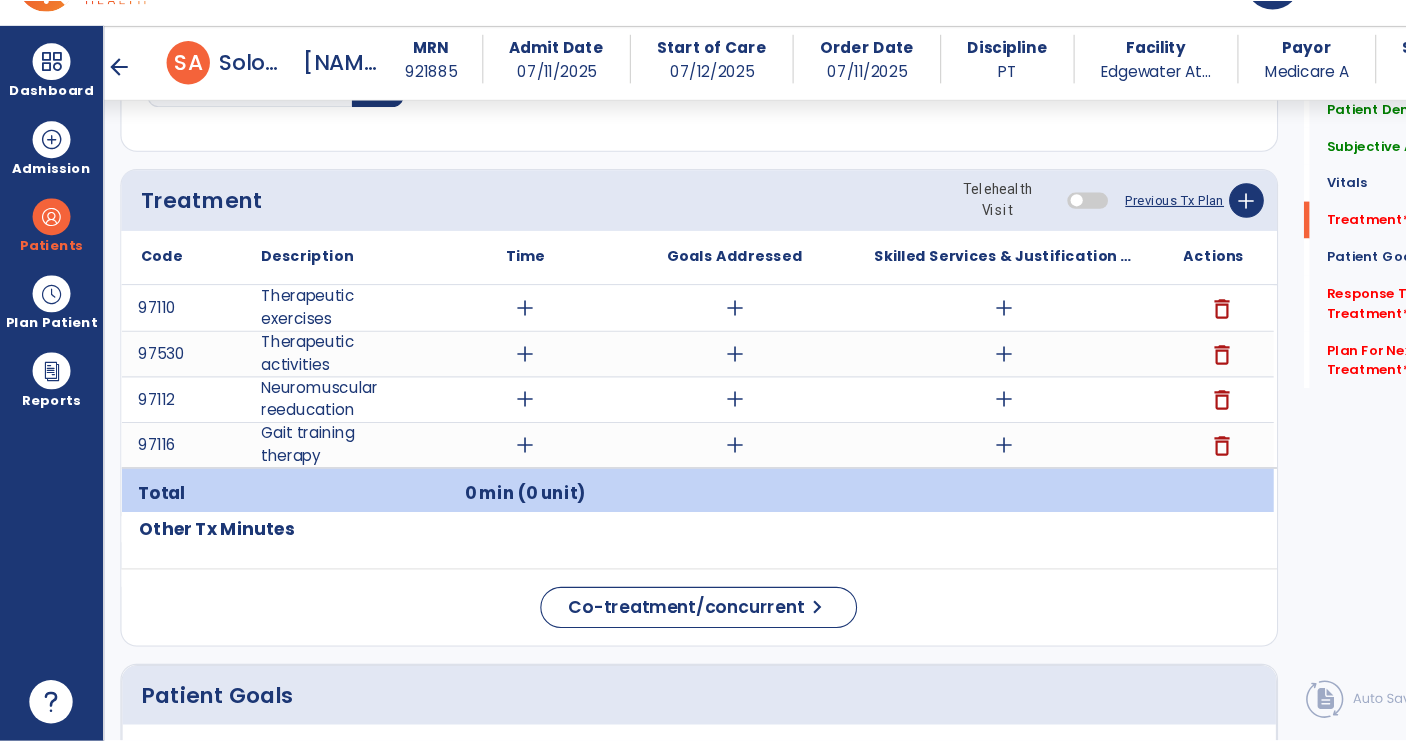 scroll, scrollTop: 0, scrollLeft: 0, axis: both 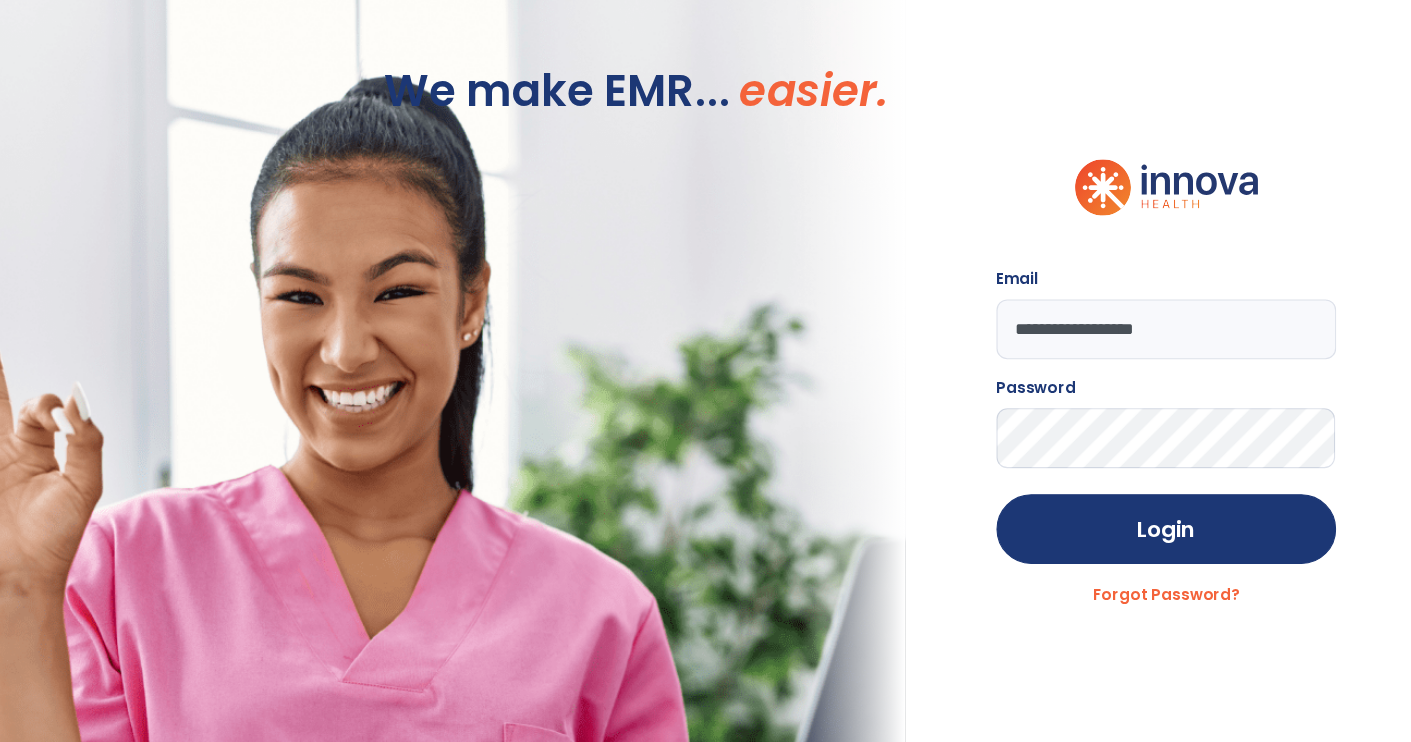 click on "Login" 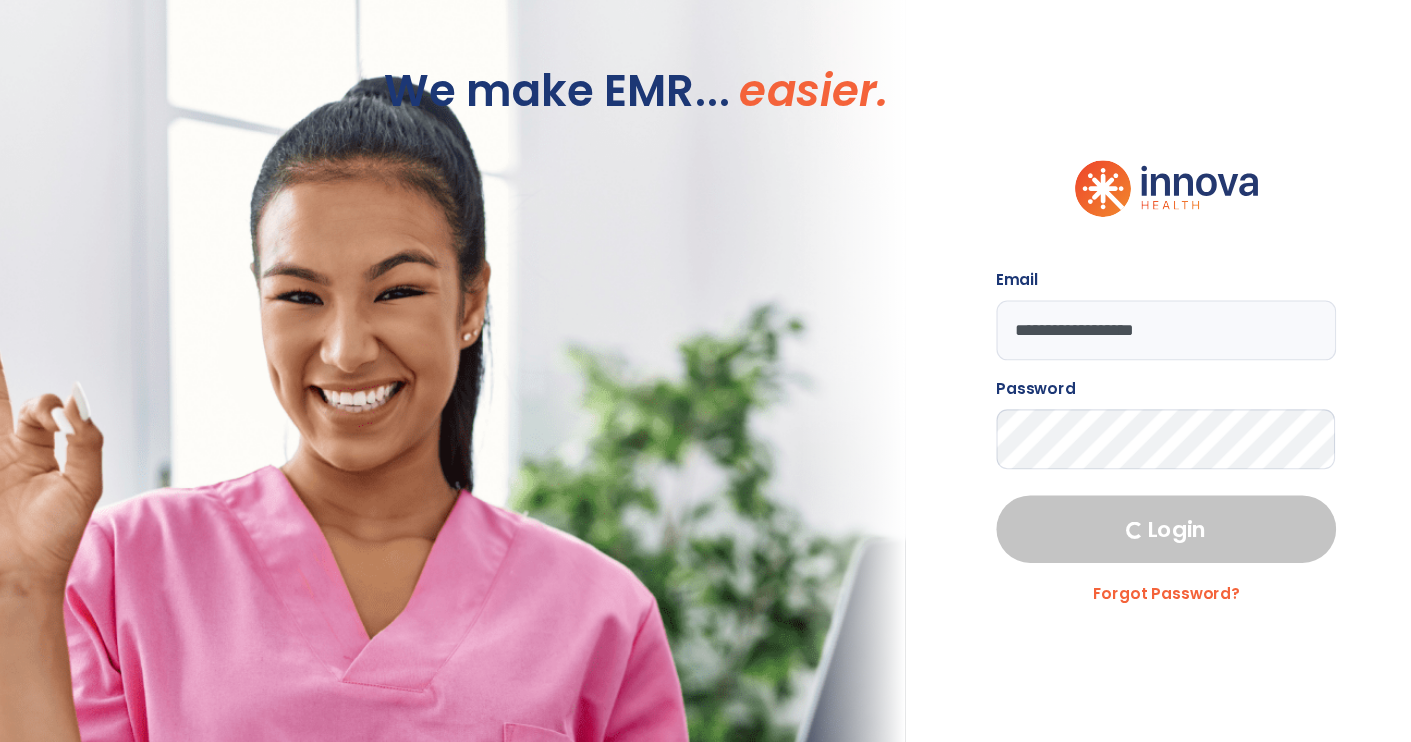 select on "****" 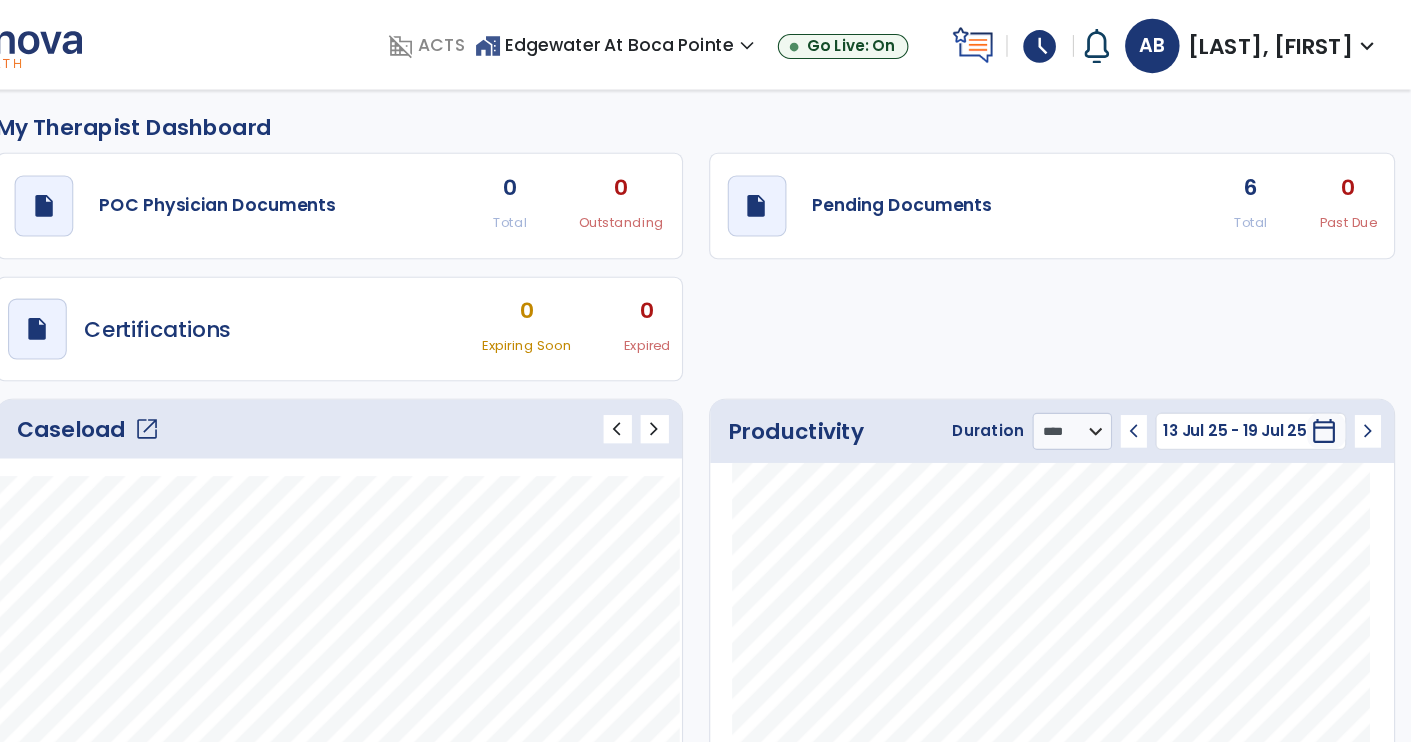 click on "Pending Documents" 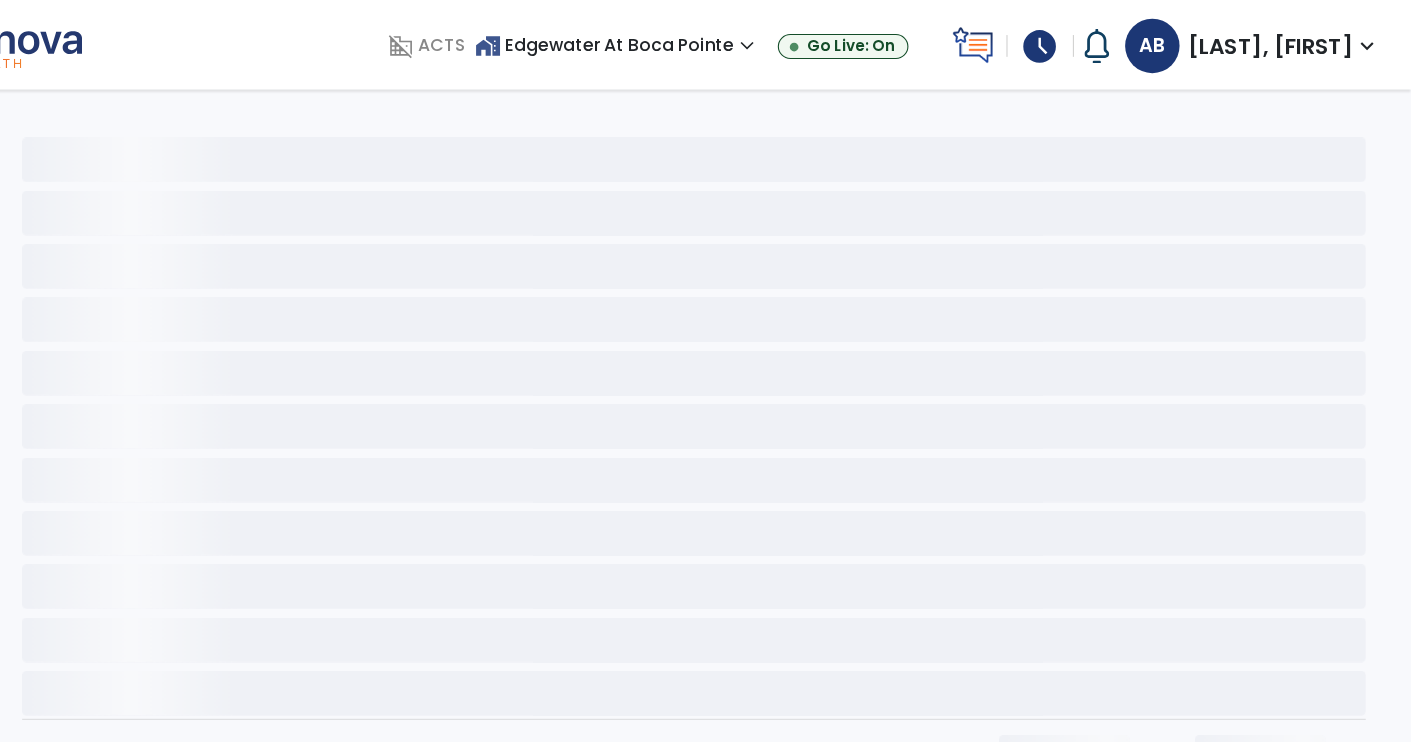 scroll, scrollTop: 0, scrollLeft: 0, axis: both 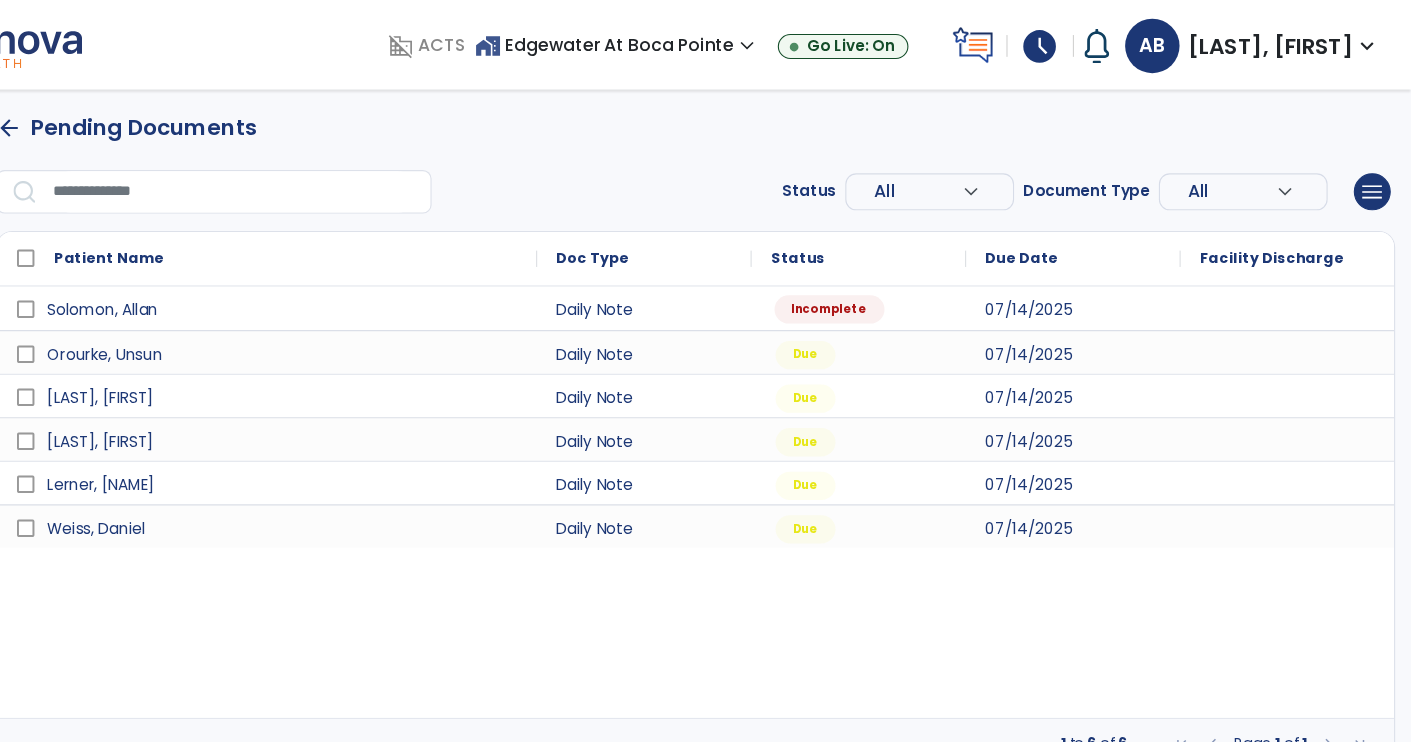 click on "Incomplete" at bounding box center [876, 285] 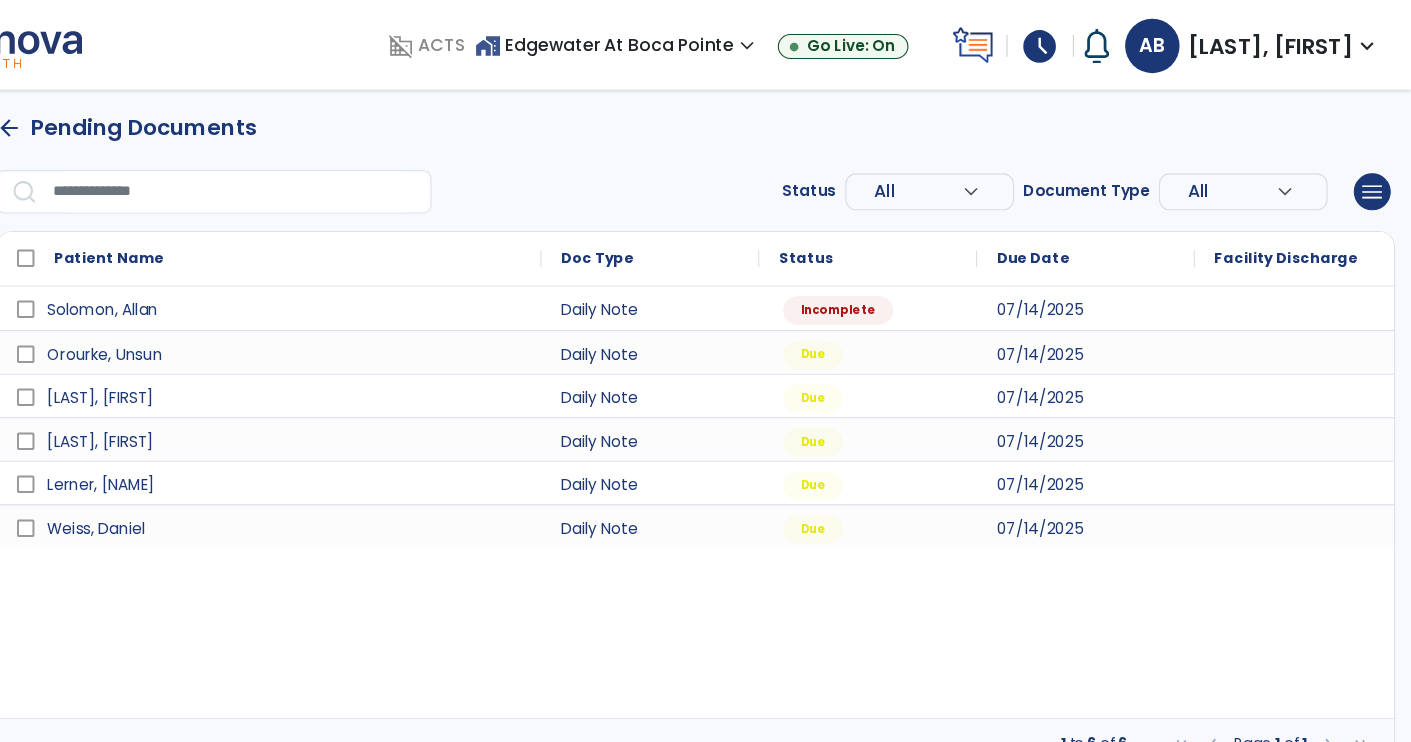 select on "*" 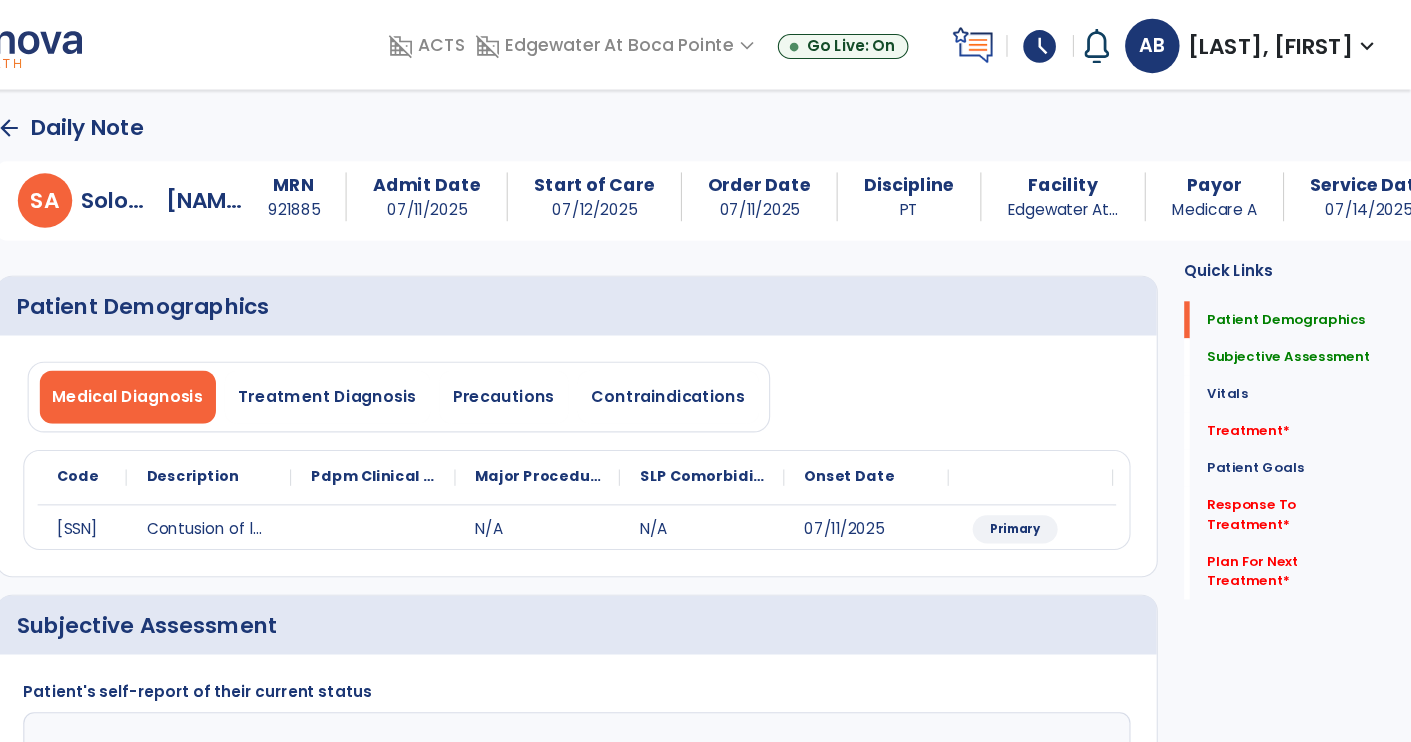 click on "Treatment   *" 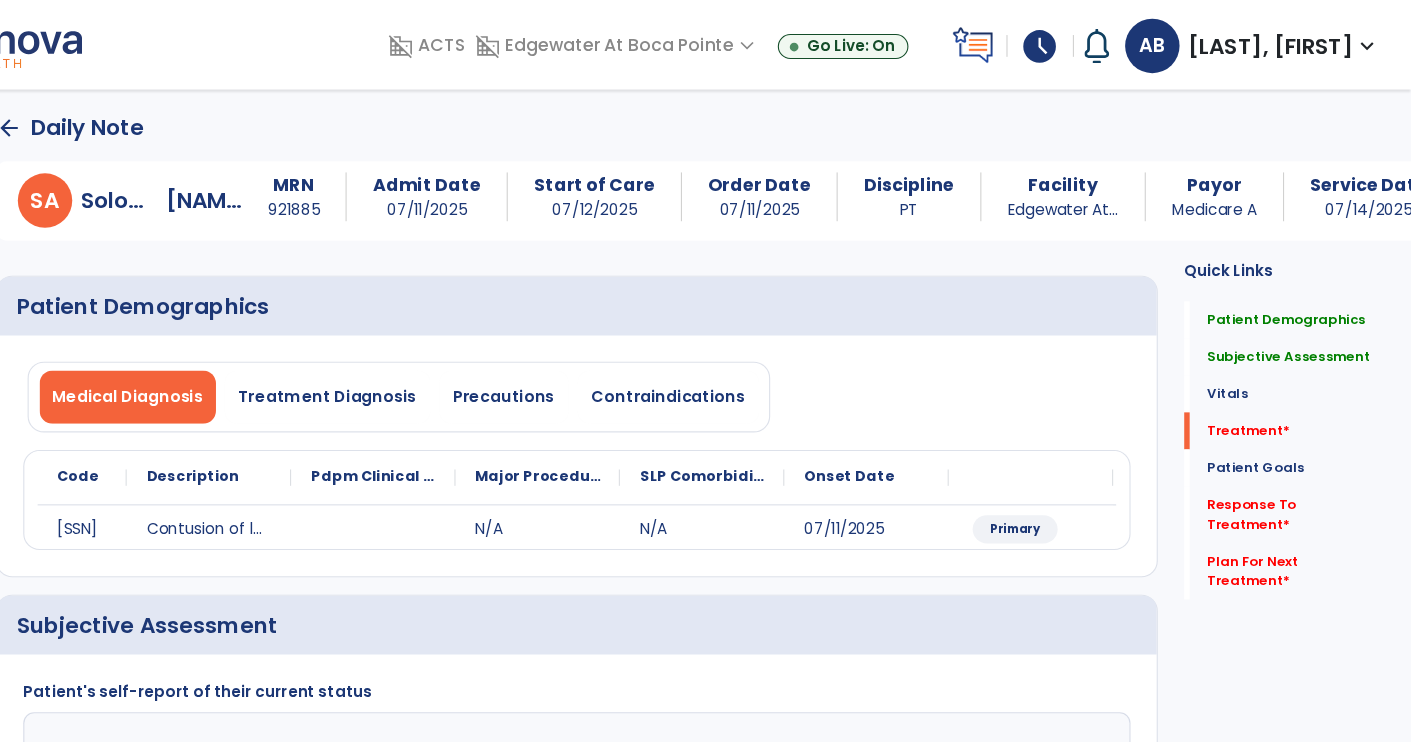 scroll, scrollTop: 300, scrollLeft: 0, axis: vertical 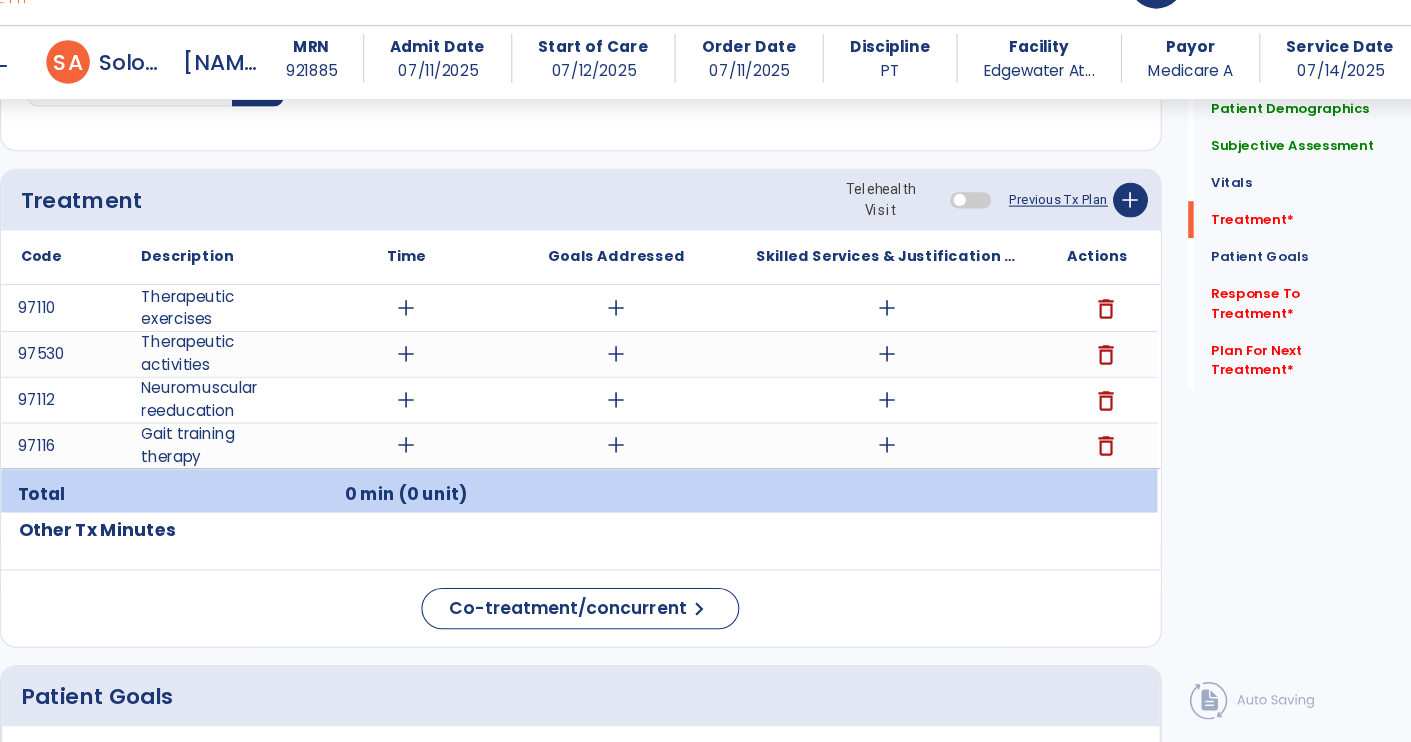 click on "add" at bounding box center [926, 343] 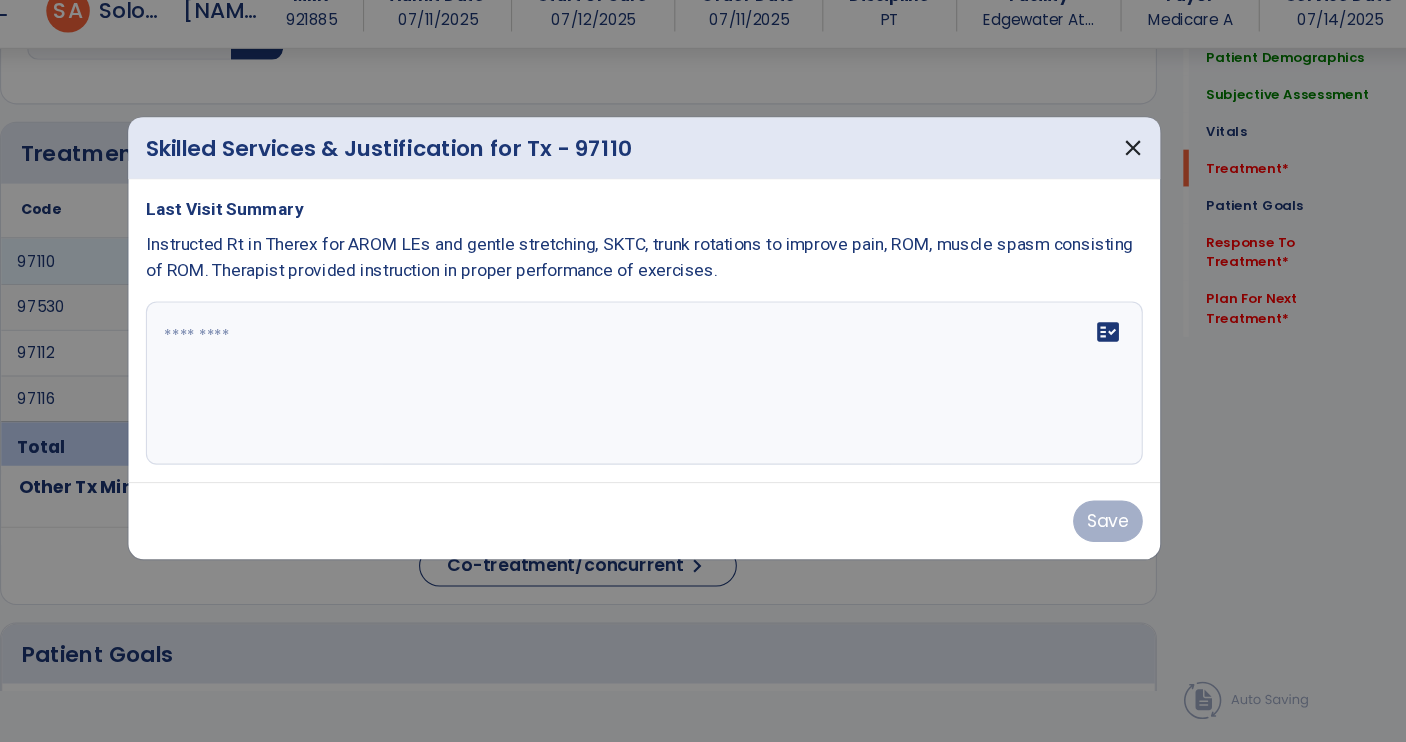 scroll, scrollTop: 0, scrollLeft: 0, axis: both 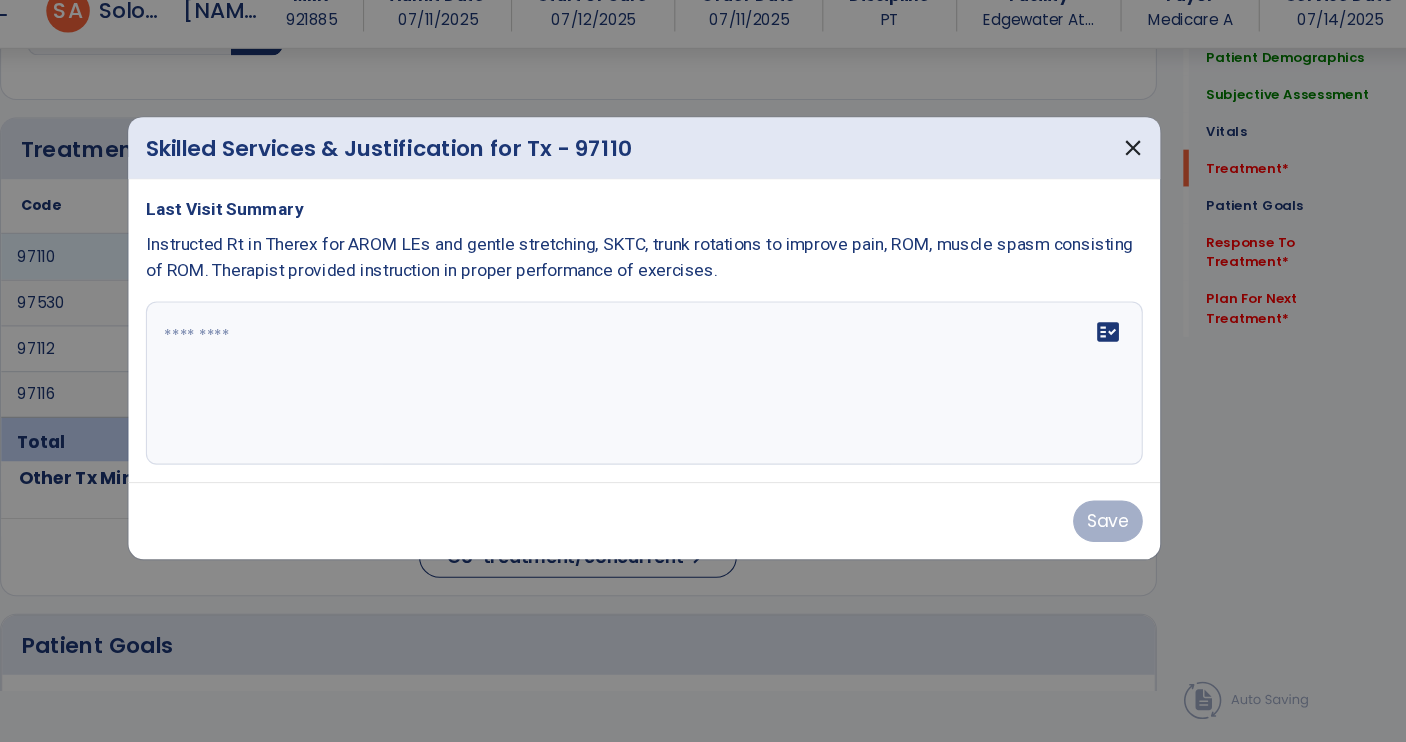 click on "fact_check" at bounding box center (703, 412) 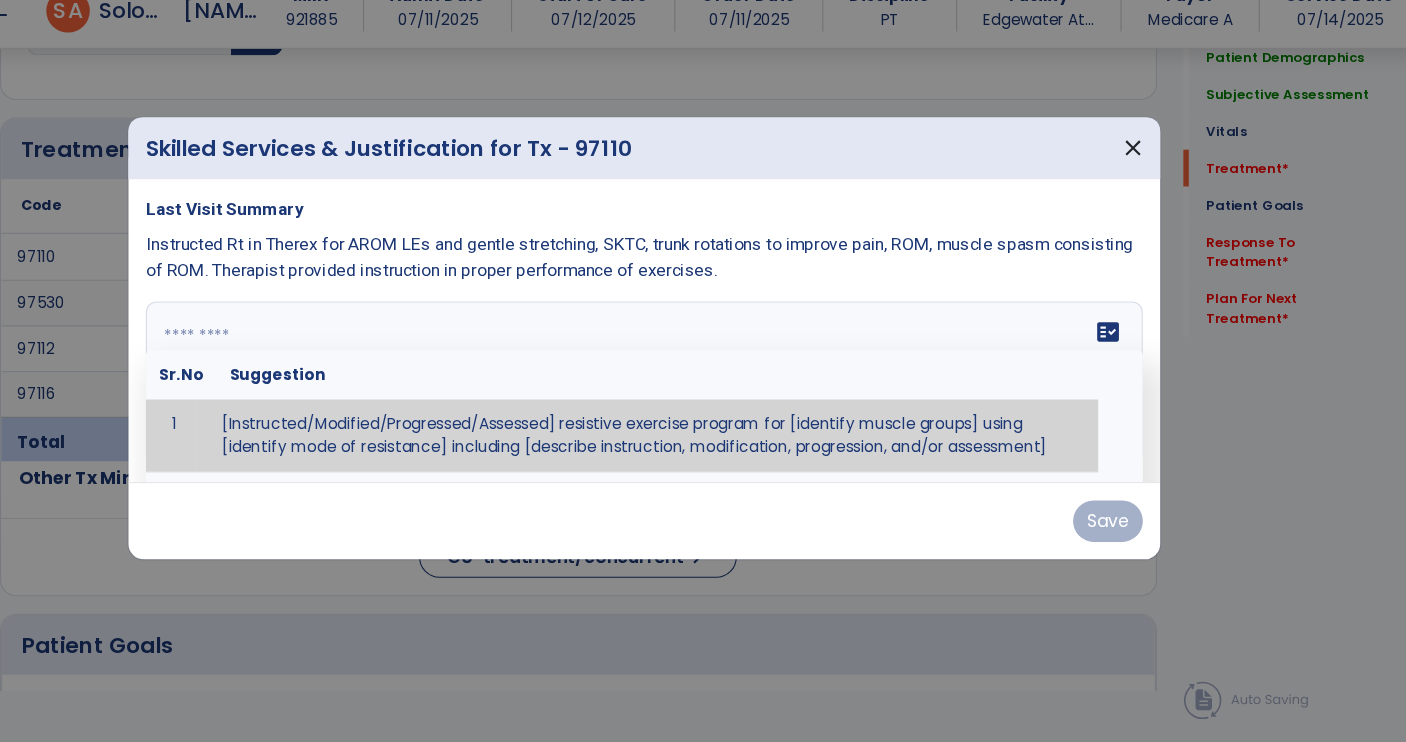 scroll, scrollTop: 0, scrollLeft: 0, axis: both 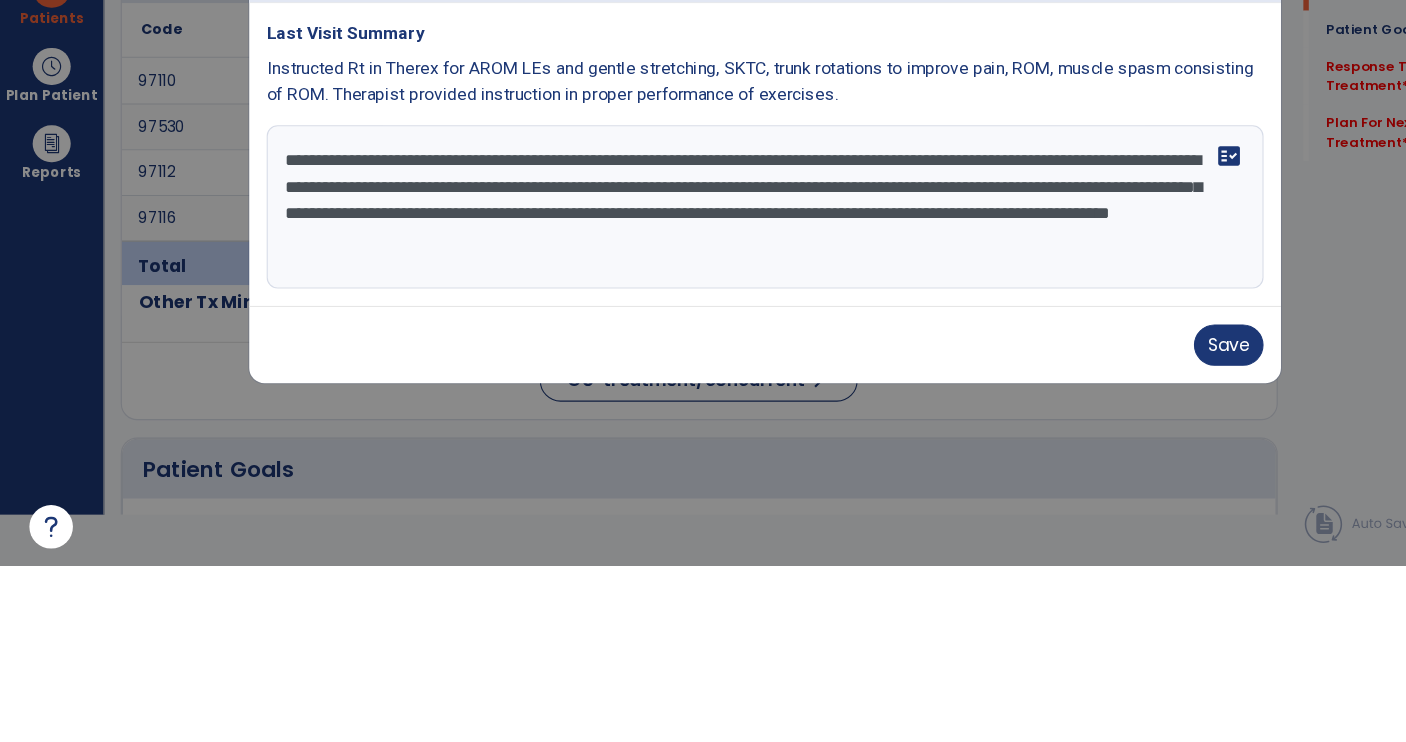 click on "**********" at bounding box center (703, 412) 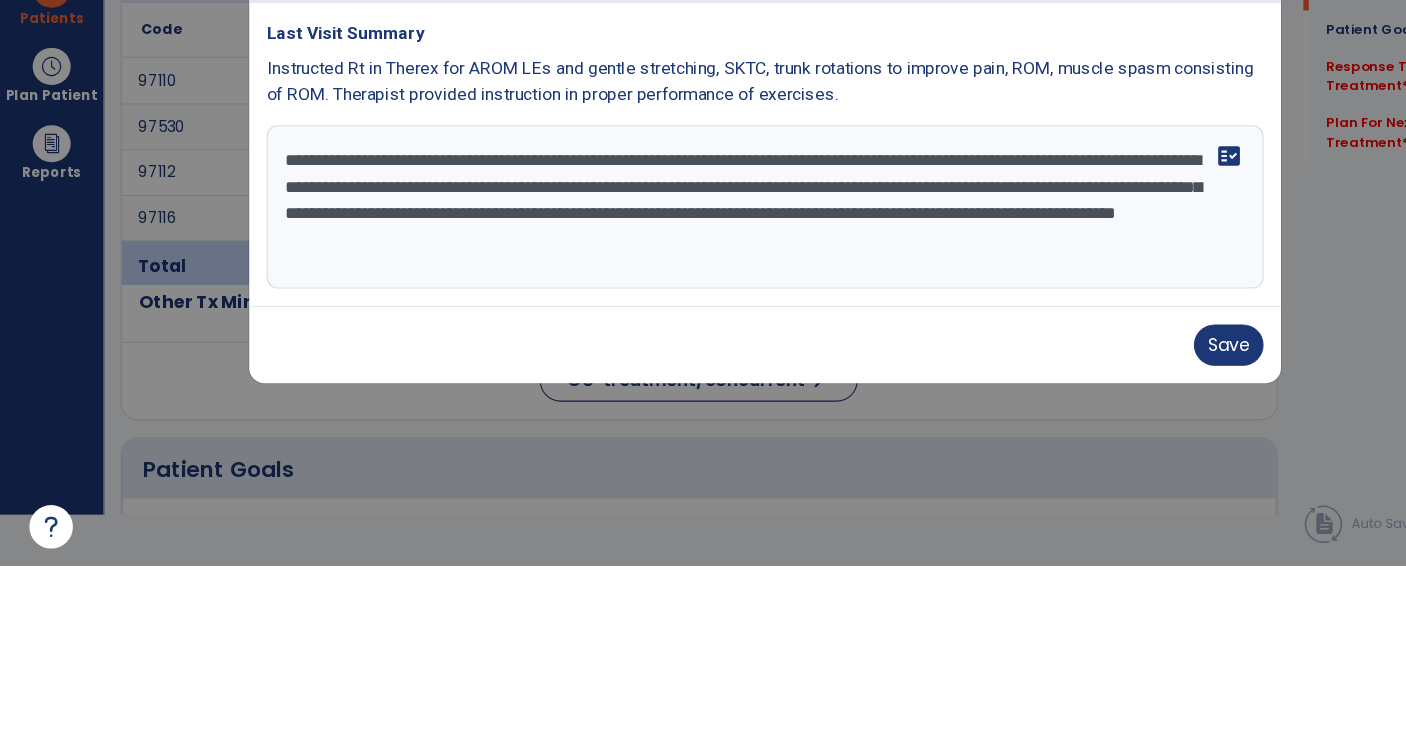 click on "**********" at bounding box center [703, 412] 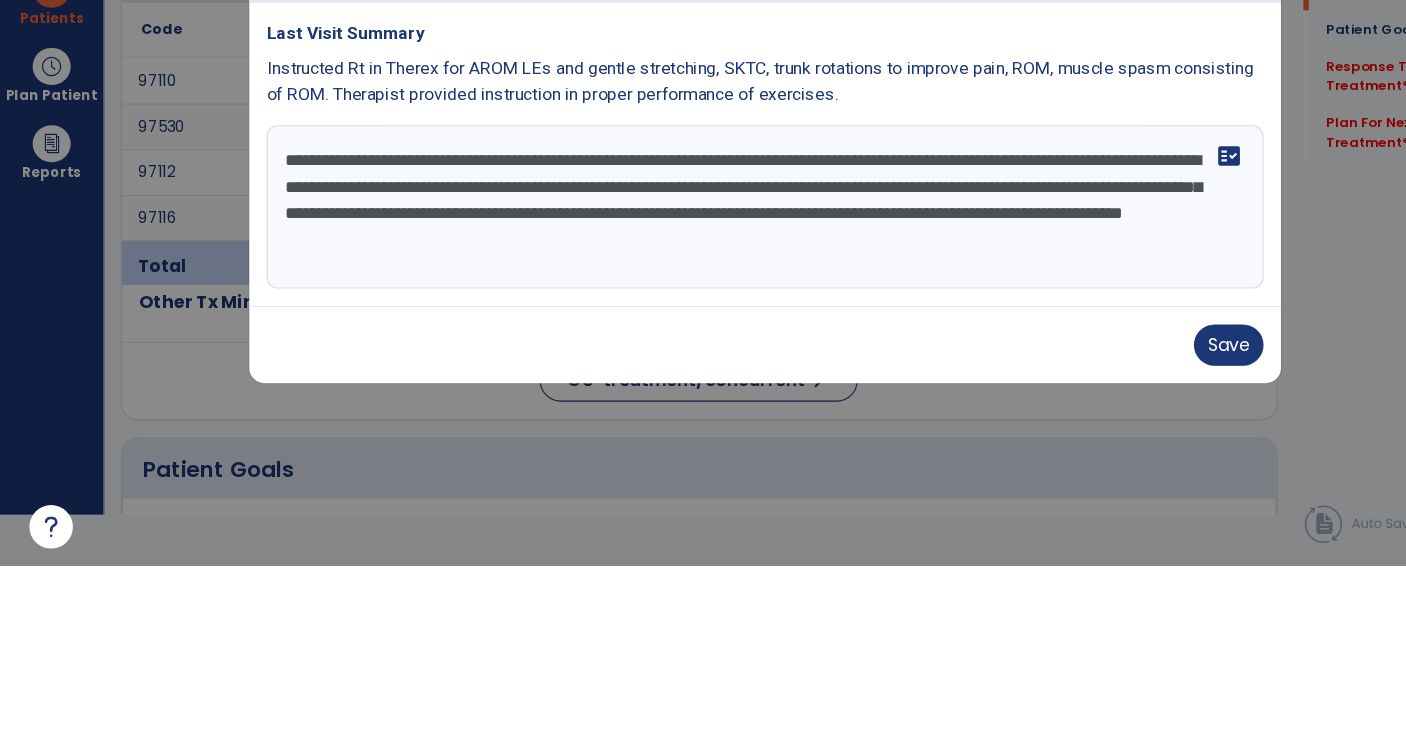 click on "**********" at bounding box center [703, 412] 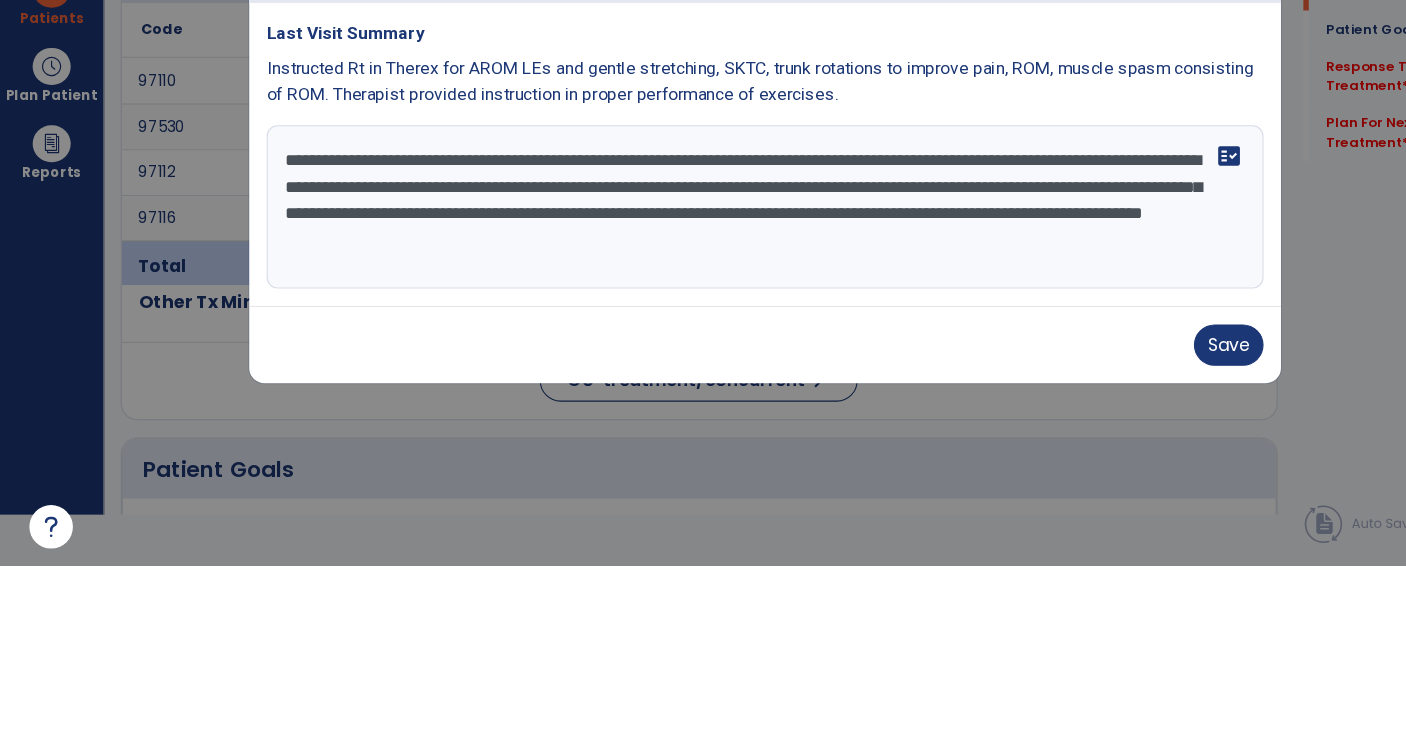 click on "**********" at bounding box center (703, 412) 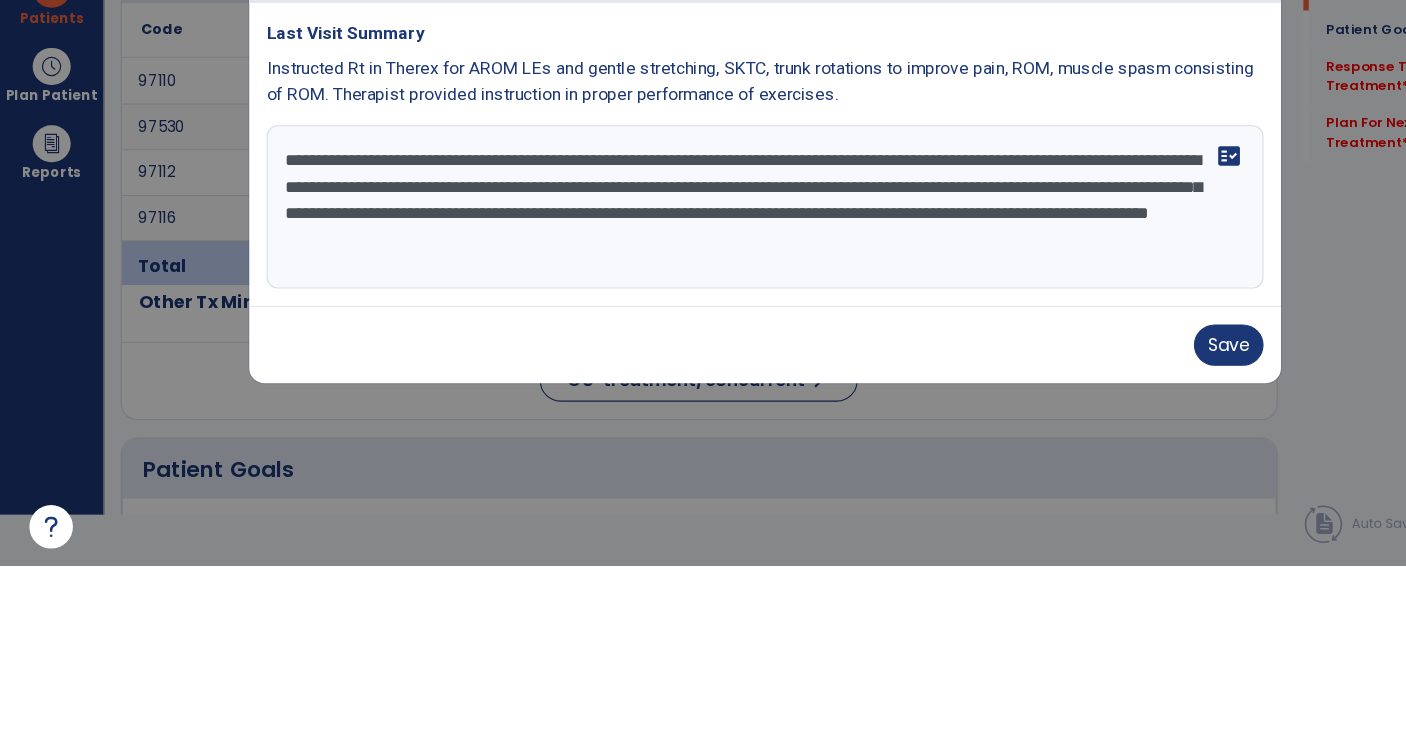 click on "**********" at bounding box center [703, 412] 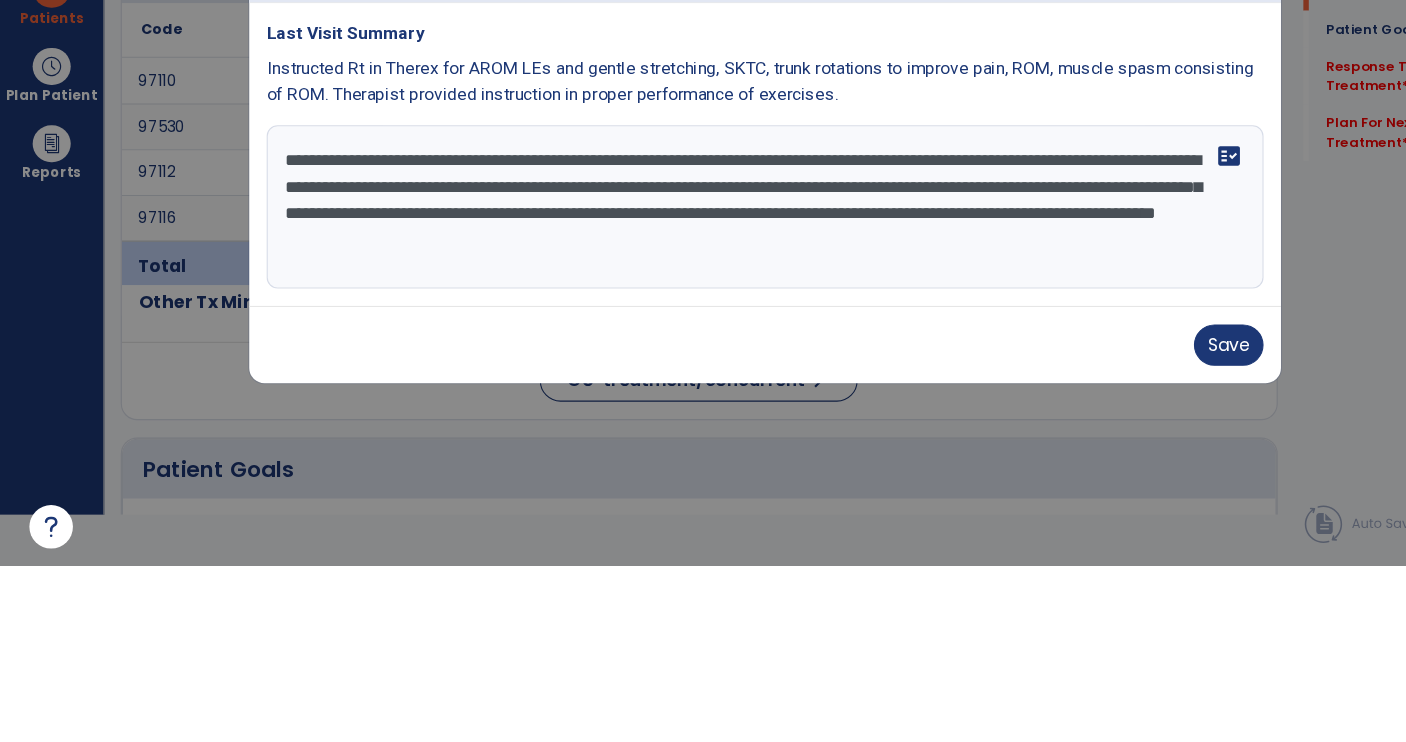 click on "**********" at bounding box center (703, 412) 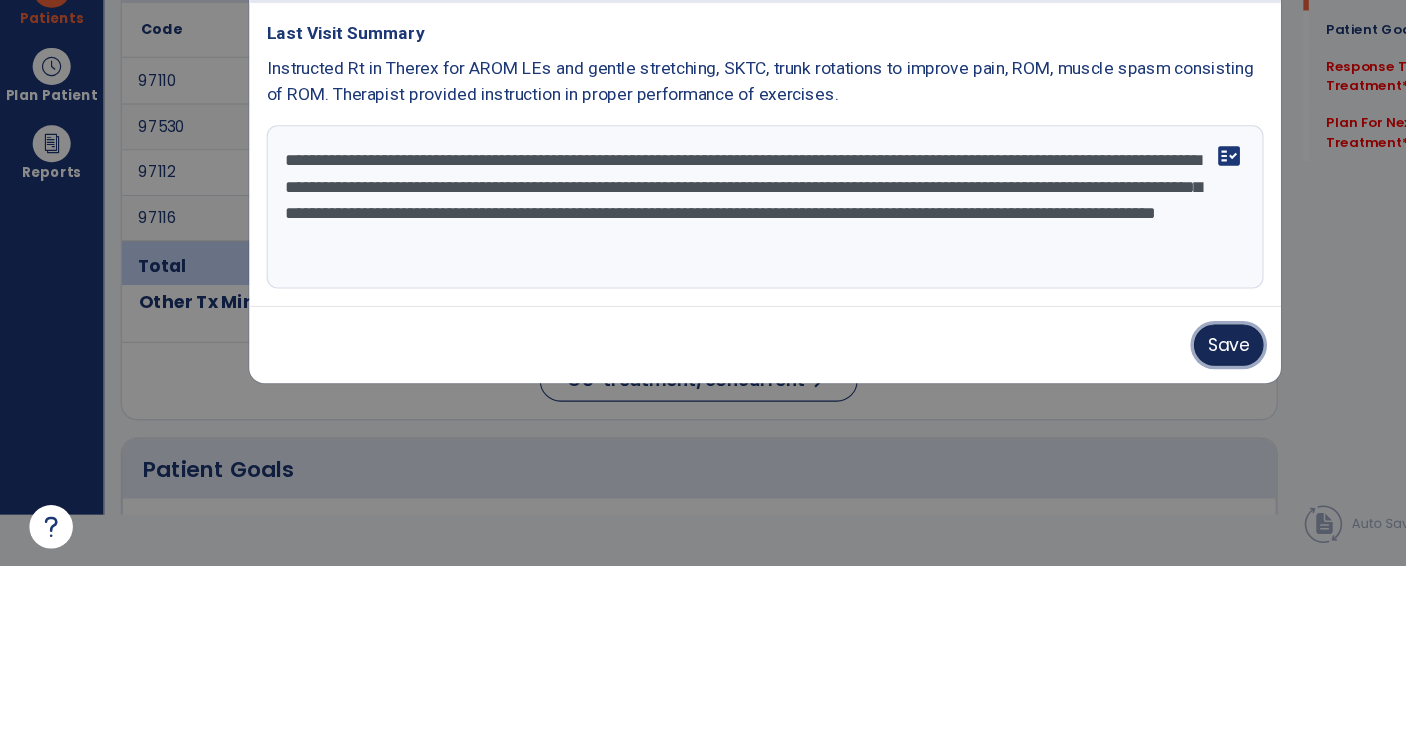 click on "Save" at bounding box center [1129, 539] 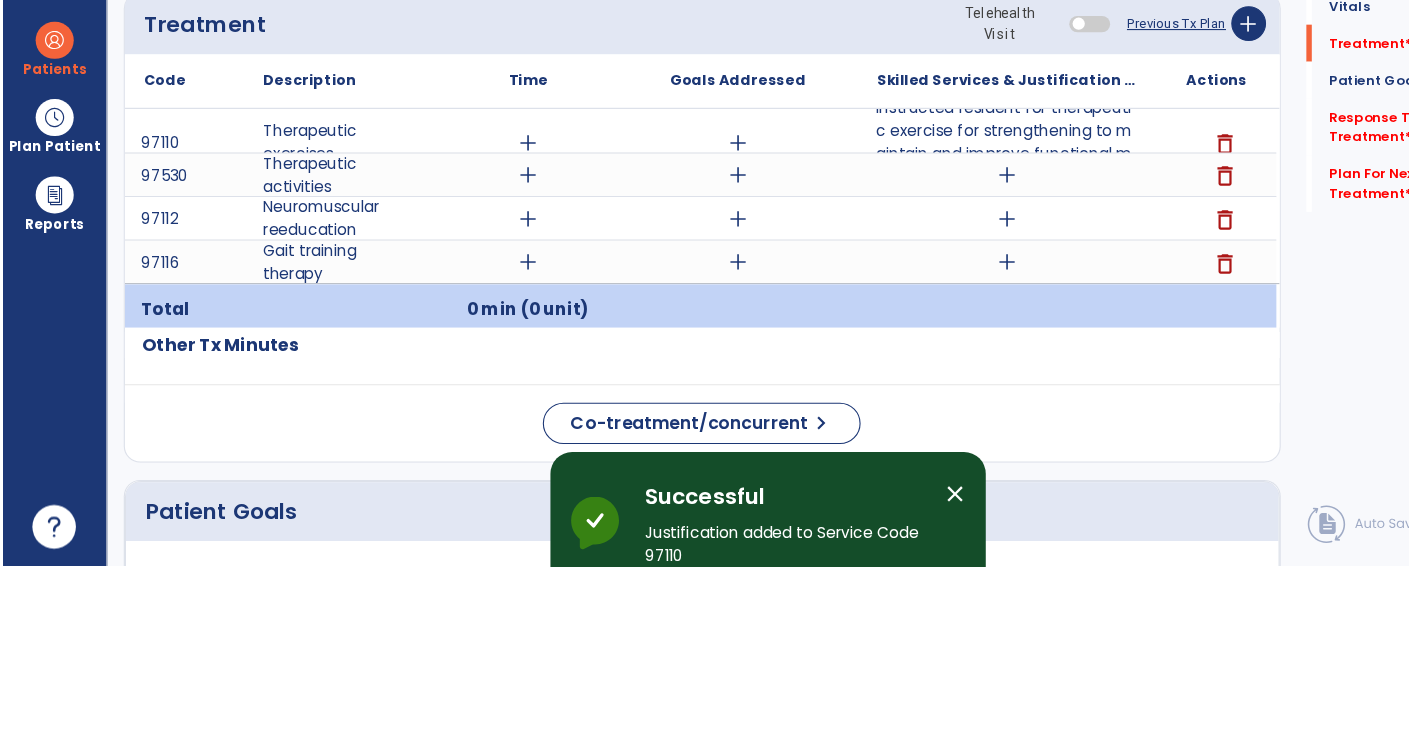 scroll, scrollTop: 47, scrollLeft: 0, axis: vertical 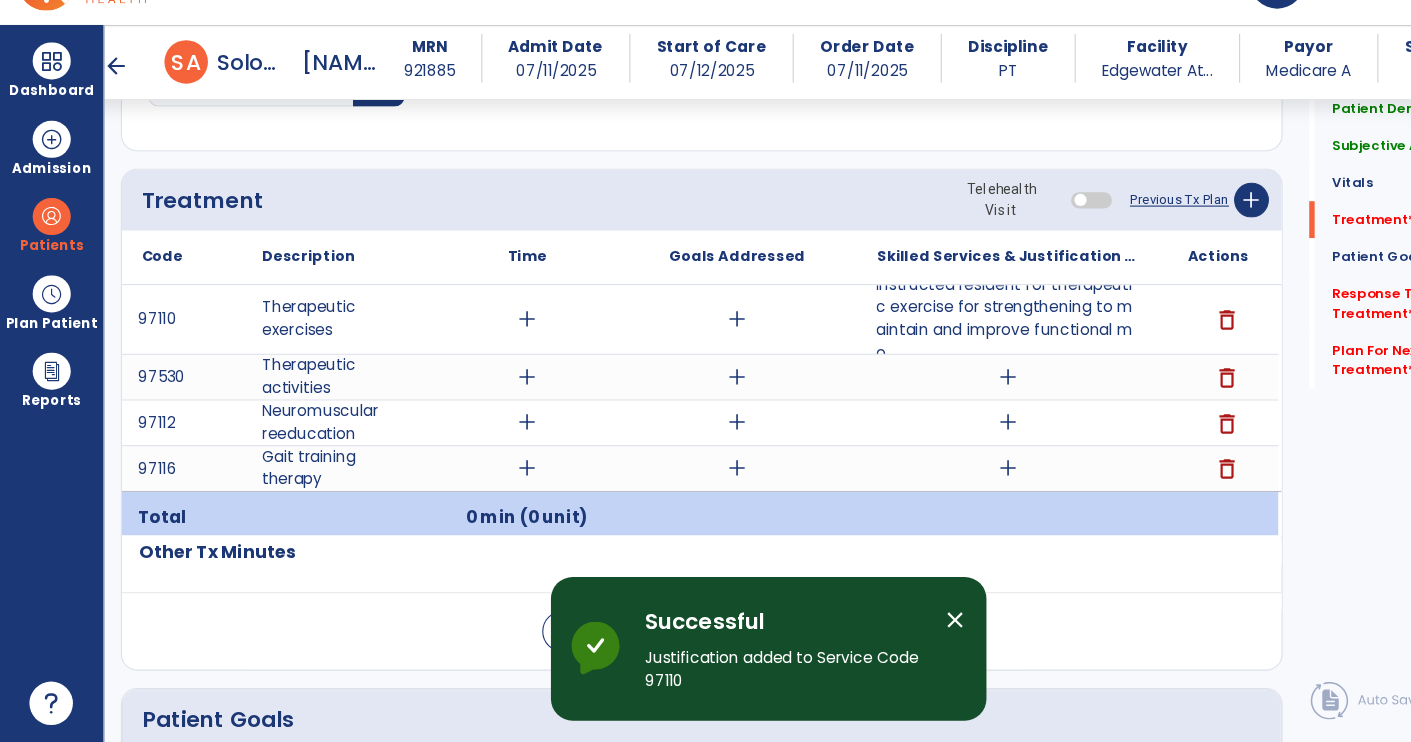 click on "add" at bounding box center [926, 406] 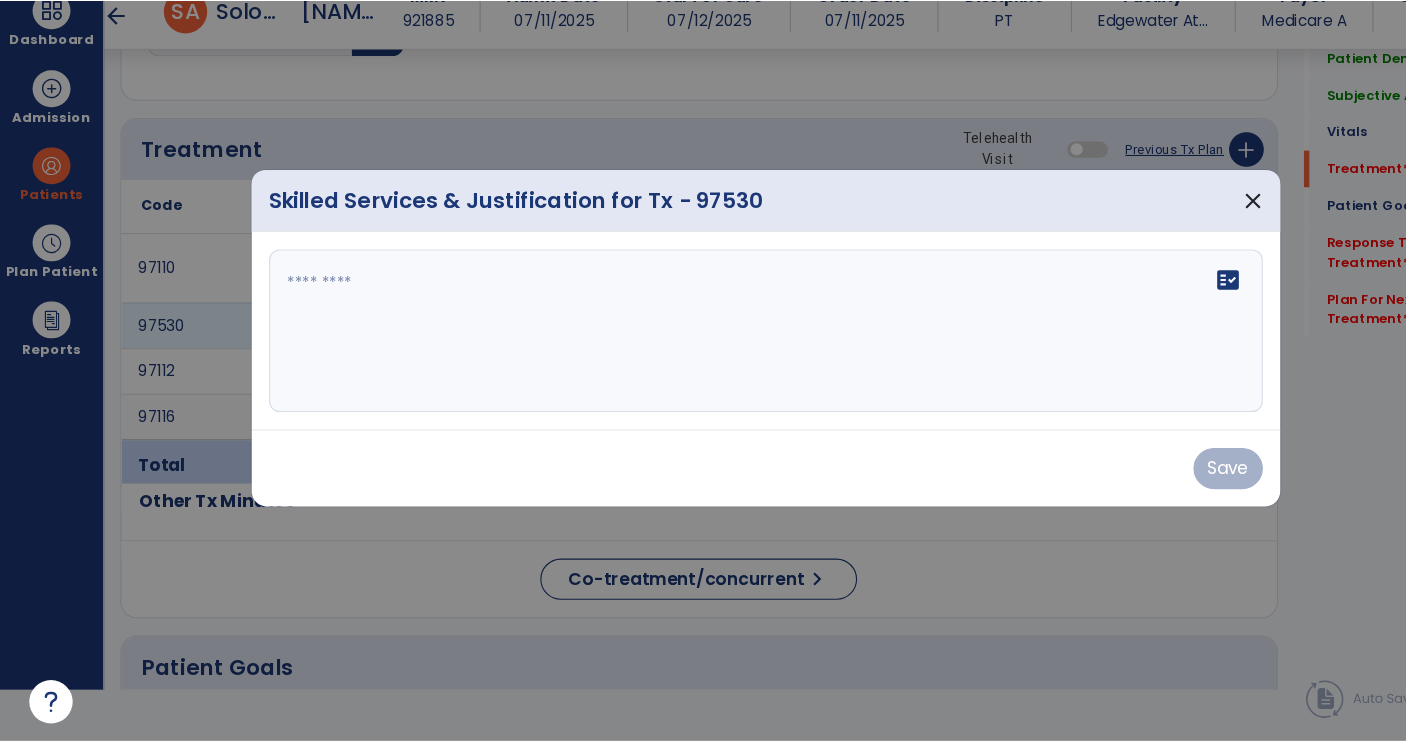 scroll, scrollTop: 0, scrollLeft: 0, axis: both 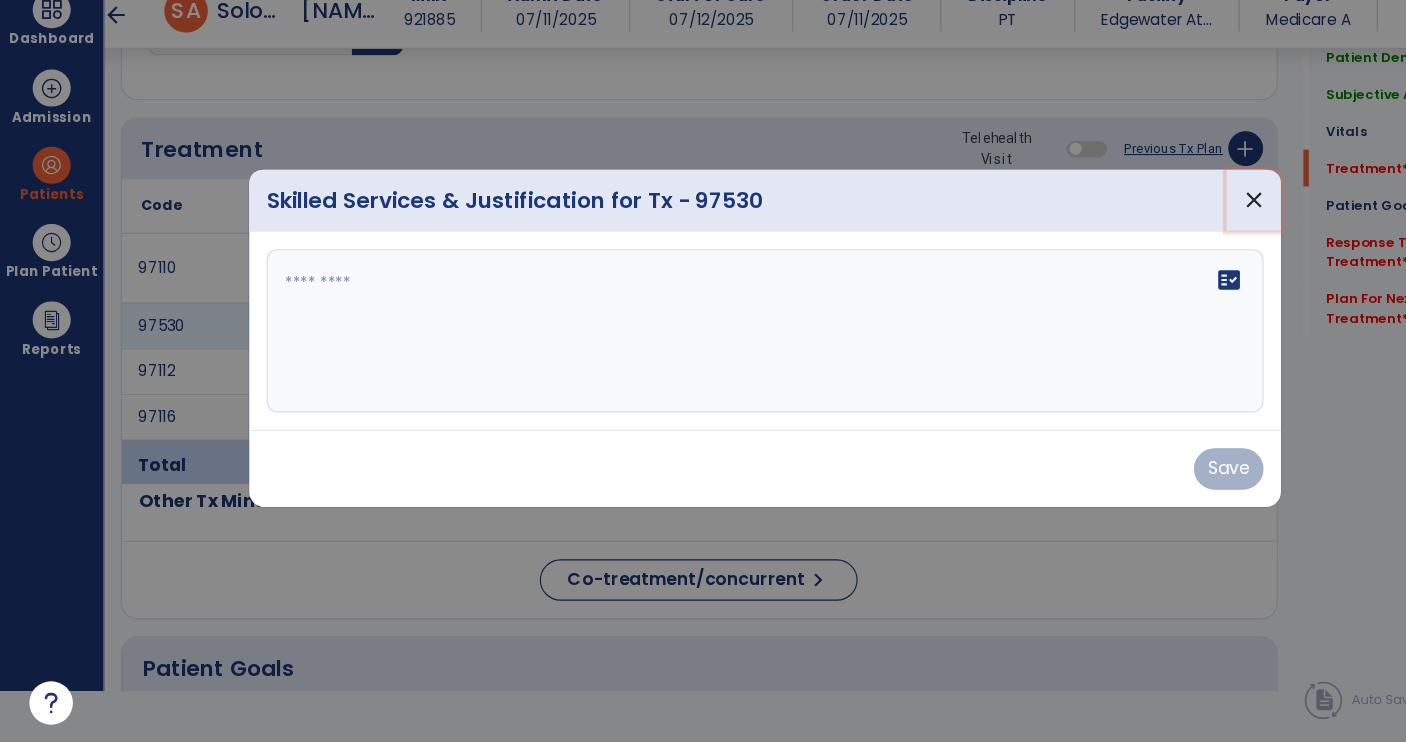 click on "close" at bounding box center [1152, 244] 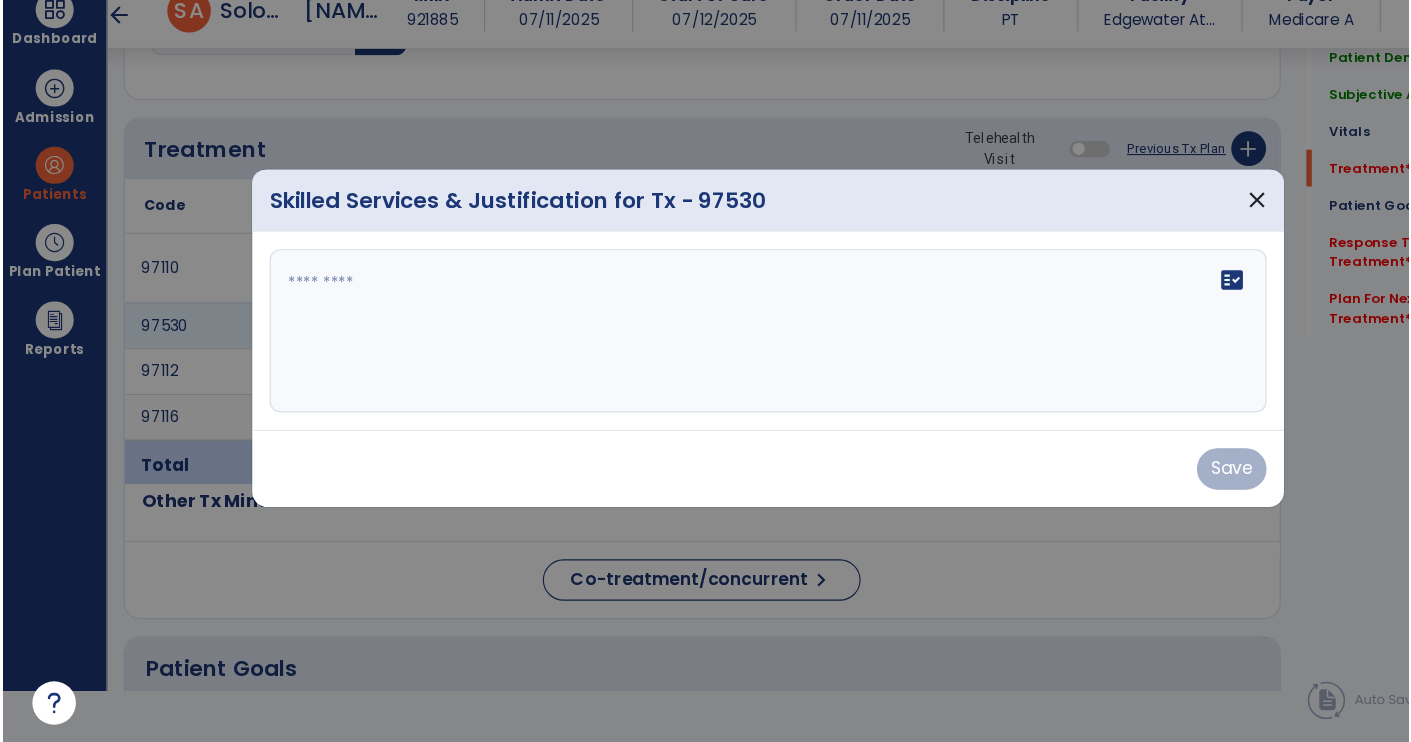 scroll, scrollTop: 47, scrollLeft: 0, axis: vertical 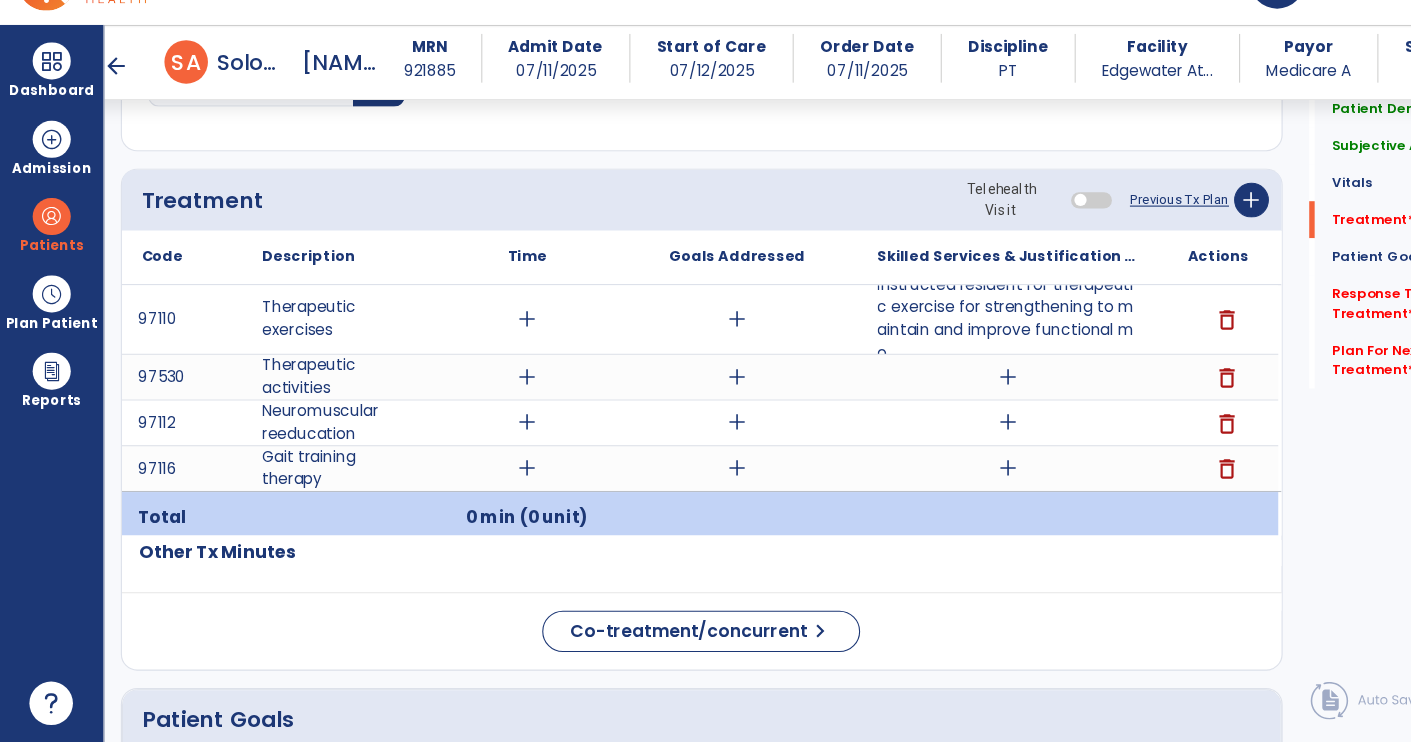click on "delete" at bounding box center (1127, 407) 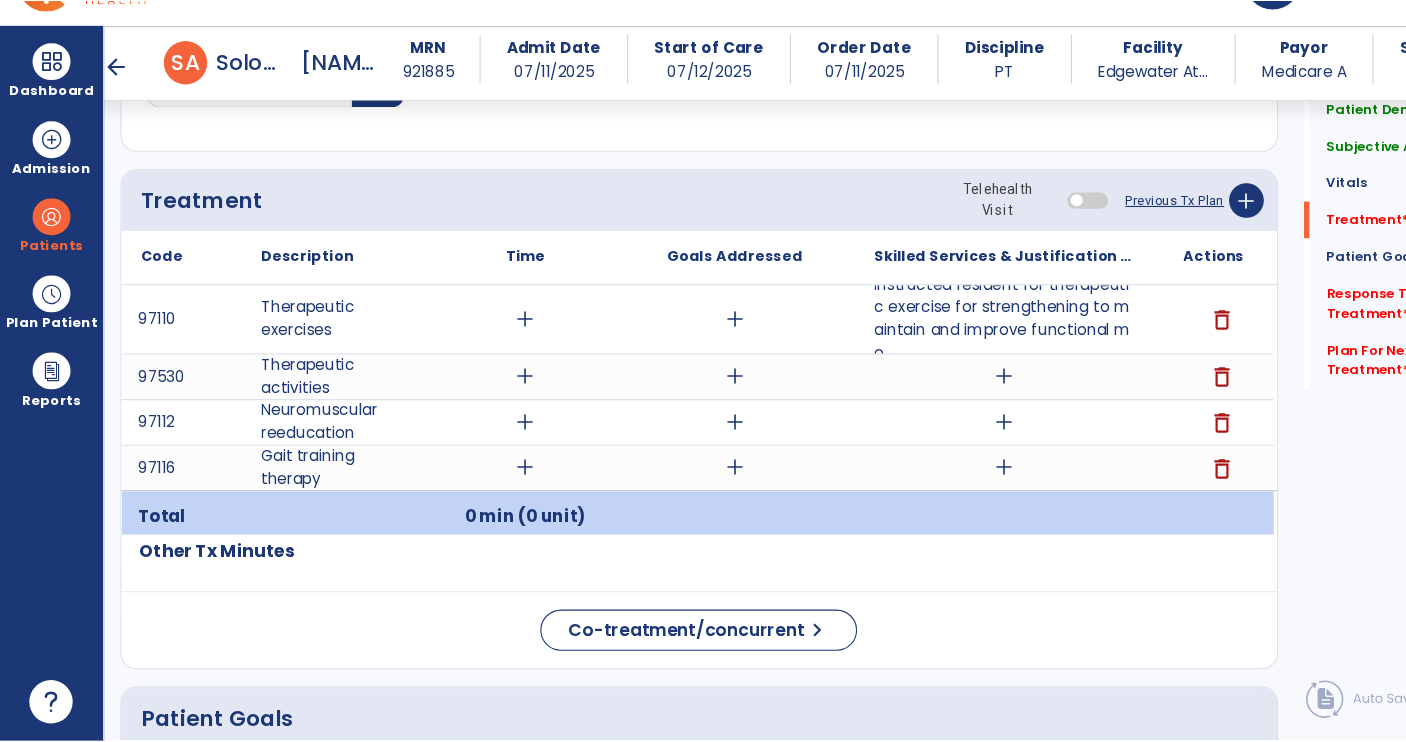 scroll, scrollTop: 0, scrollLeft: 0, axis: both 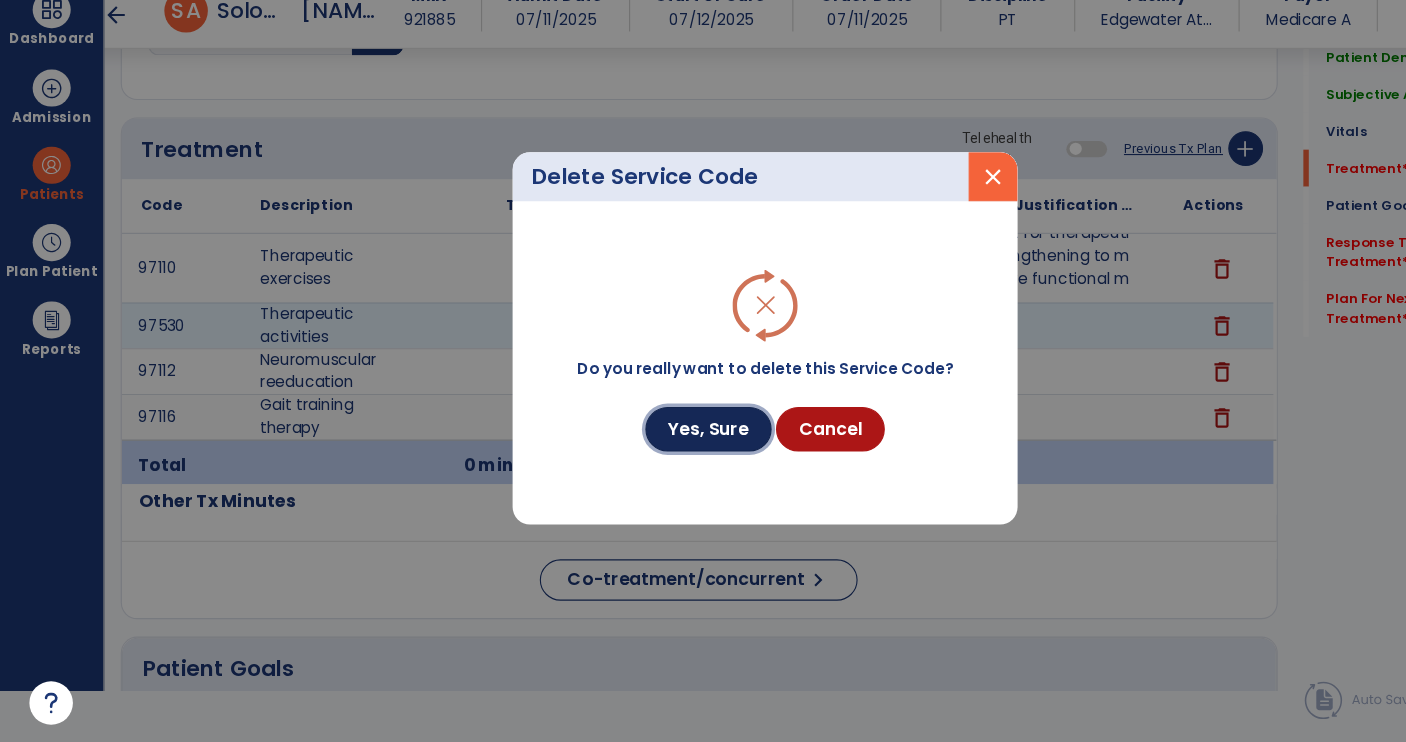 click on "Yes, Sure" at bounding box center (651, 454) 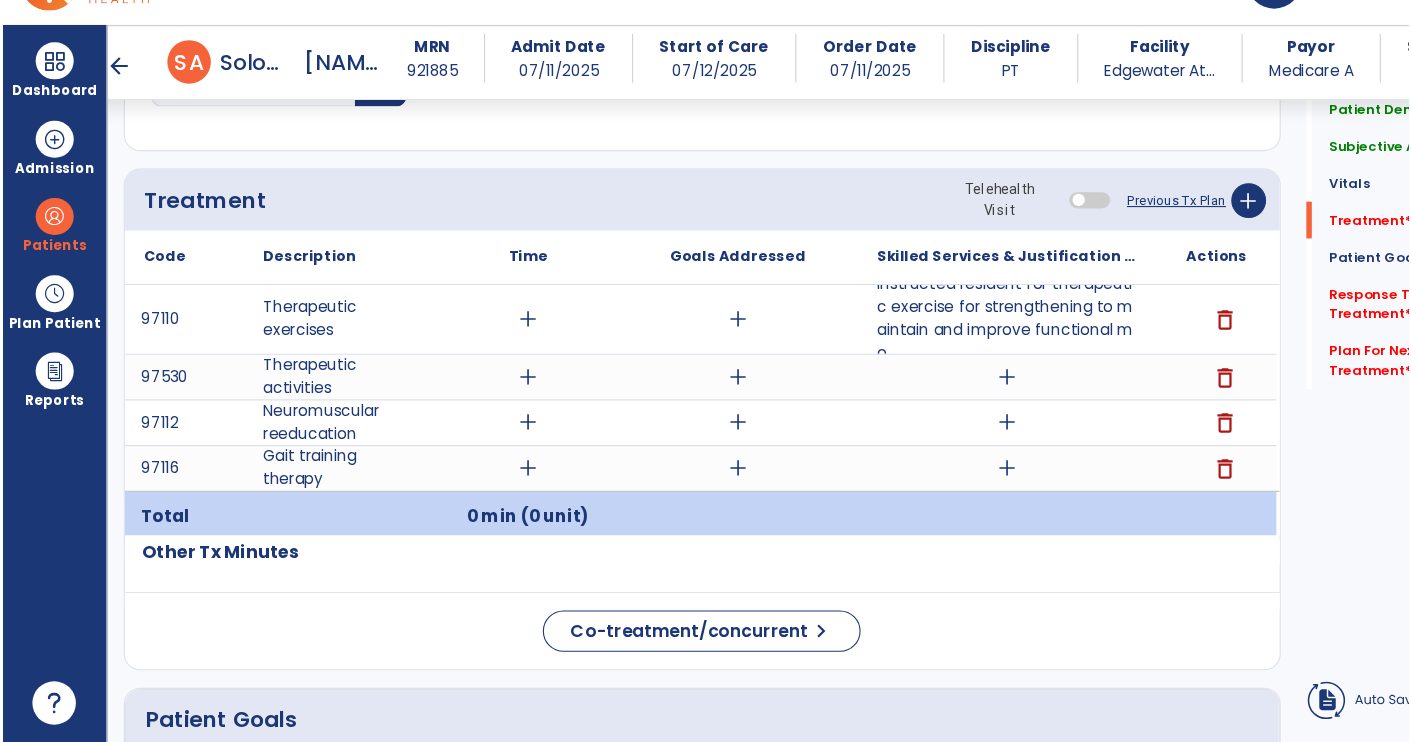 scroll, scrollTop: 47, scrollLeft: 0, axis: vertical 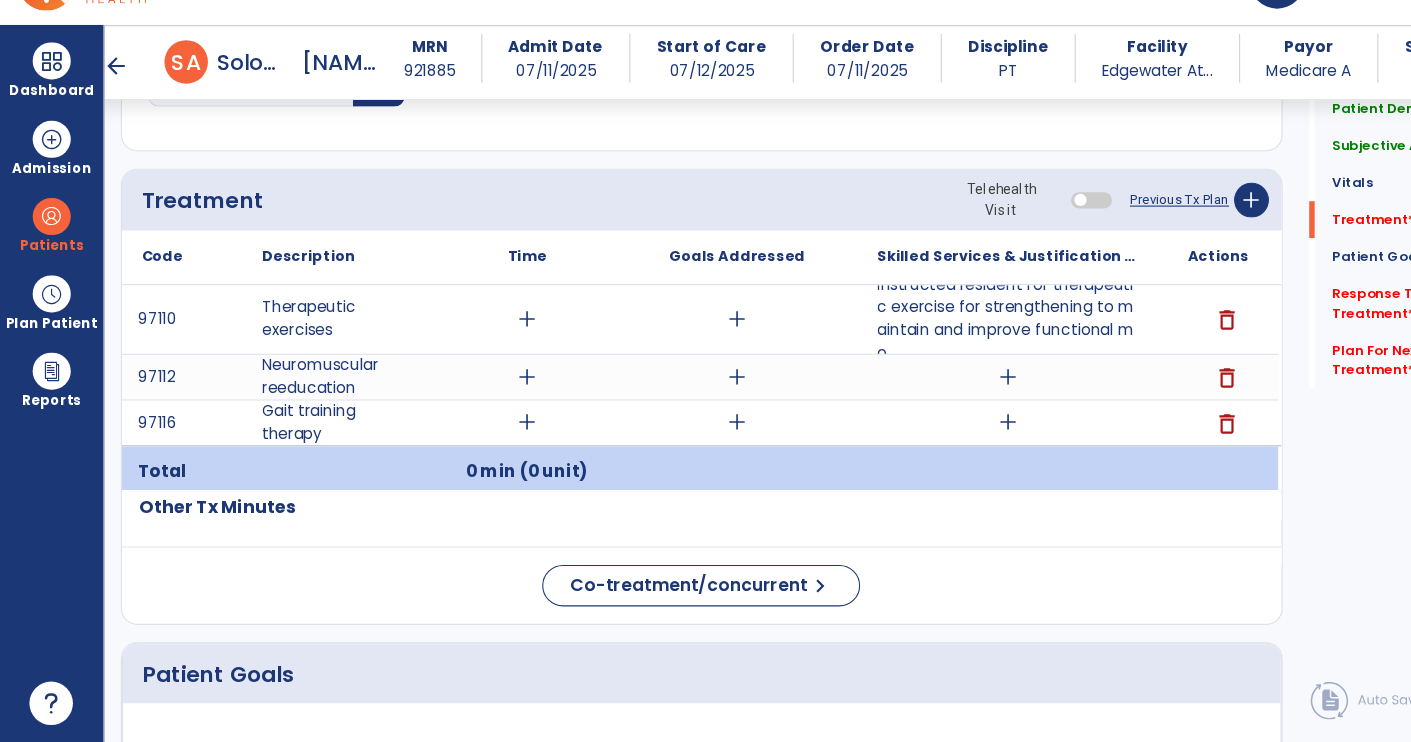 click on "add" at bounding box center [926, 406] 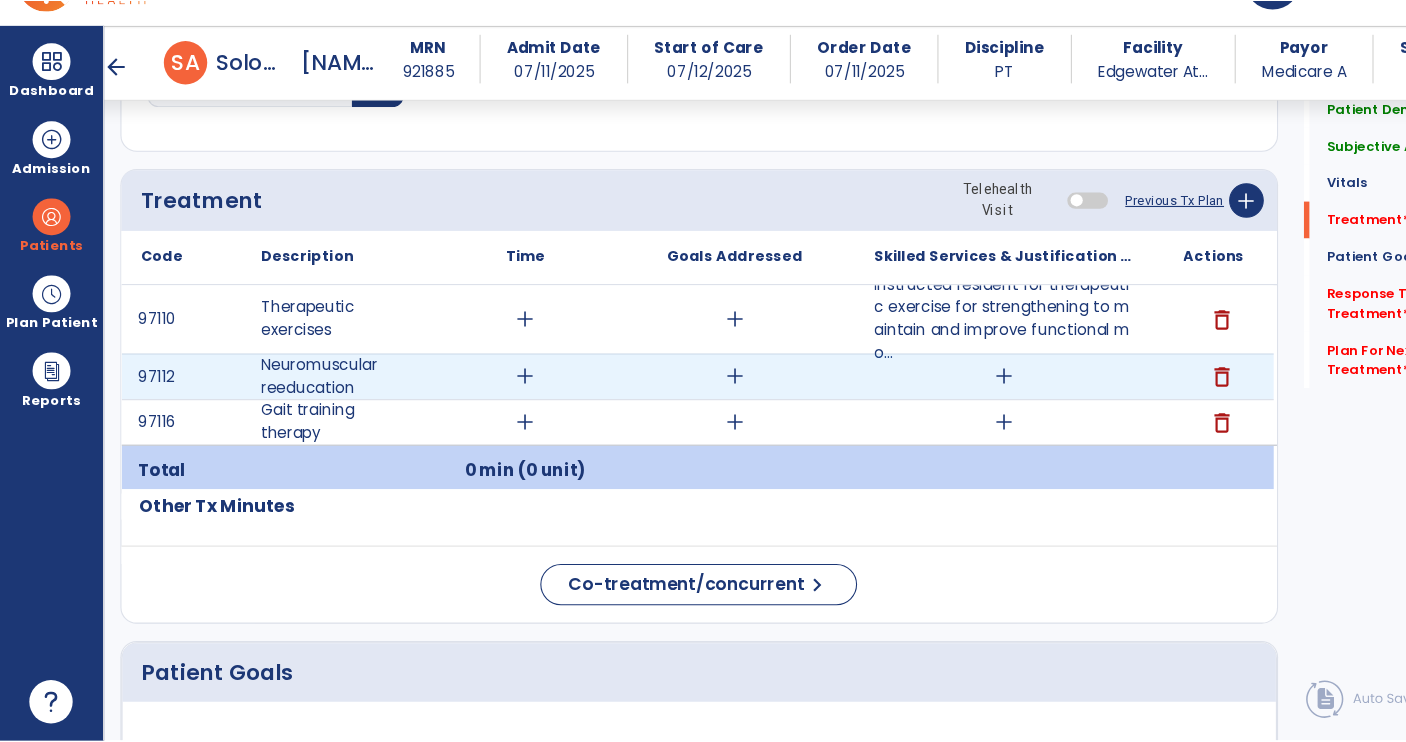 scroll, scrollTop: 0, scrollLeft: 0, axis: both 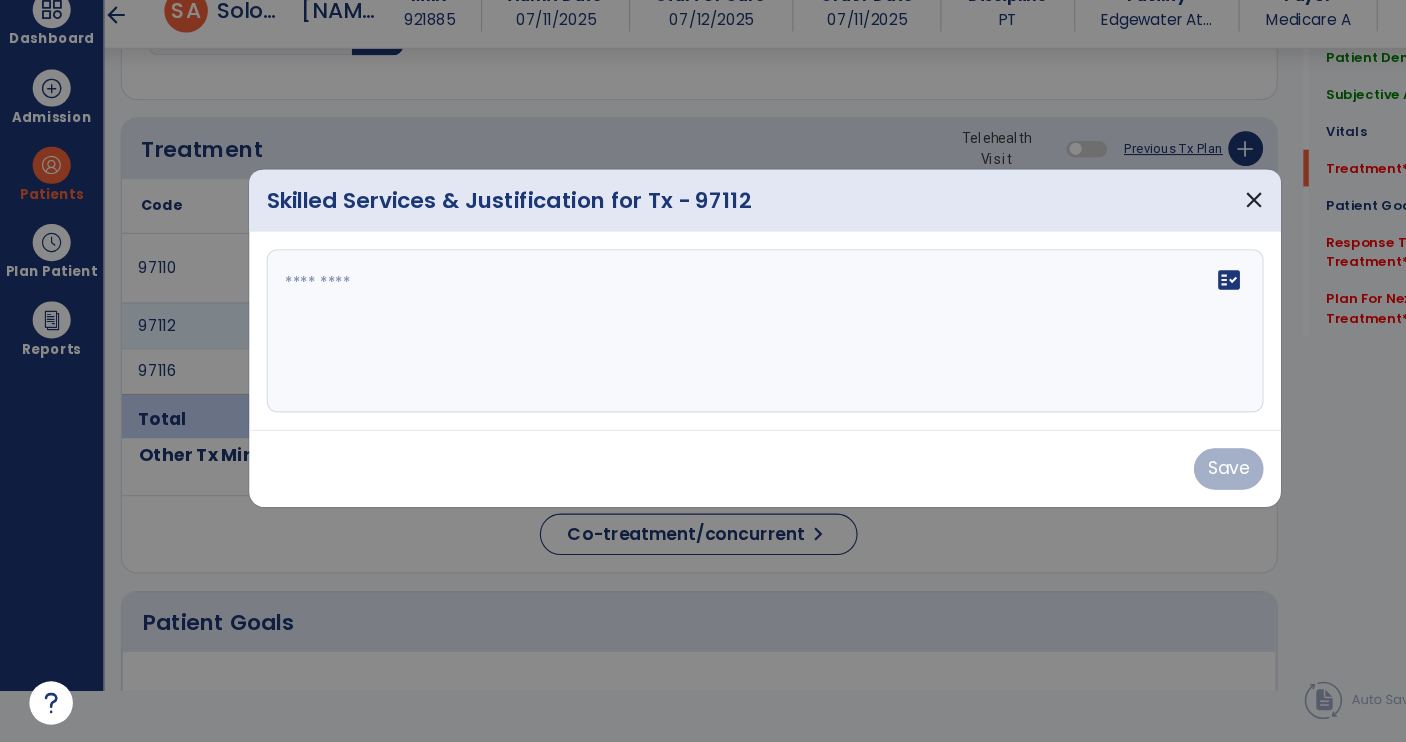 click 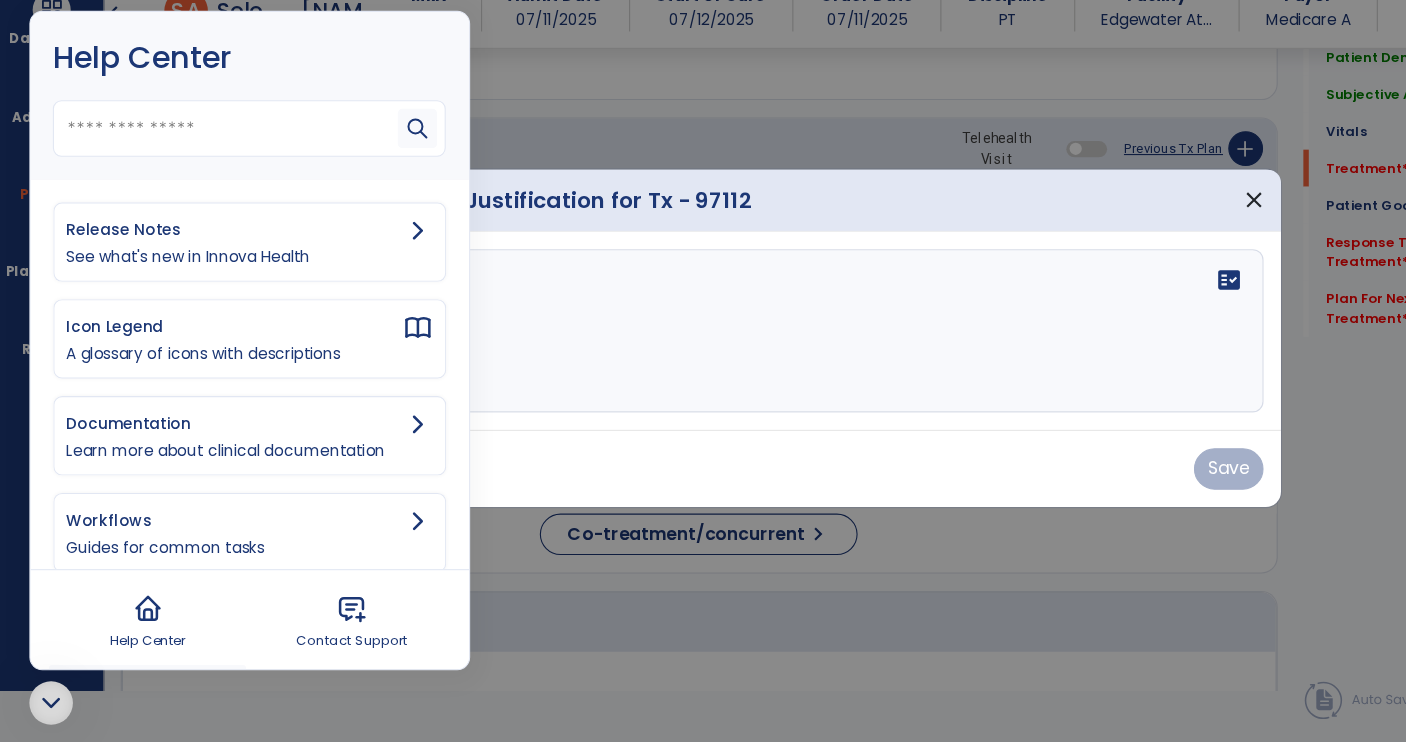 click at bounding box center (47, 706) 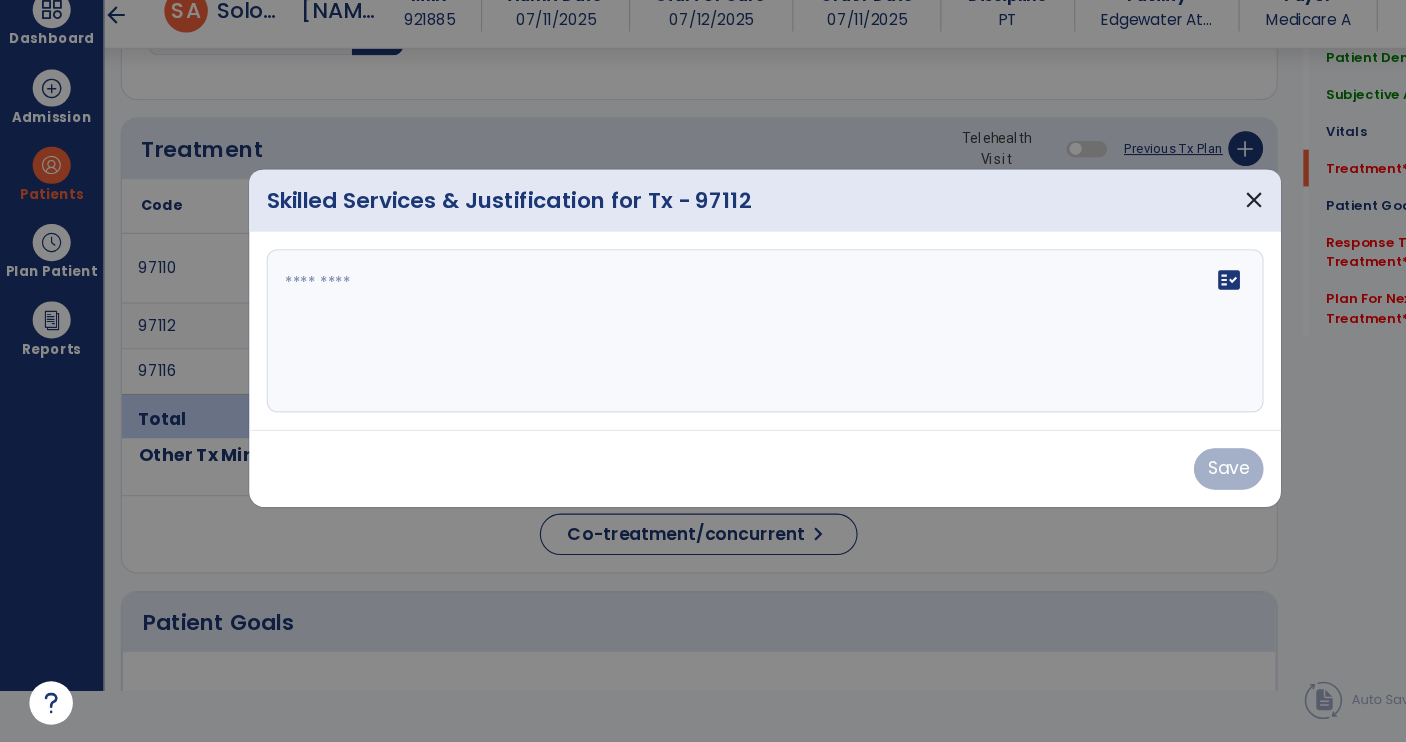 click 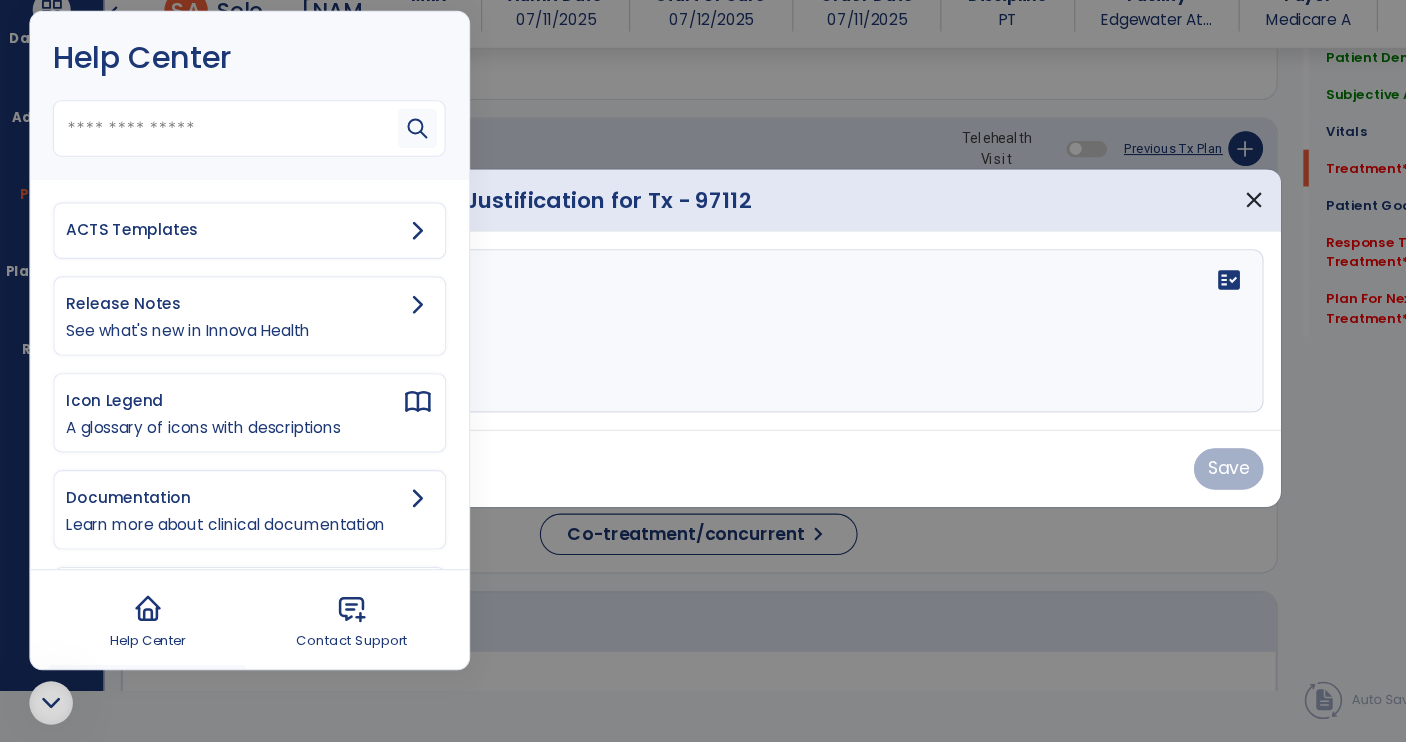 click on "ACTS Templates" at bounding box center (215, 271) 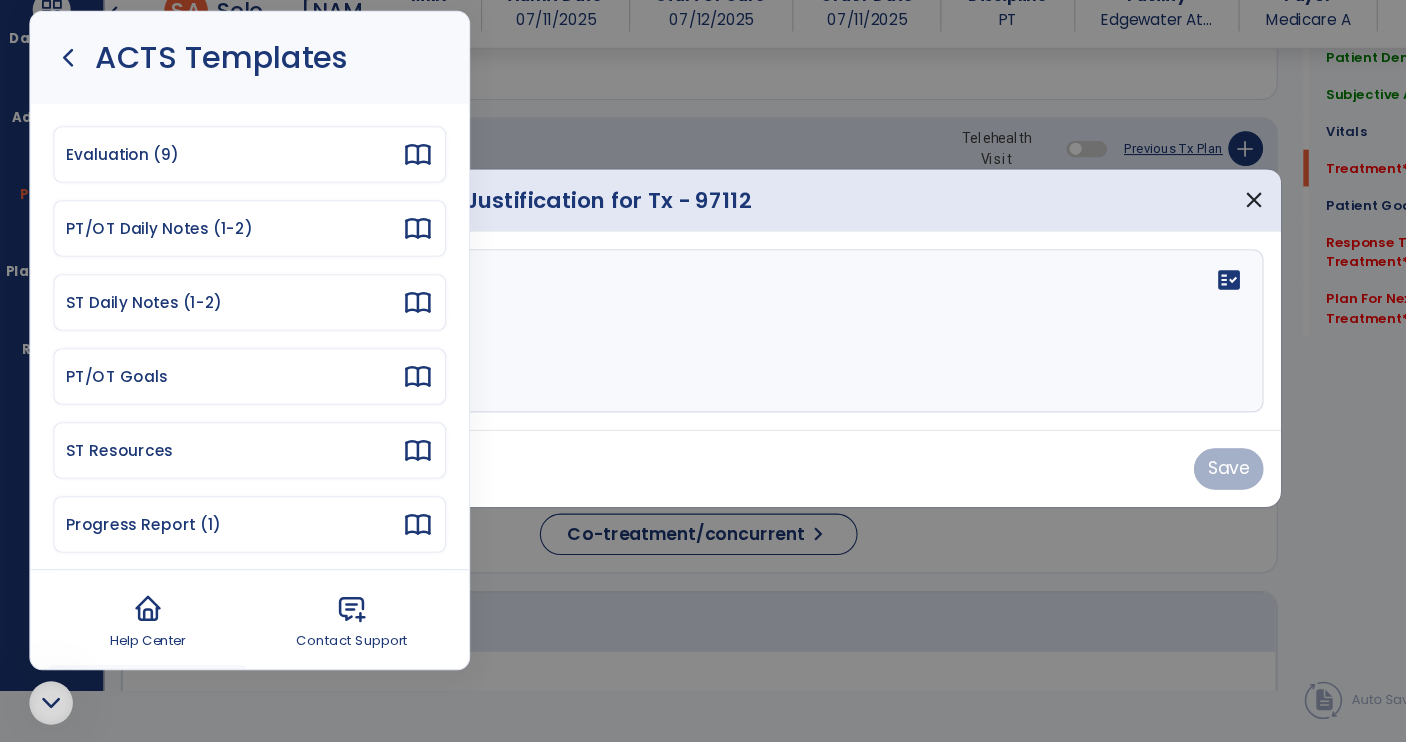 click on "PT/OT Daily Notes (1-2)" at bounding box center [215, 270] 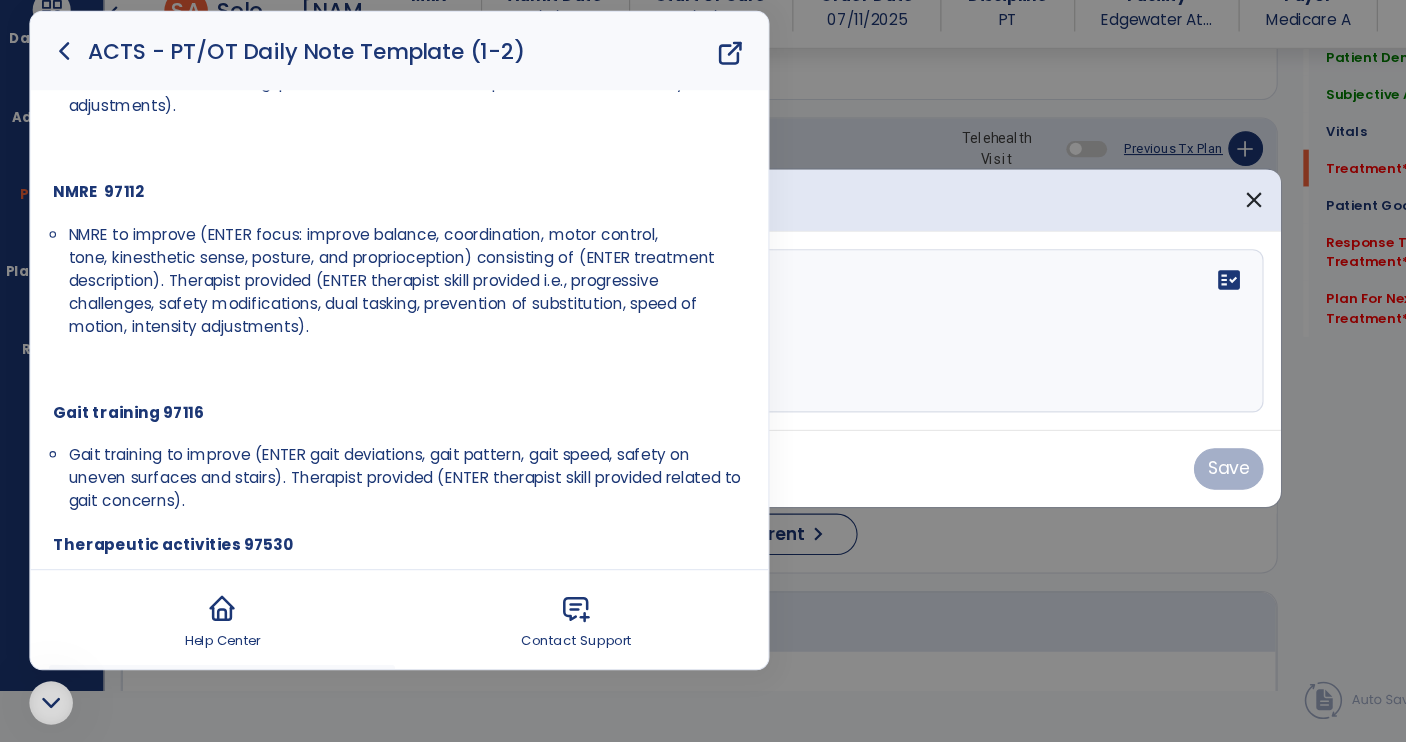 scroll, scrollTop: 374, scrollLeft: 0, axis: vertical 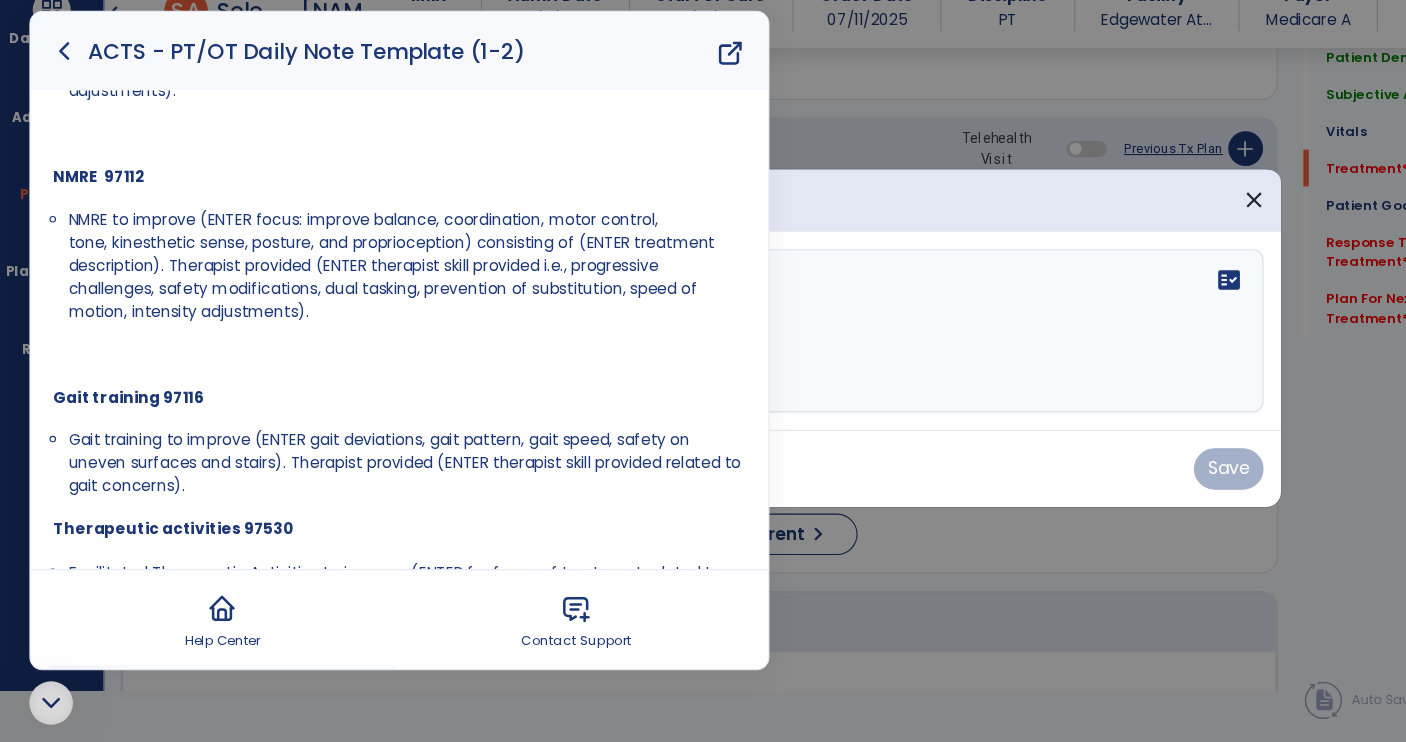 click 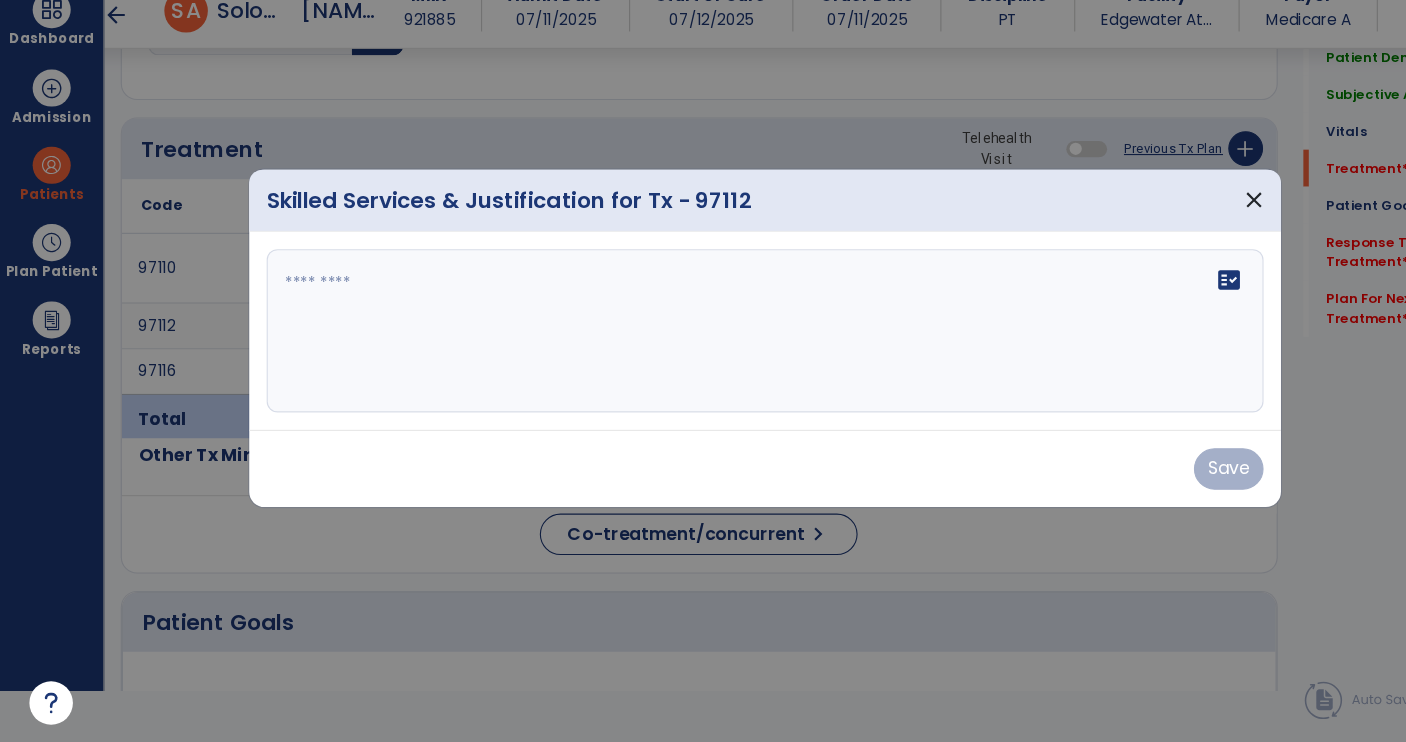 scroll, scrollTop: 0, scrollLeft: 0, axis: both 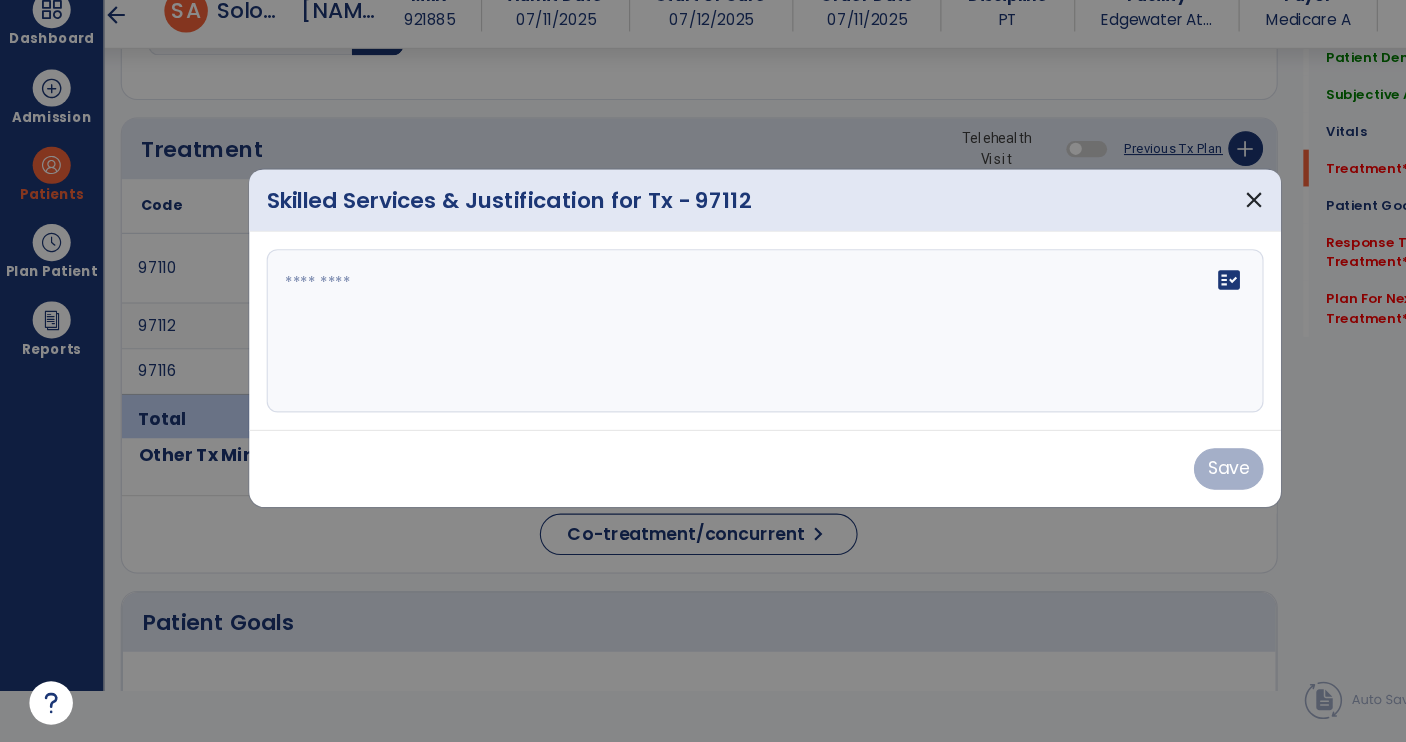 click on "fact_check" at bounding box center [703, 364] 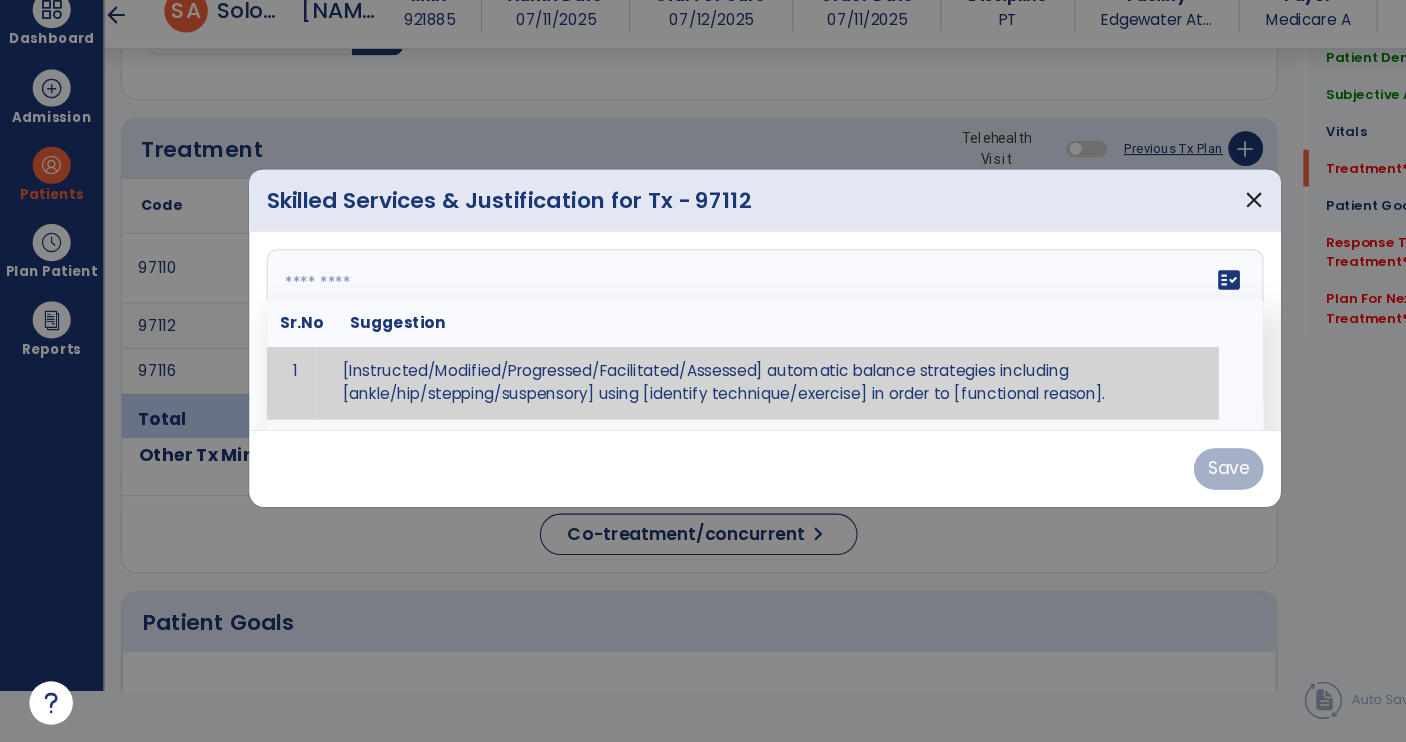 scroll, scrollTop: 0, scrollLeft: 0, axis: both 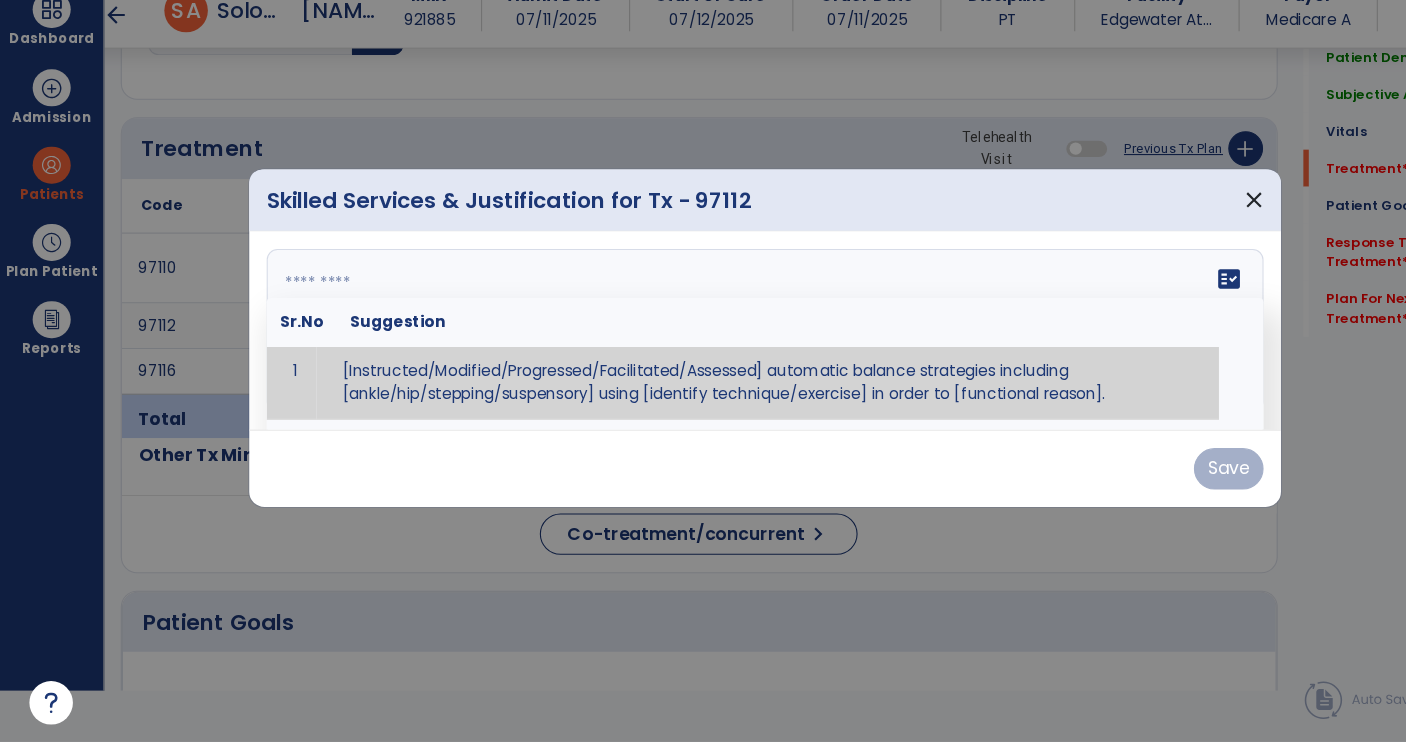 click at bounding box center (701, 364) 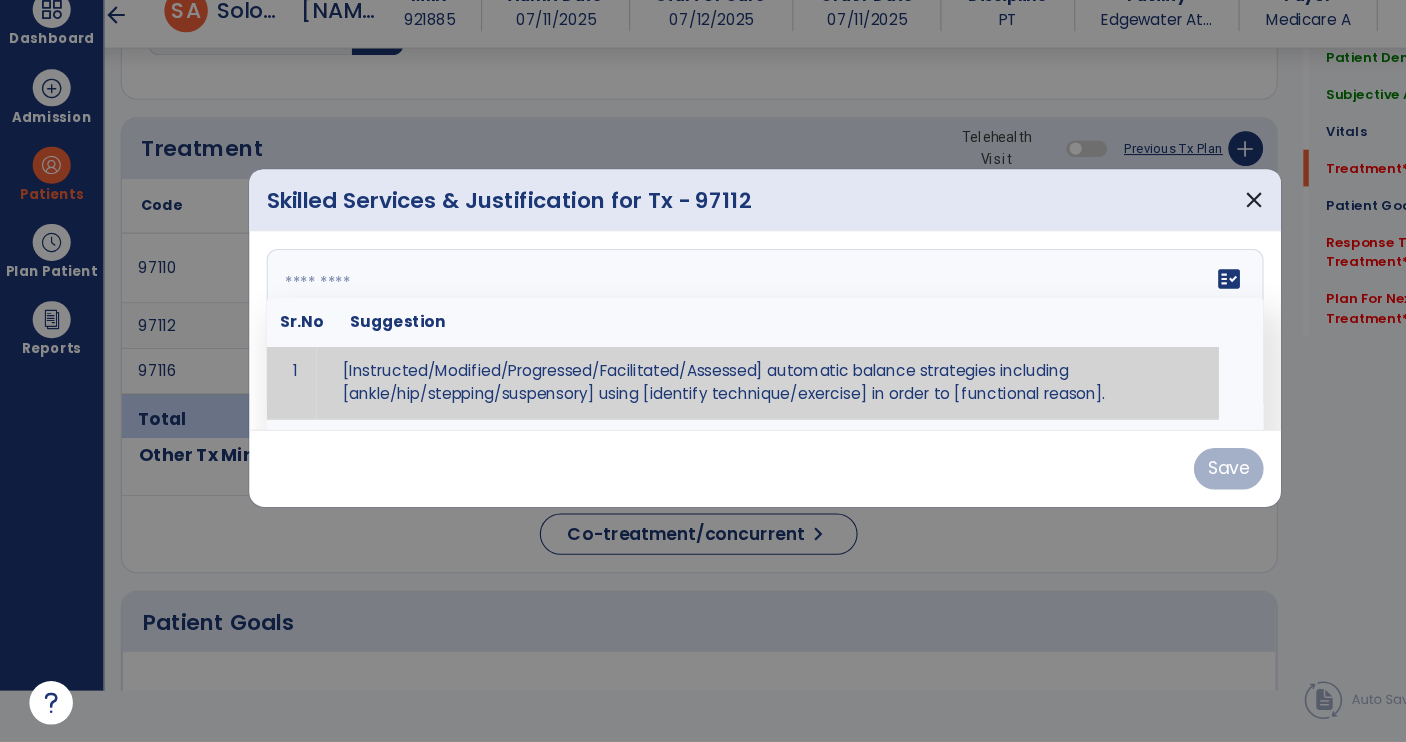 paste on "**********" 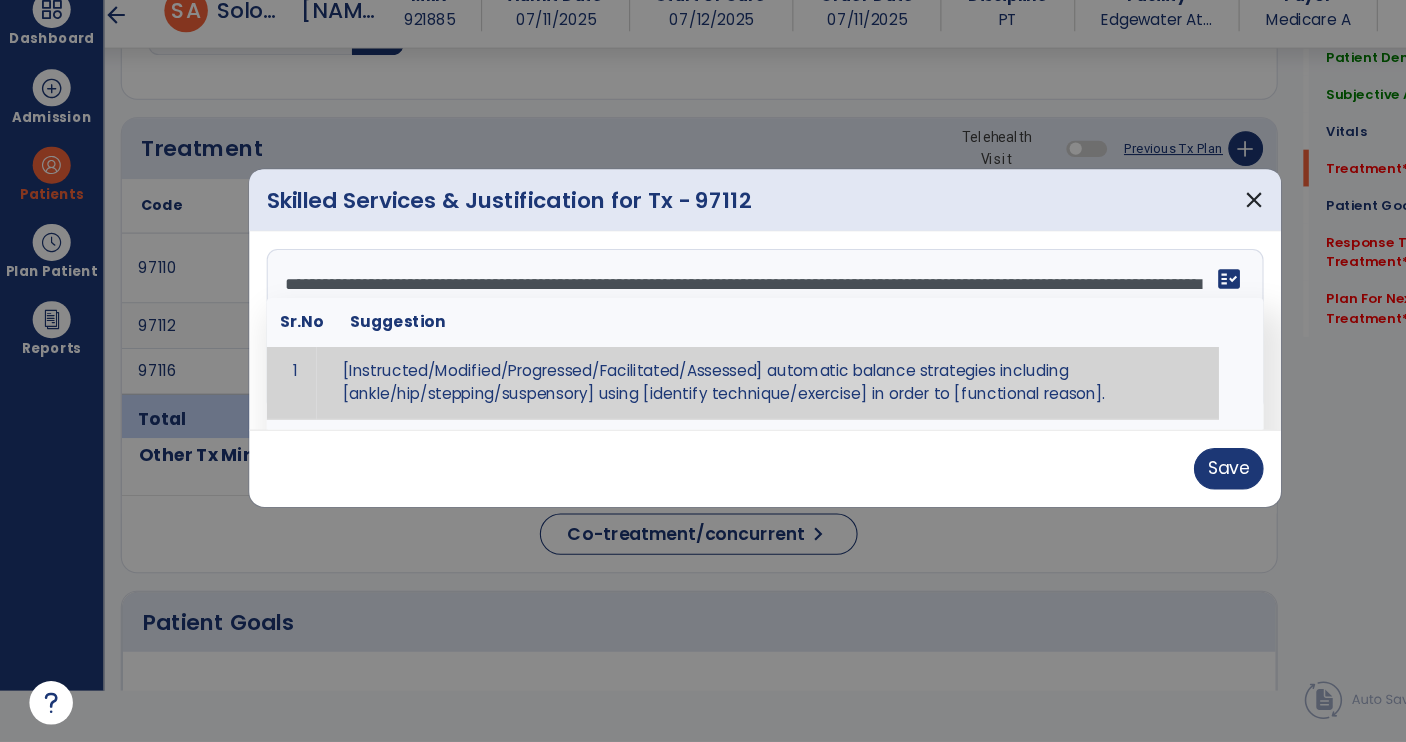 scroll, scrollTop: 0, scrollLeft: 0, axis: both 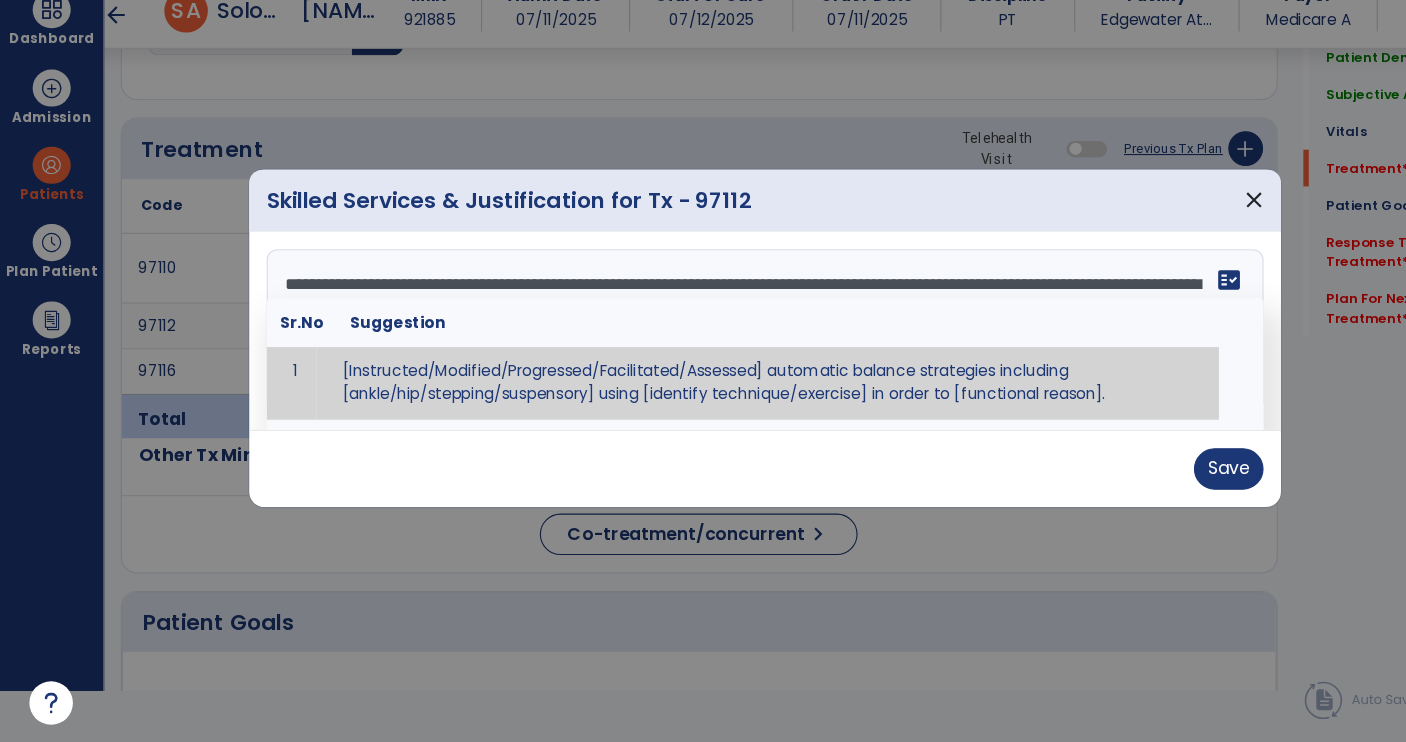 type on "**********" 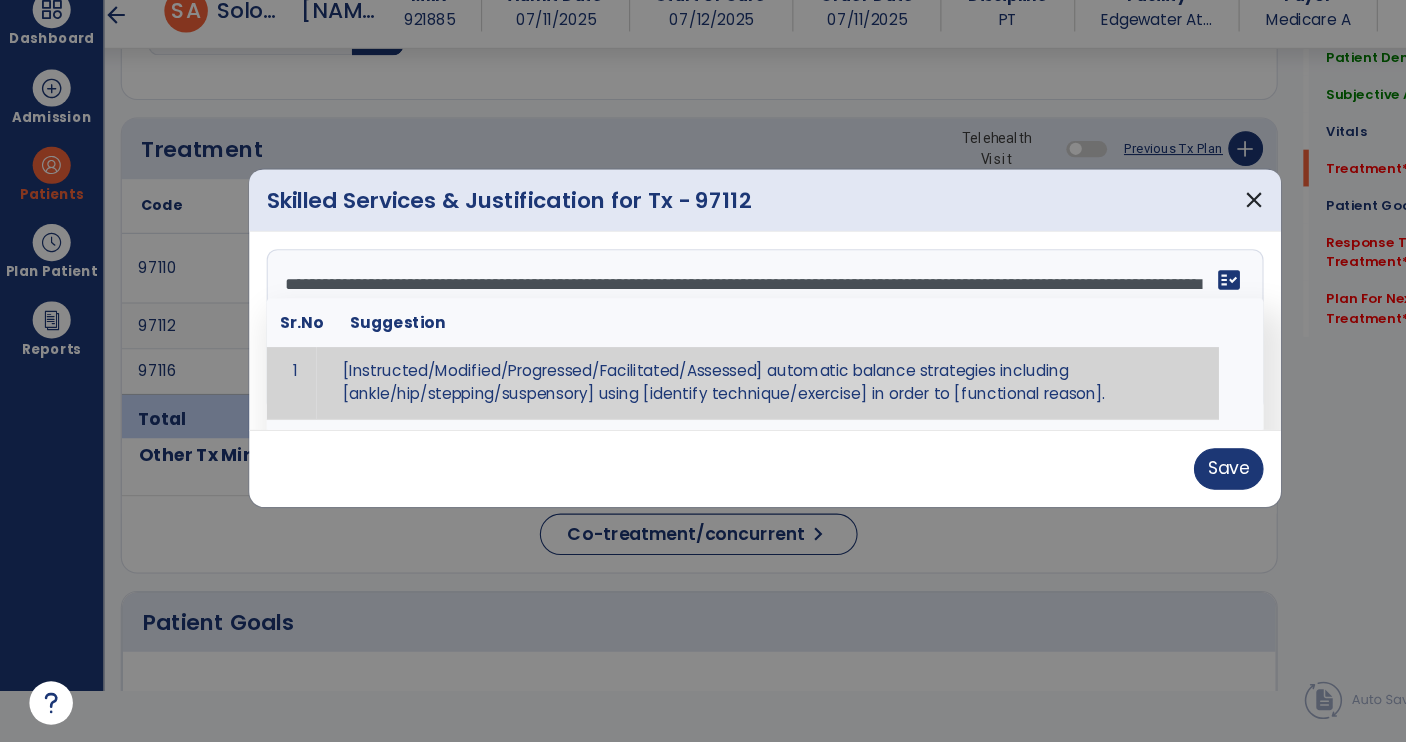 click on "Save" at bounding box center (1129, 491) 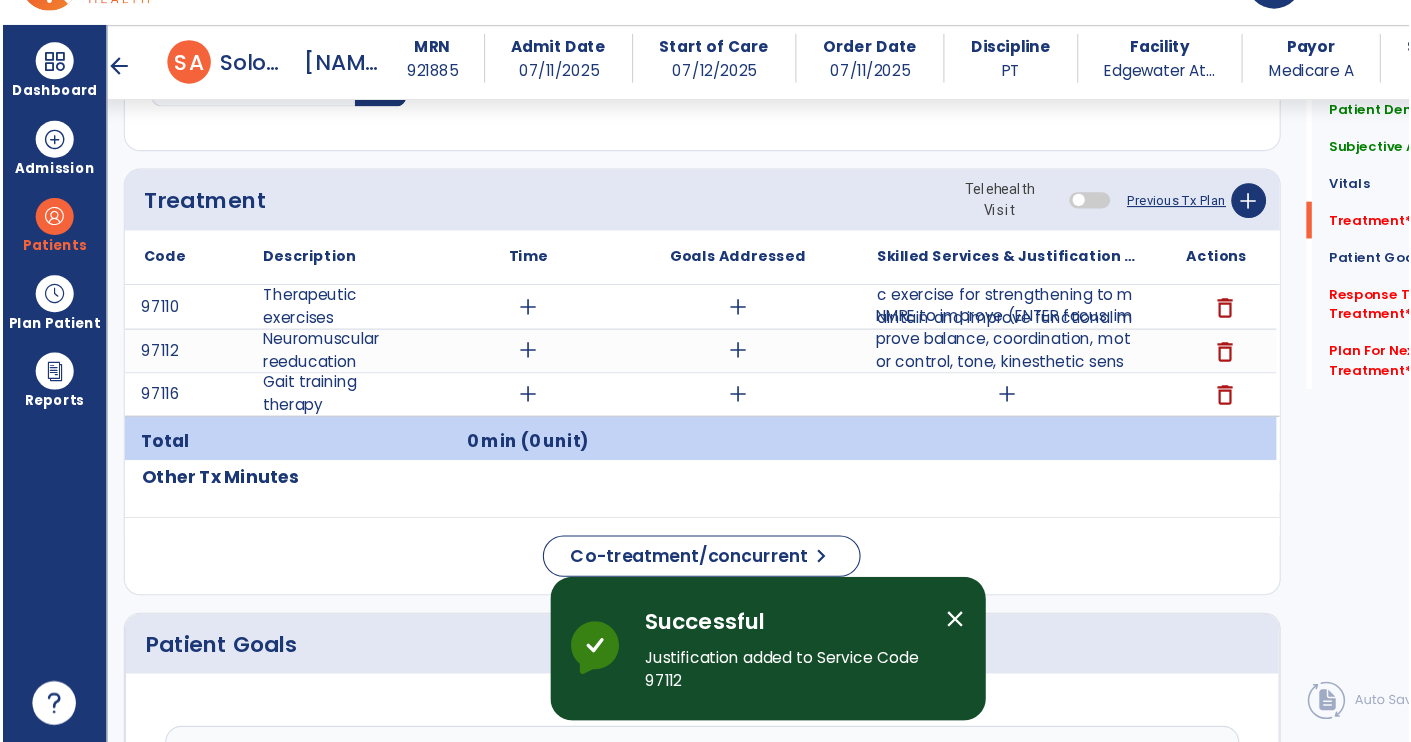 scroll, scrollTop: 47, scrollLeft: 0, axis: vertical 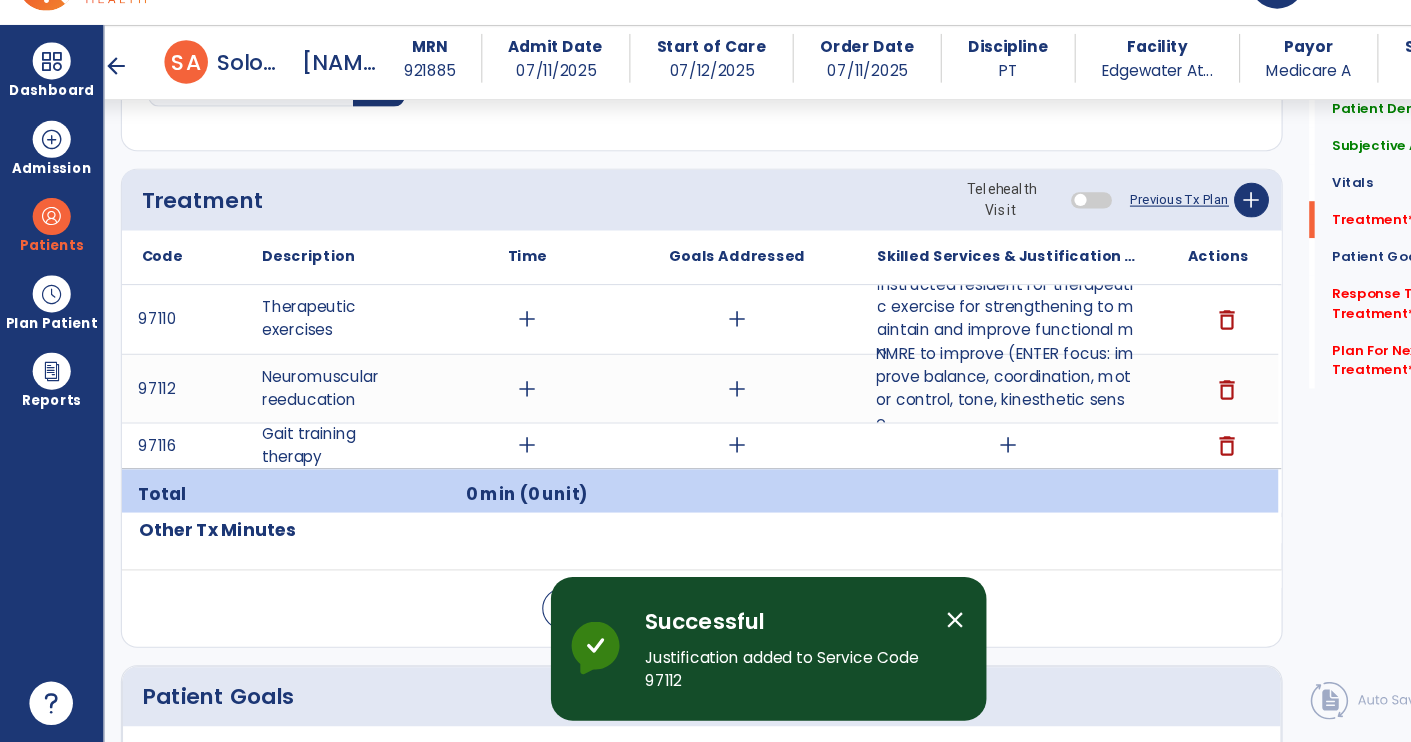 click on "NMRE to improve (ENTER focus: improve balance, coordination, motor control, tone, kinesthetic sense,..." at bounding box center [926, 417] 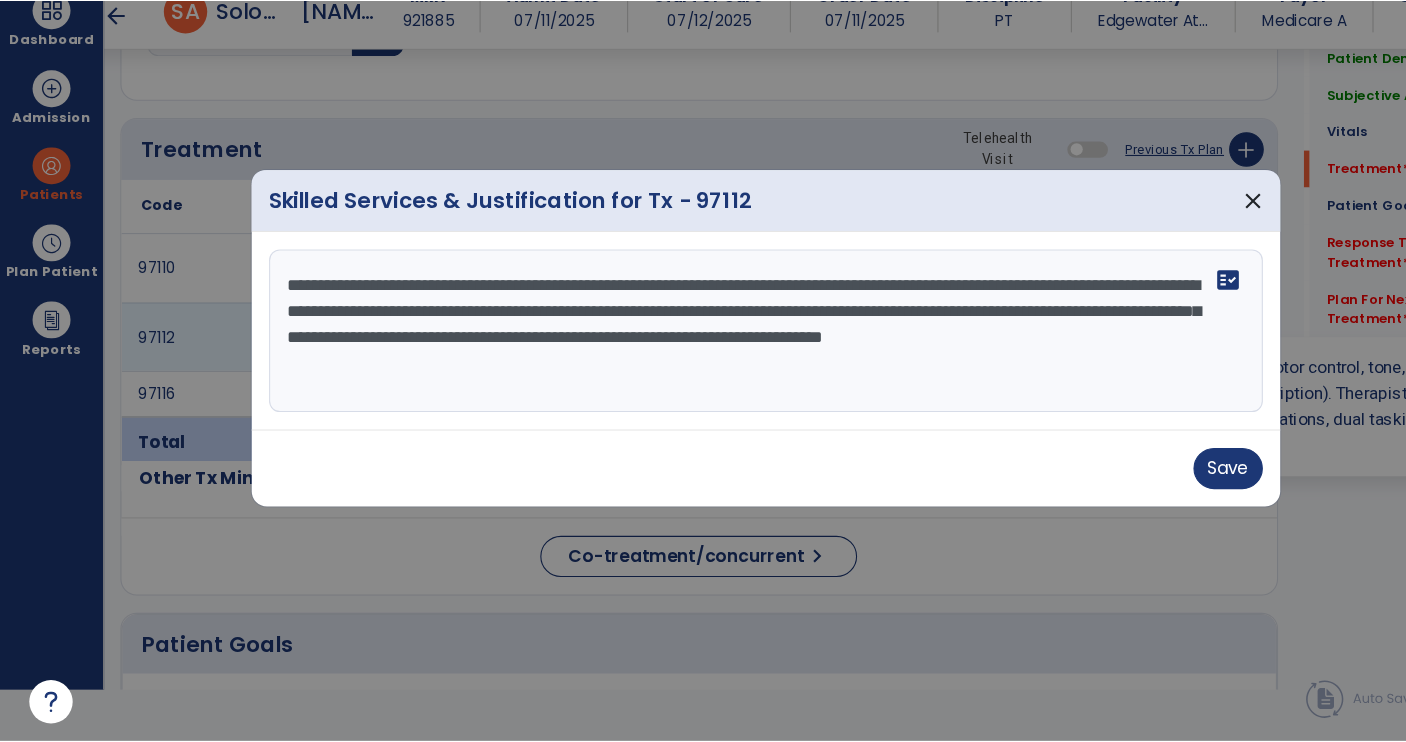 scroll, scrollTop: 0, scrollLeft: 0, axis: both 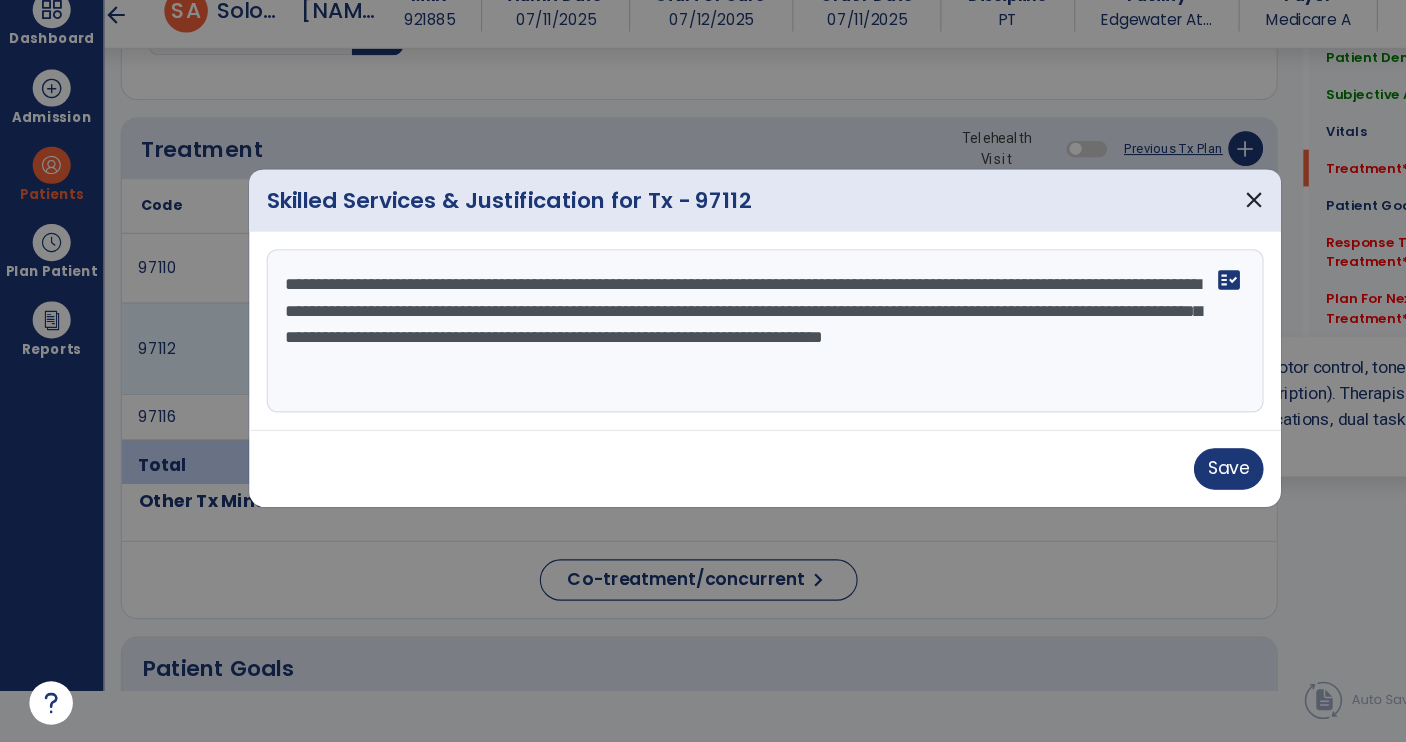 click on "**********" at bounding box center [703, 364] 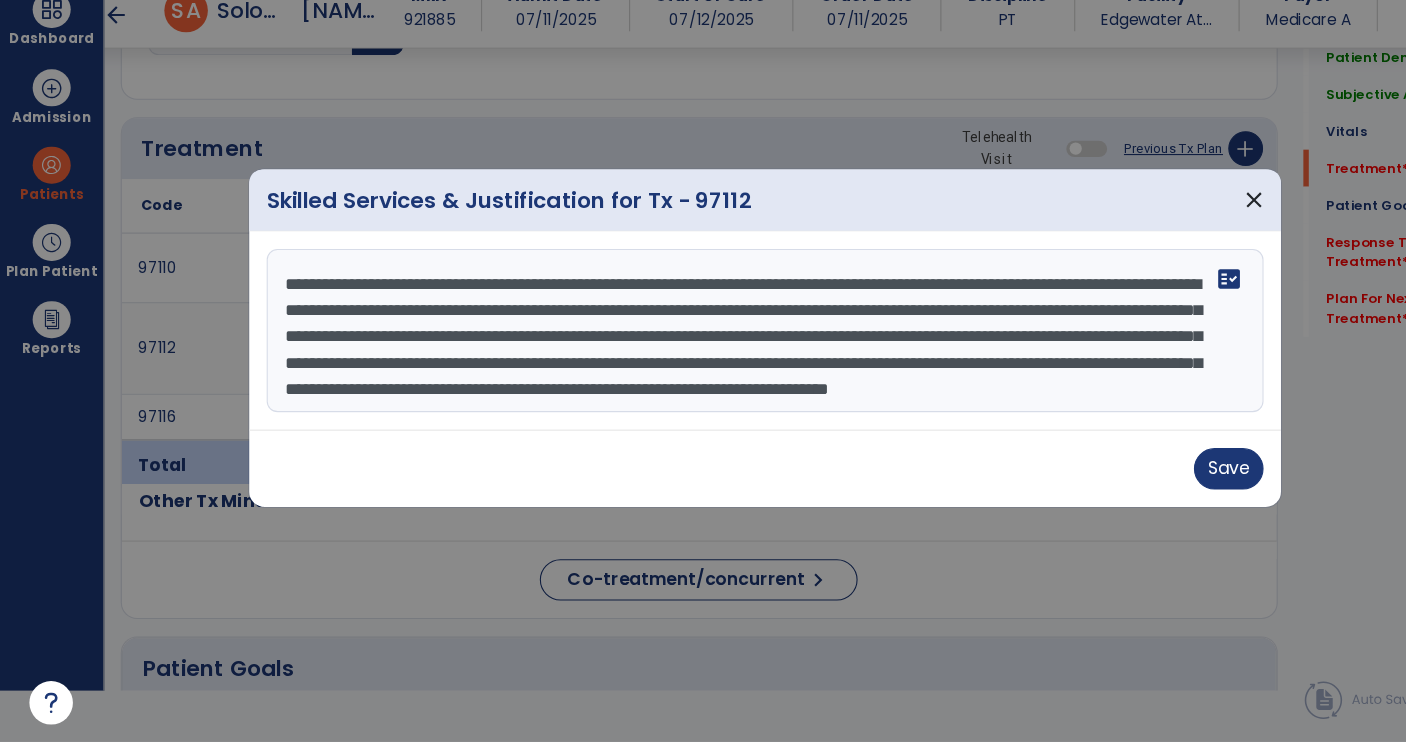 scroll, scrollTop: 0, scrollLeft: 0, axis: both 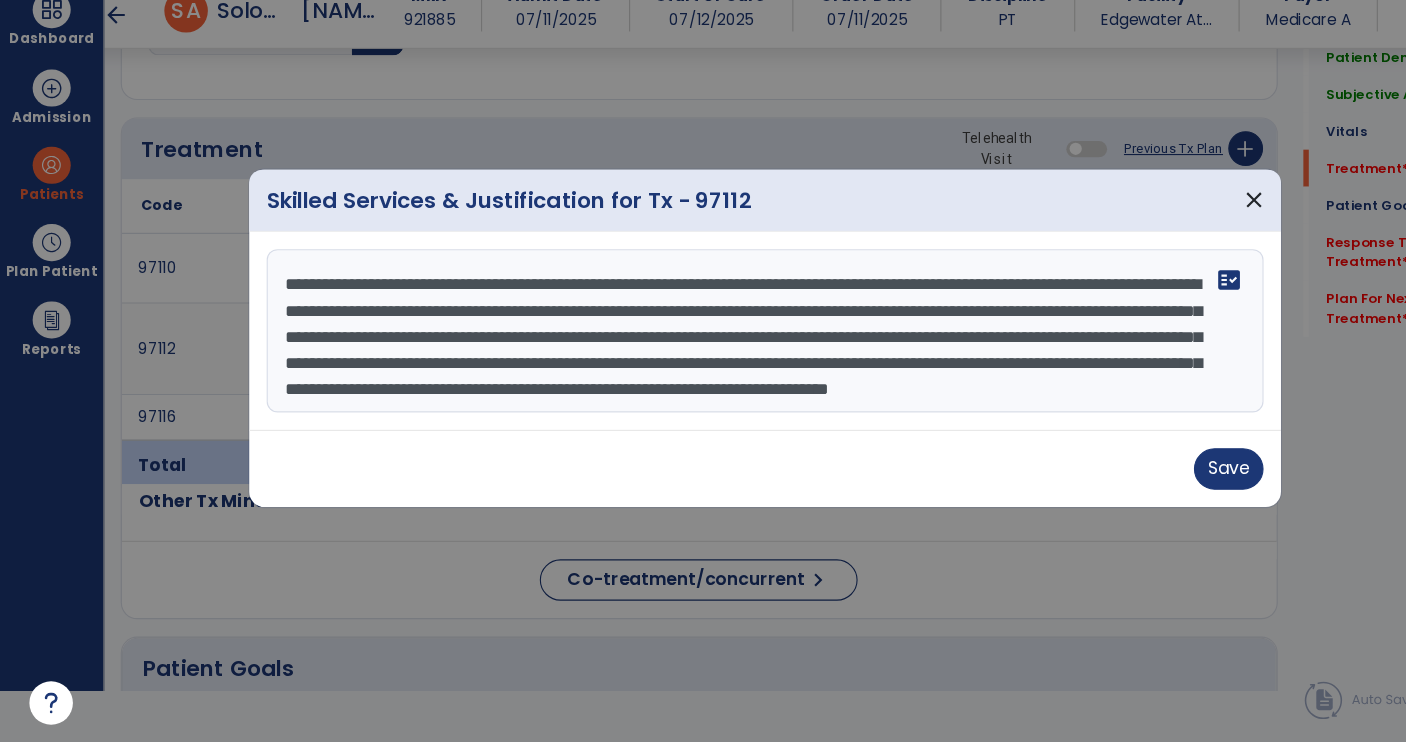 type on "**********" 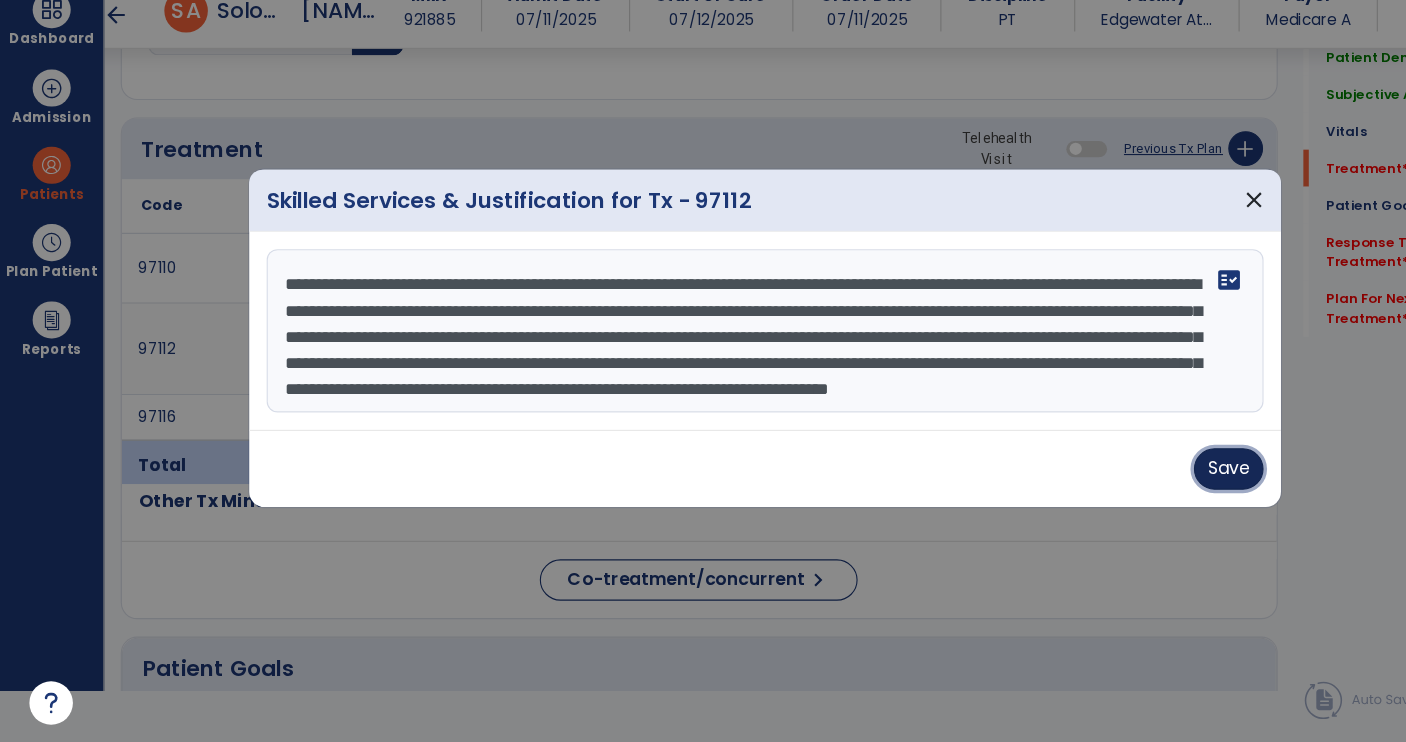 click on "Save" at bounding box center (1129, 491) 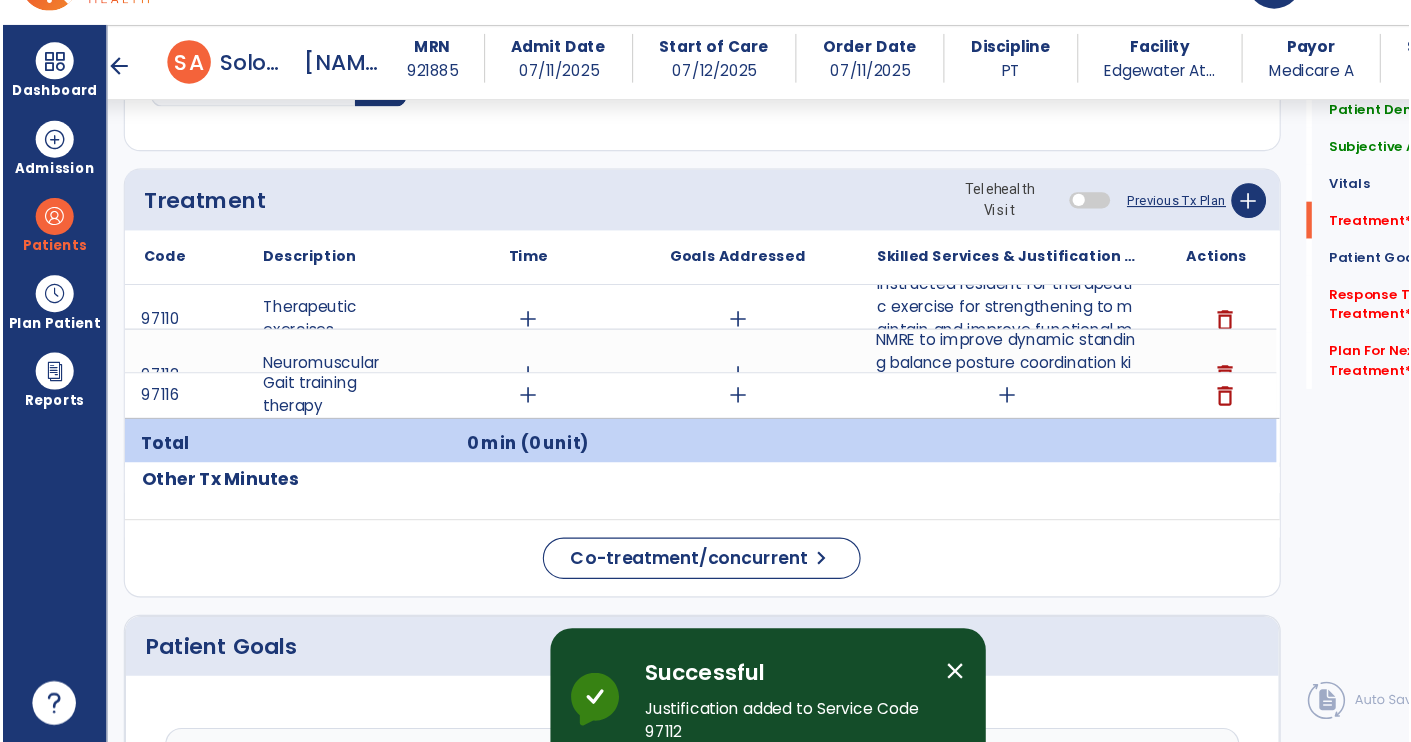 scroll, scrollTop: 47, scrollLeft: 0, axis: vertical 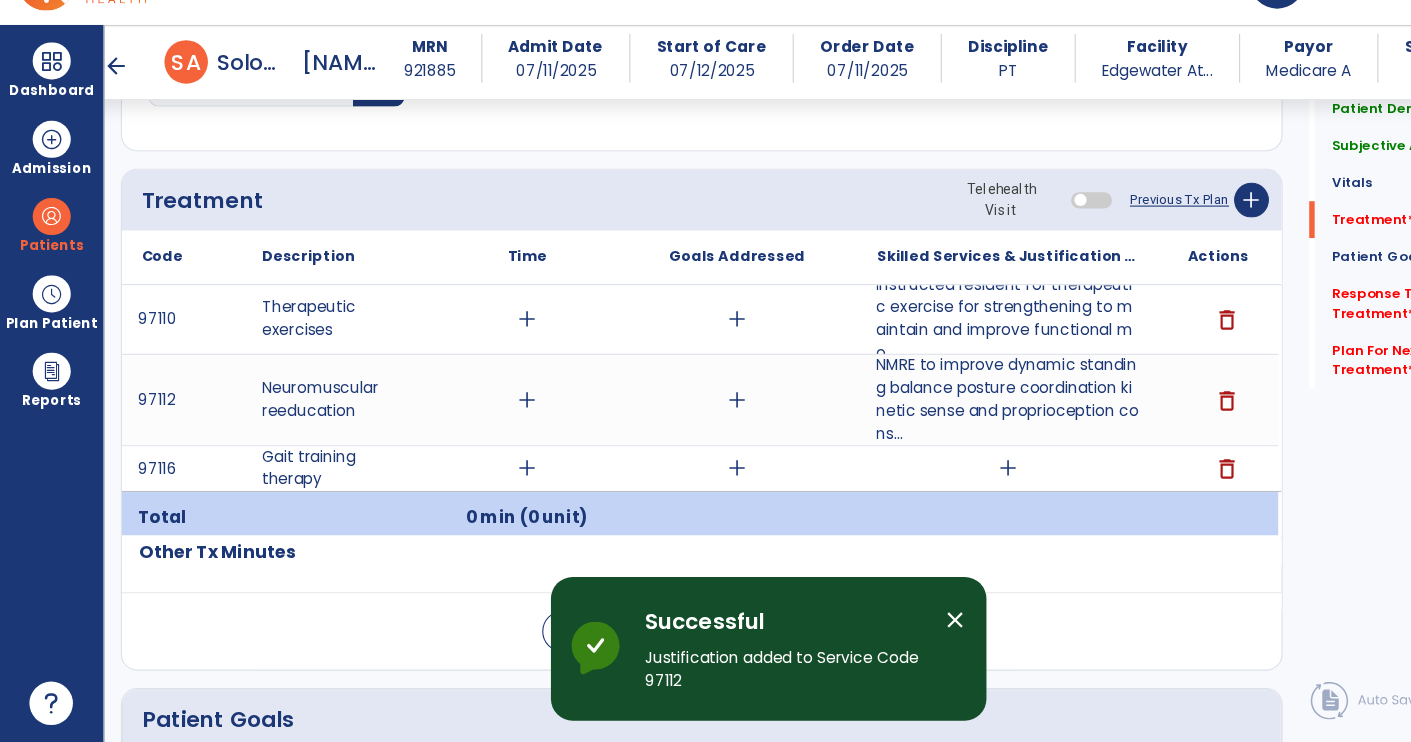 click on "Instructed resident for therapeutic exercise for strengthening to maintain and improve functional mo..." at bounding box center (926, 353) 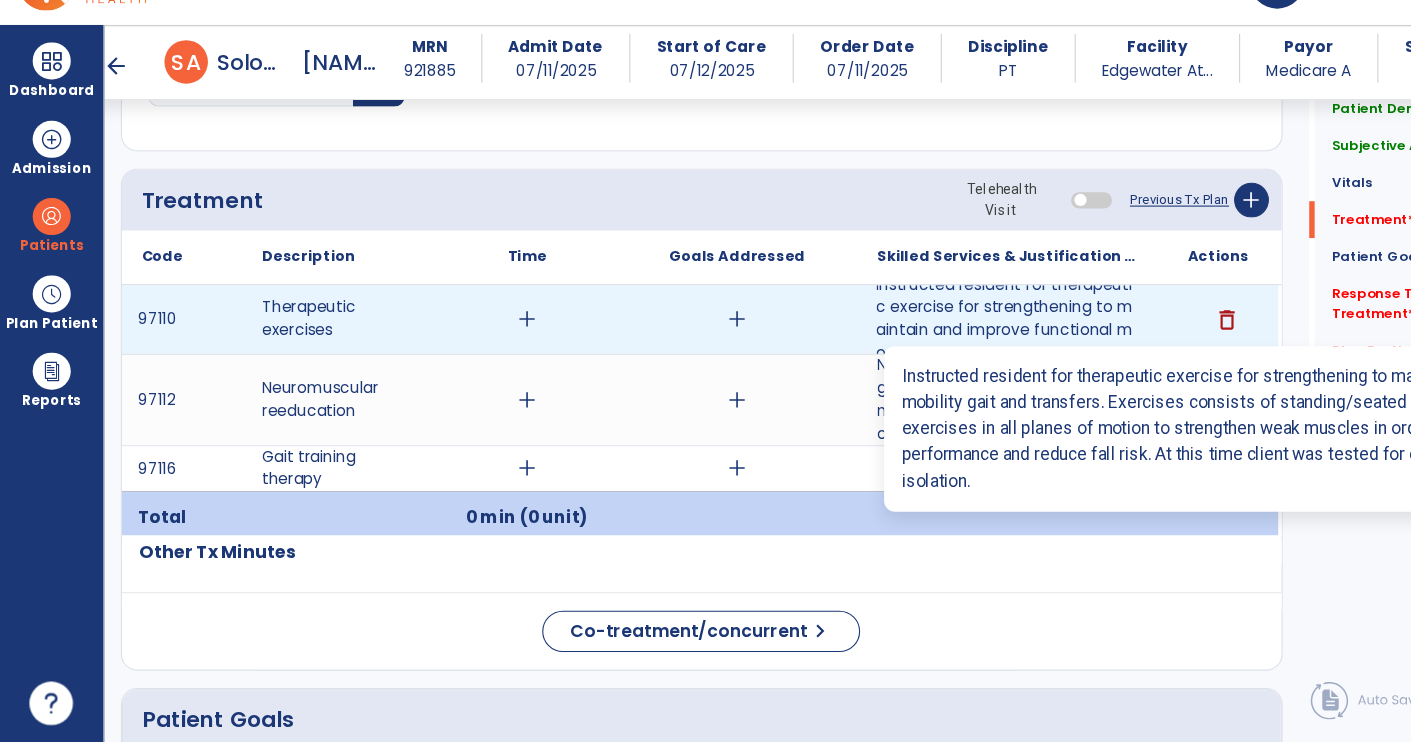 scroll, scrollTop: 0, scrollLeft: 0, axis: both 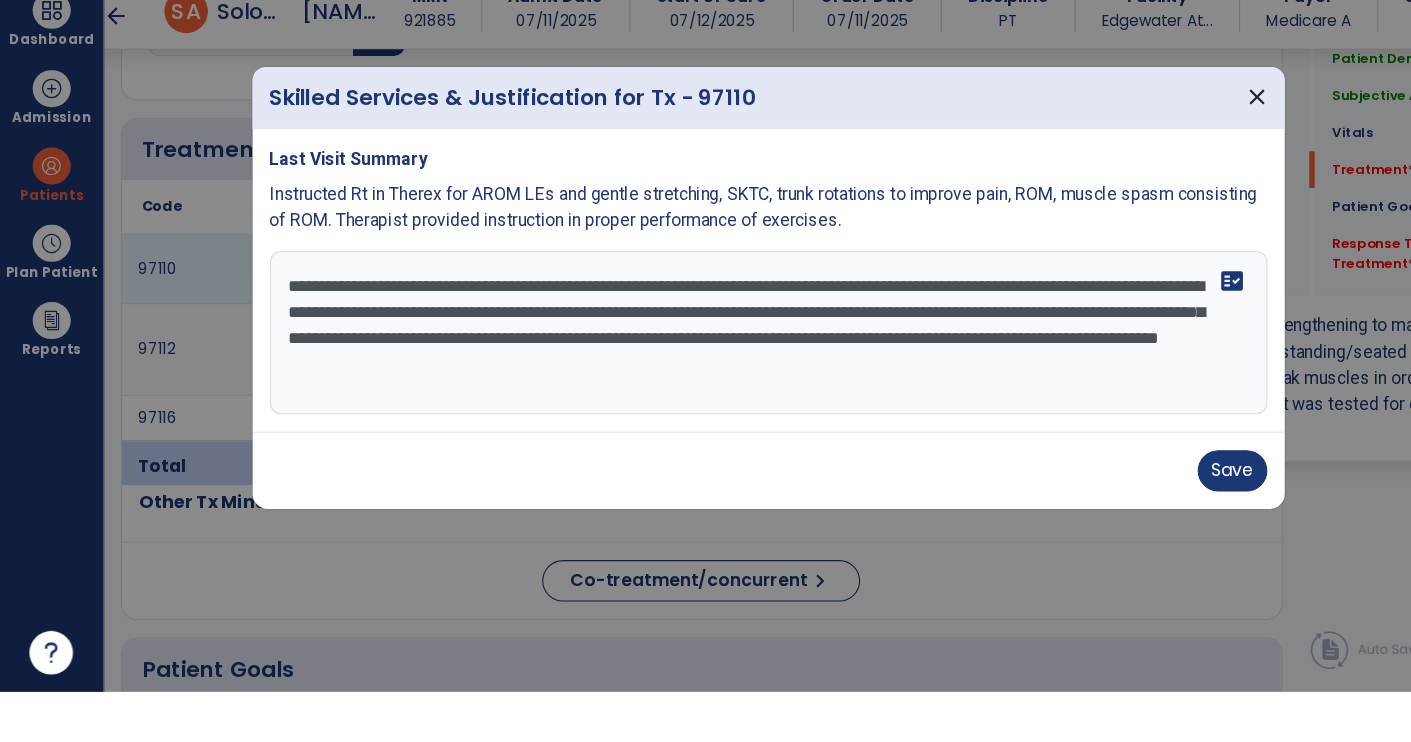 click at bounding box center [705, 371] 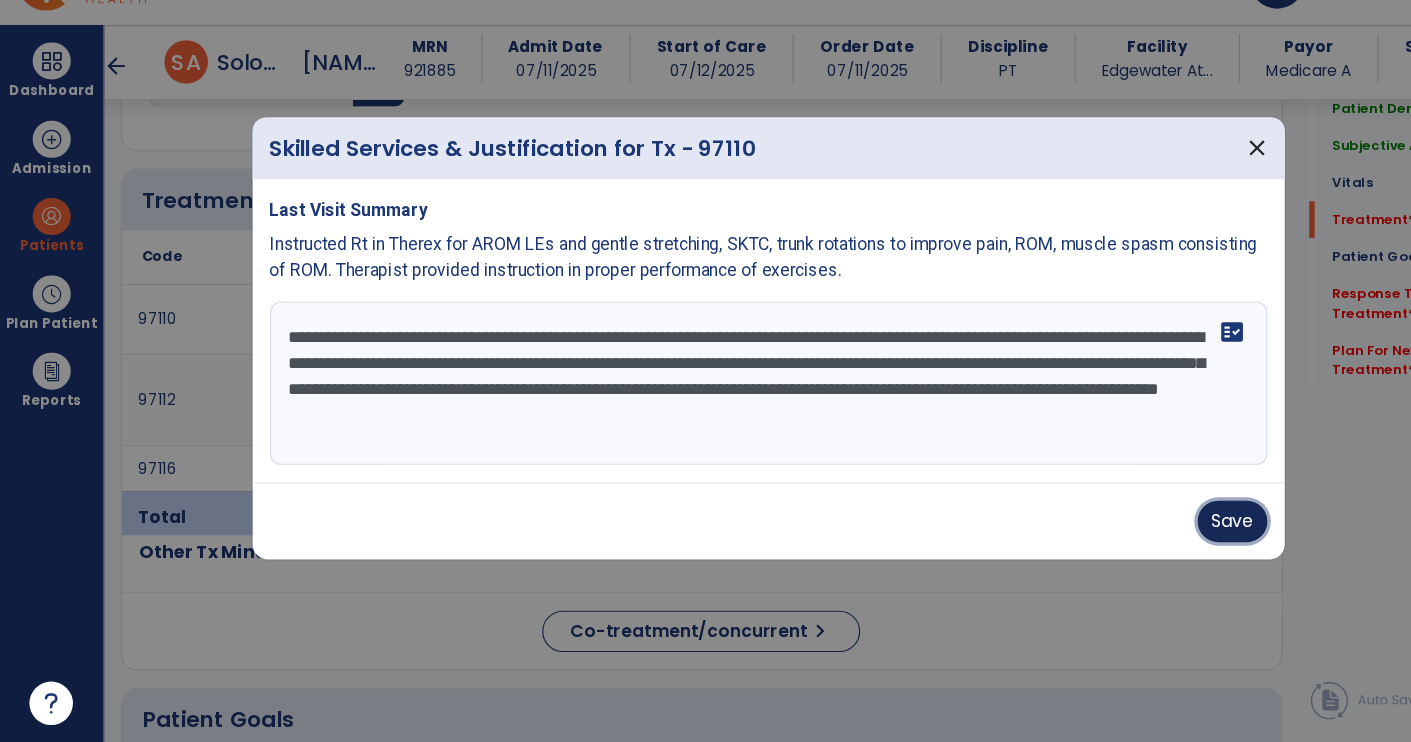 click on "Save" at bounding box center (1132, 539) 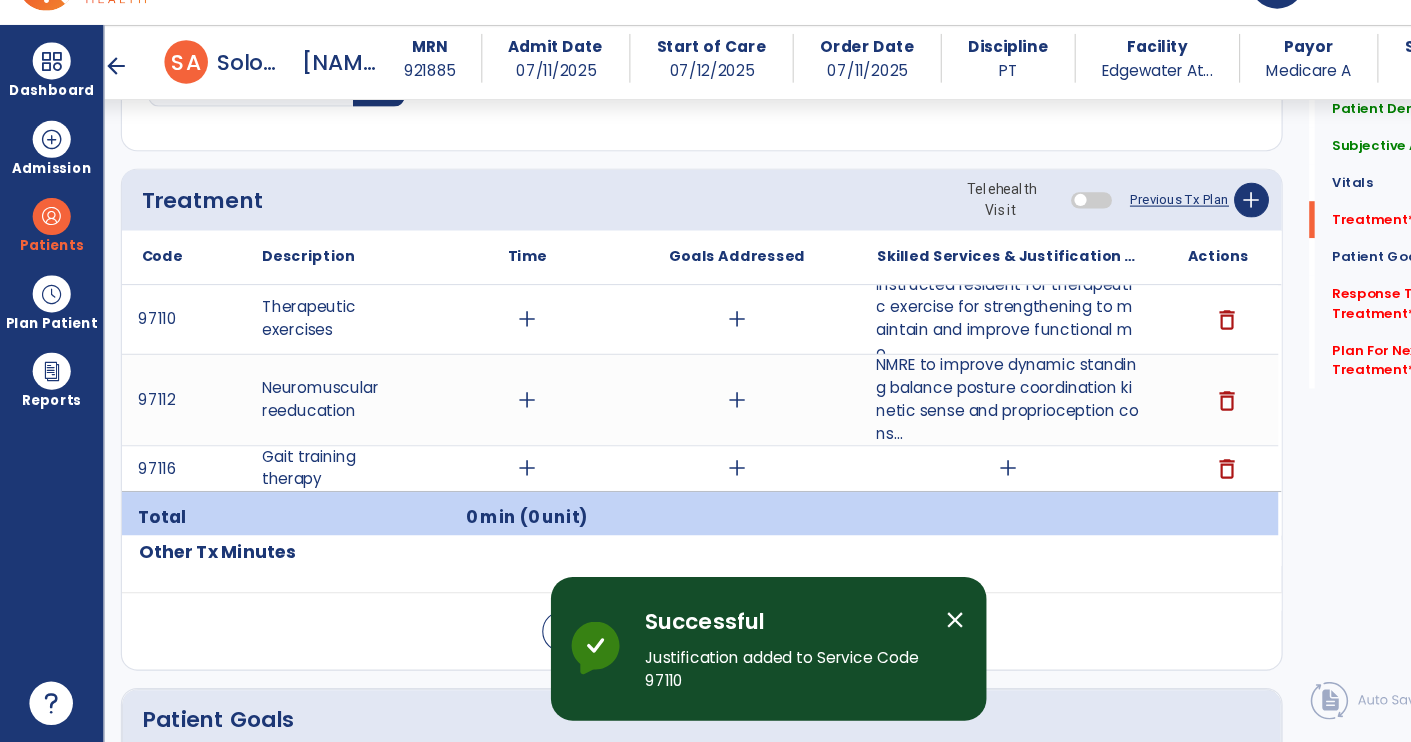 click on "NMRE to improve  dynamic standing balance posture coordination kinetic sense and proprioception cons..." at bounding box center [926, 427] 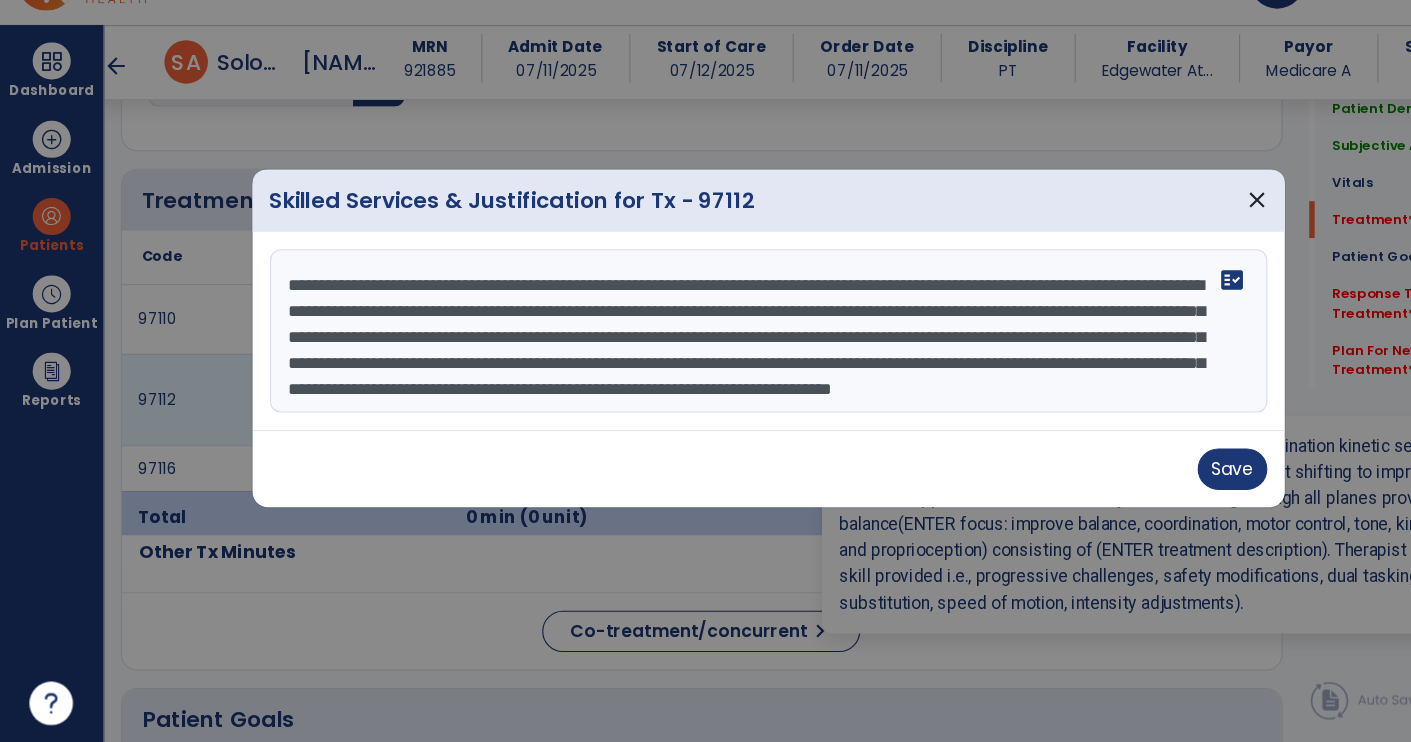 click on "**********" at bounding box center [706, 364] 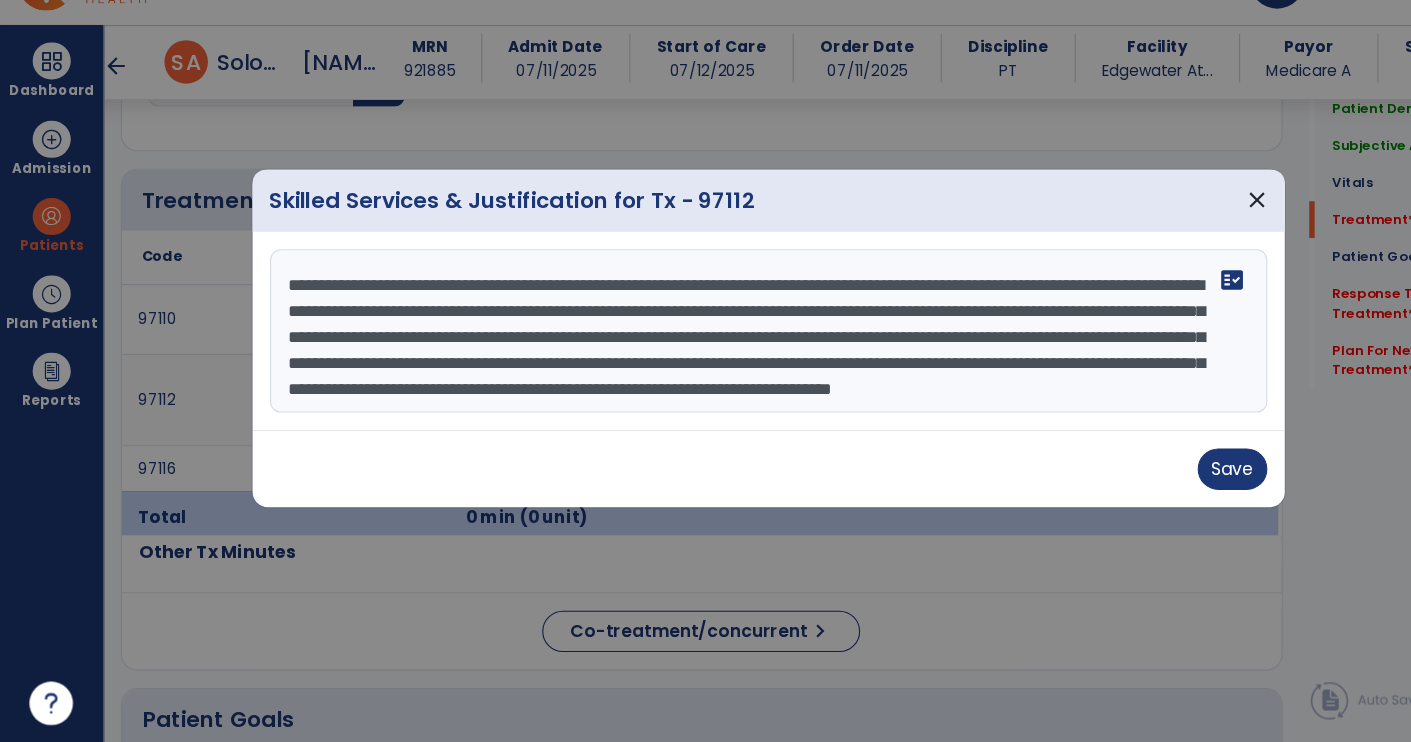 scroll, scrollTop: 0, scrollLeft: 0, axis: both 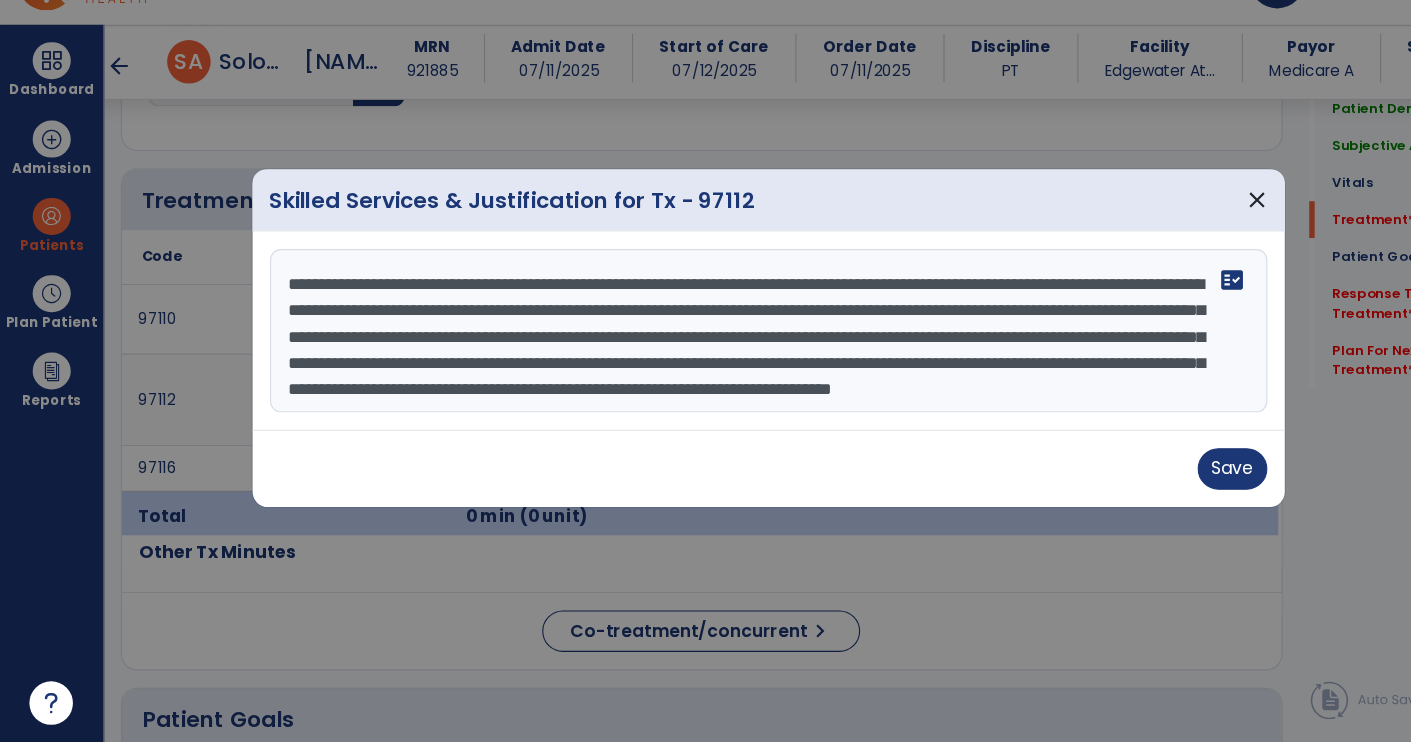 click on "**********" at bounding box center [706, 364] 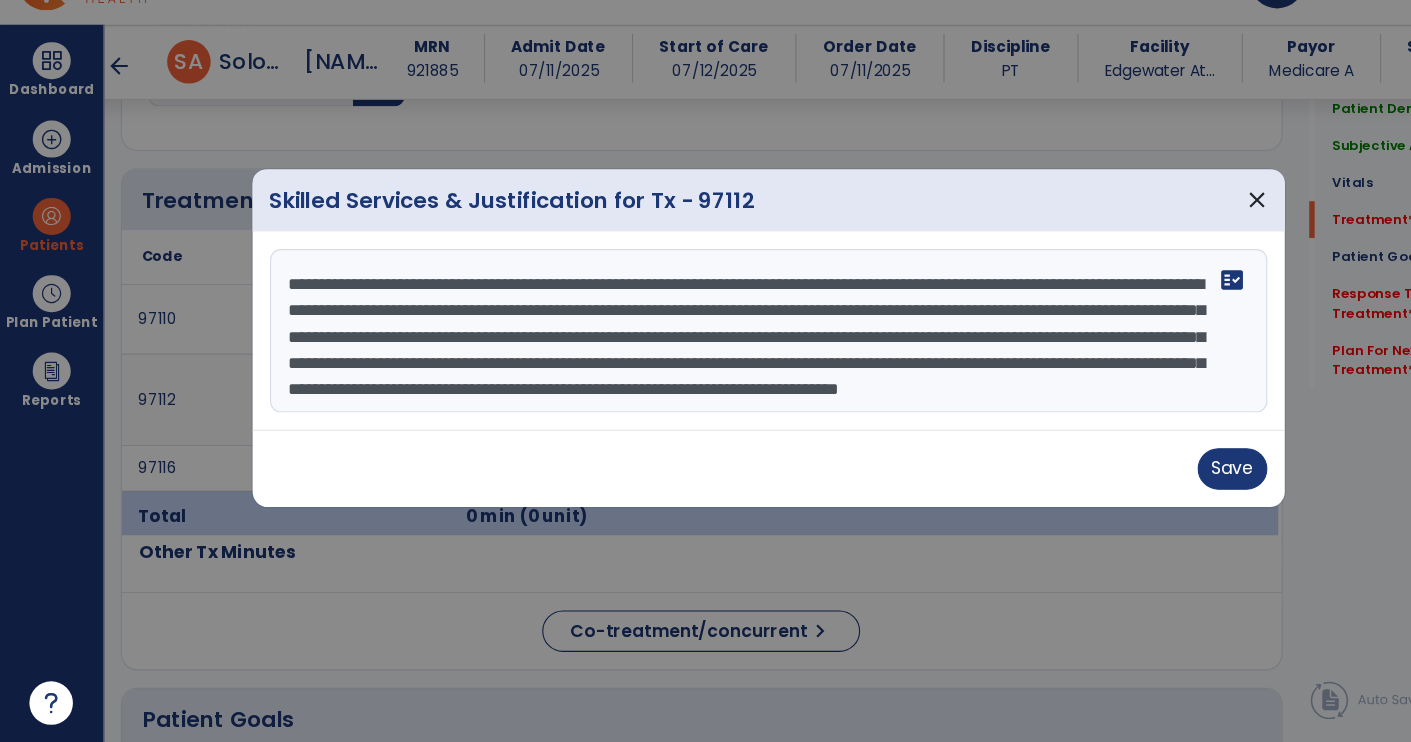 scroll, scrollTop: 36, scrollLeft: 0, axis: vertical 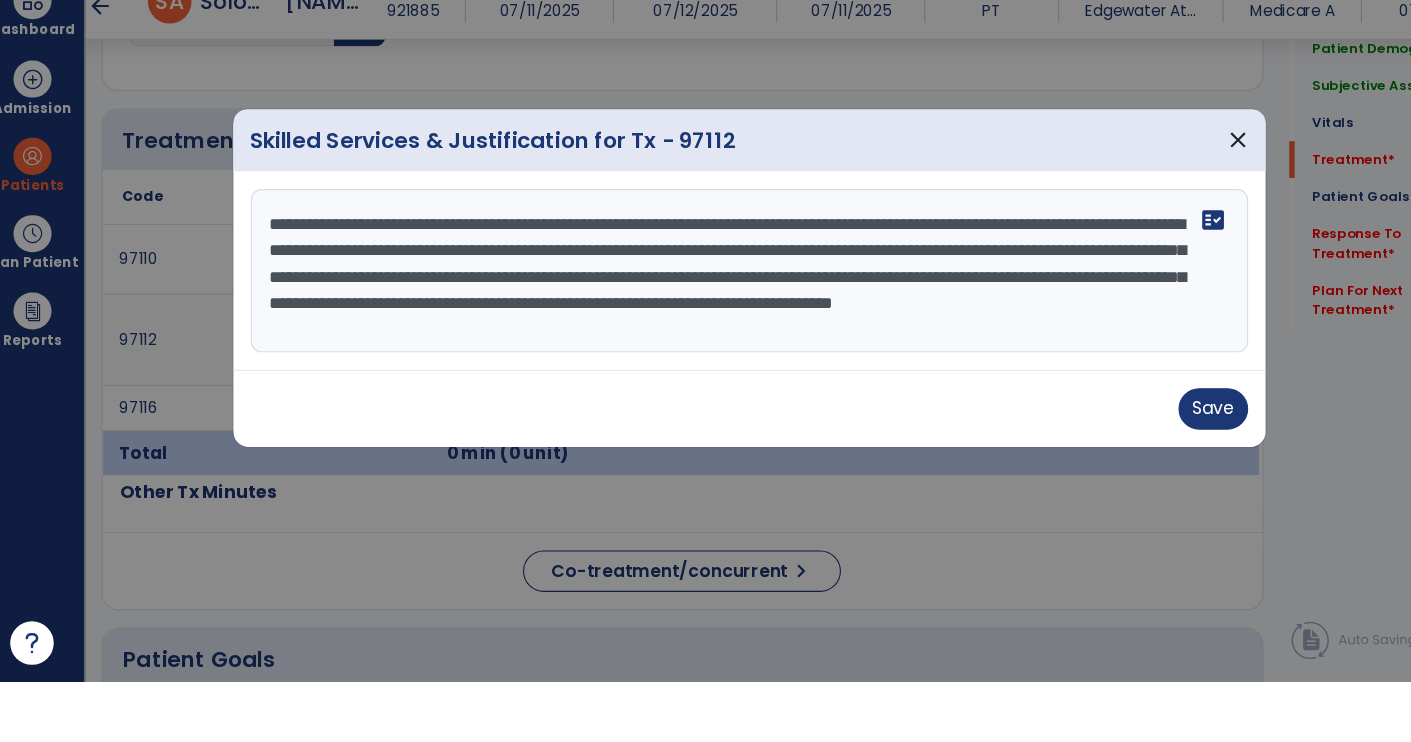 click on "**********" at bounding box center [706, 364] 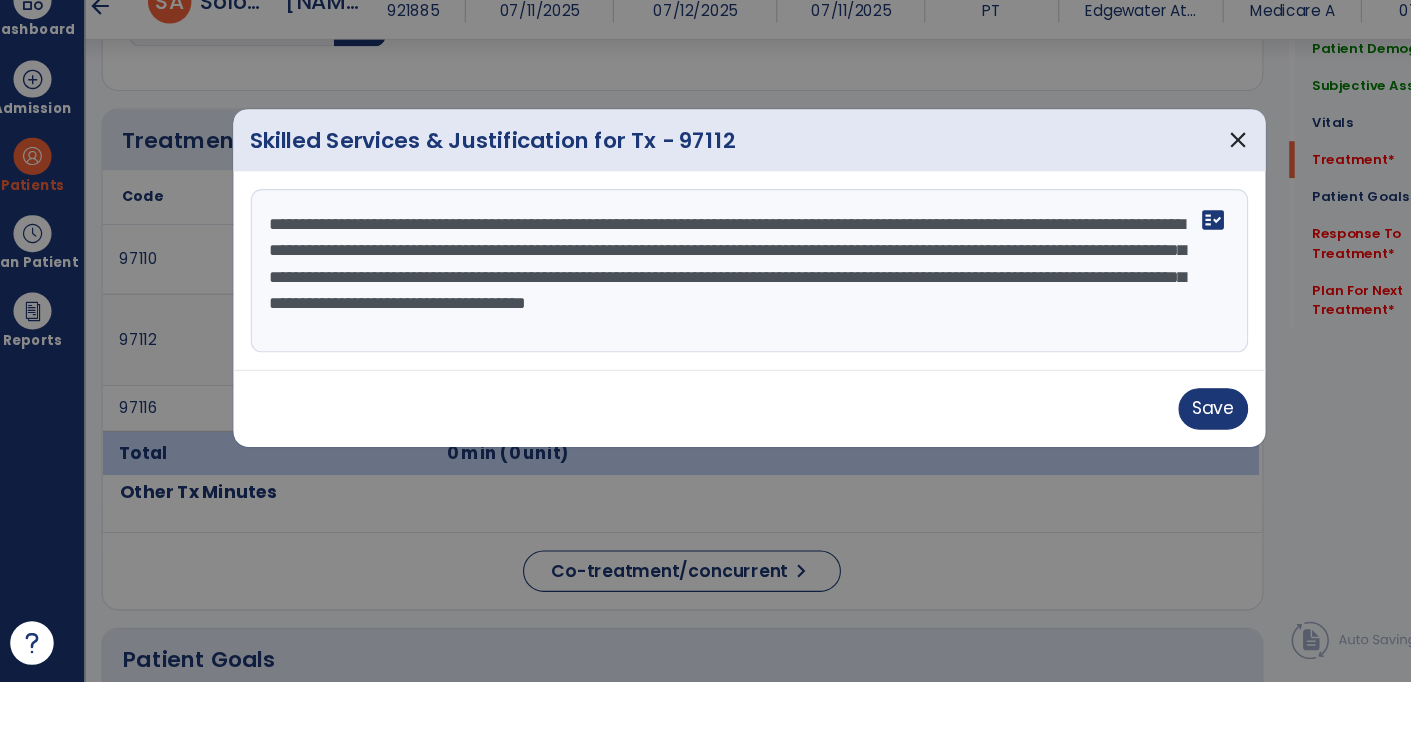 click on "**********" at bounding box center (706, 364) 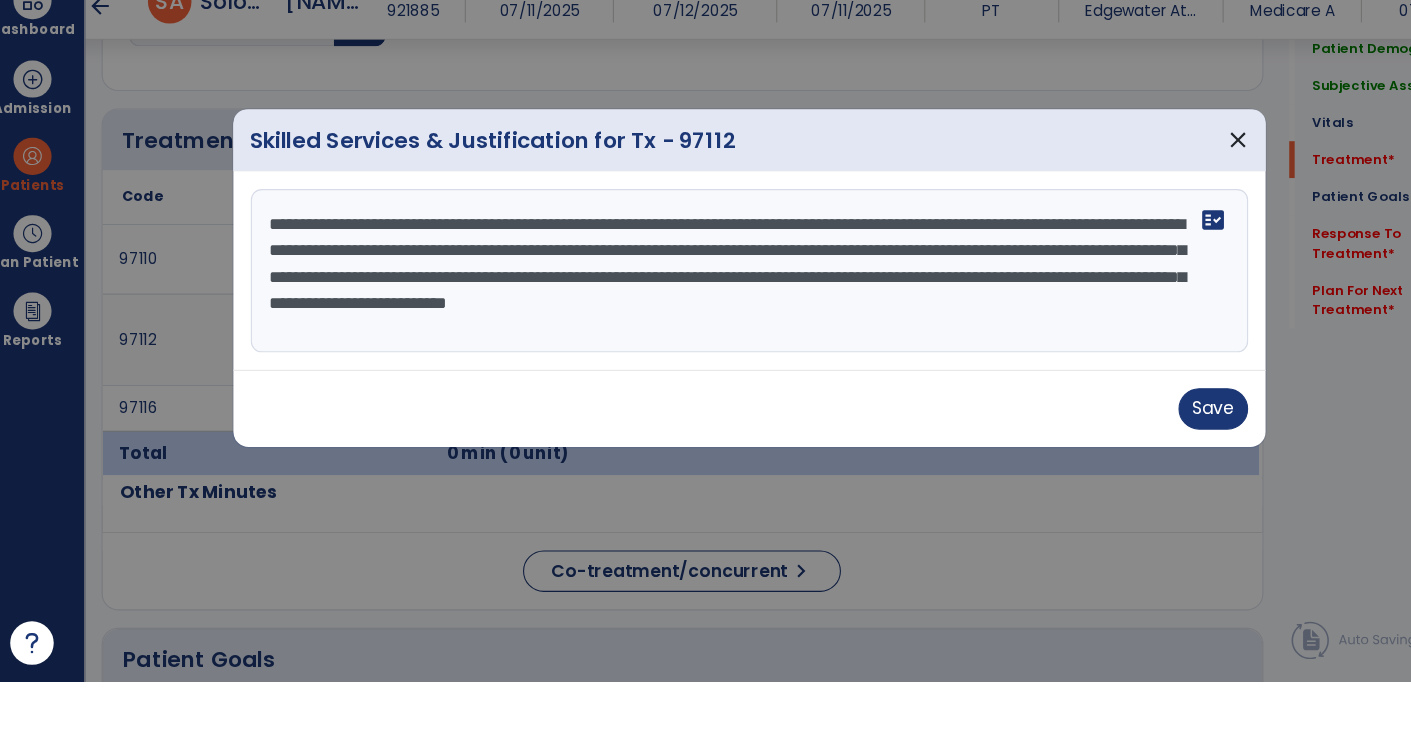 click on "**********" at bounding box center (706, 364) 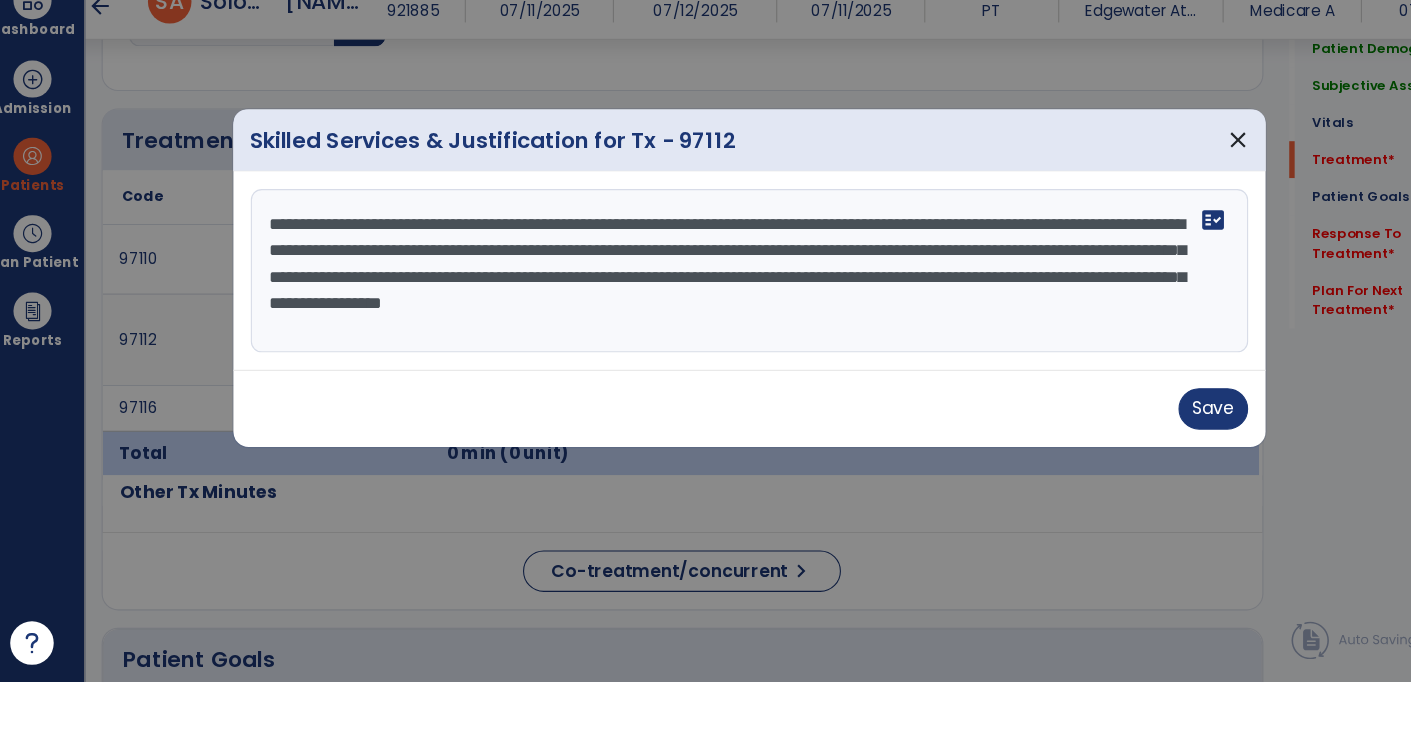 click on "**********" at bounding box center (706, 364) 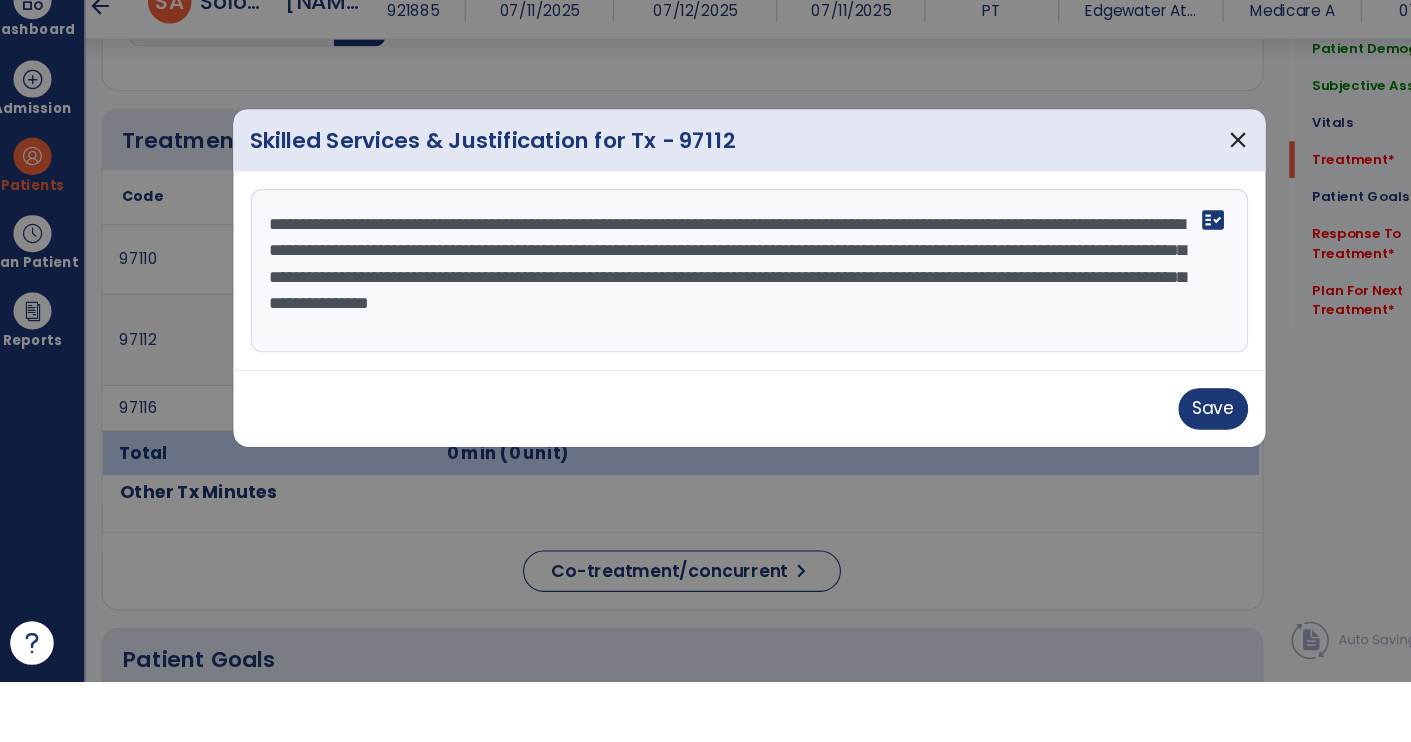 click on "**********" at bounding box center [706, 364] 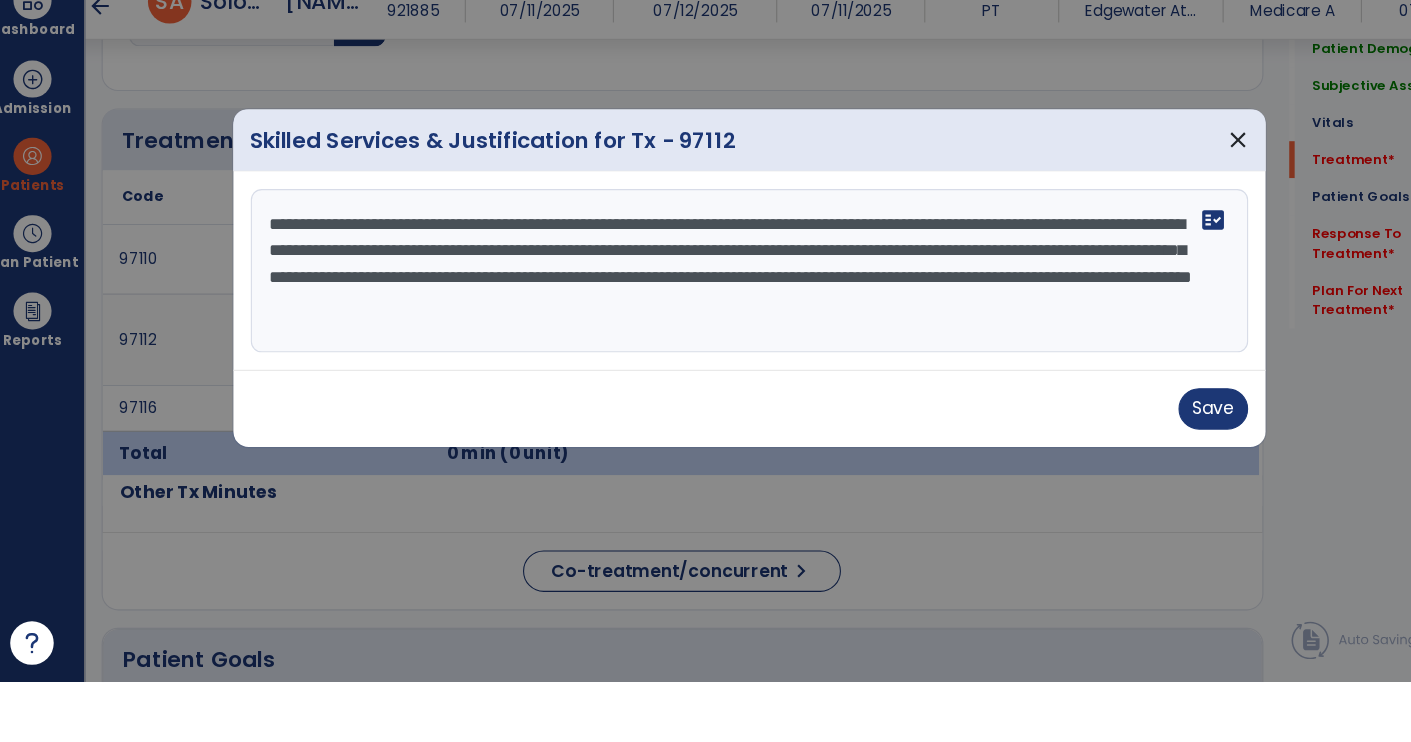 click on "**********" at bounding box center (706, 364) 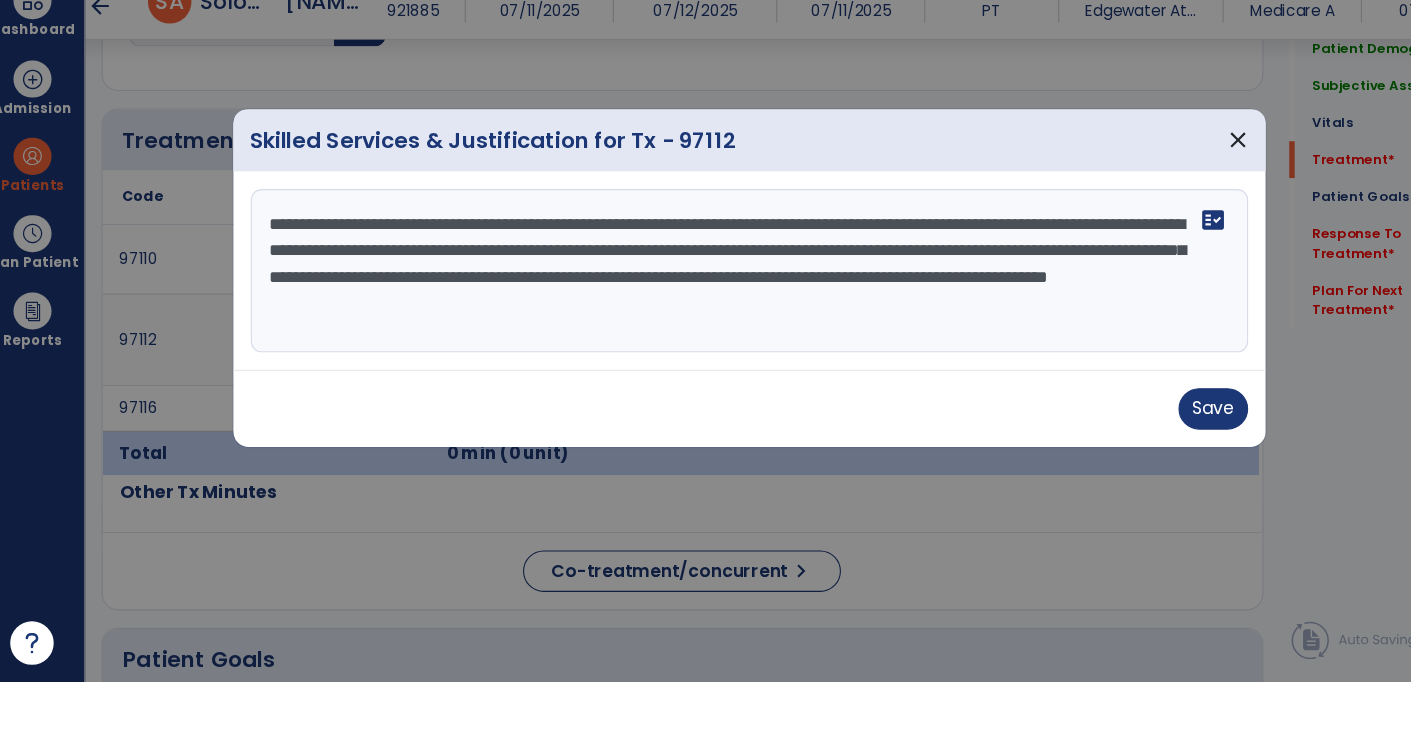 click on "**********" at bounding box center [706, 364] 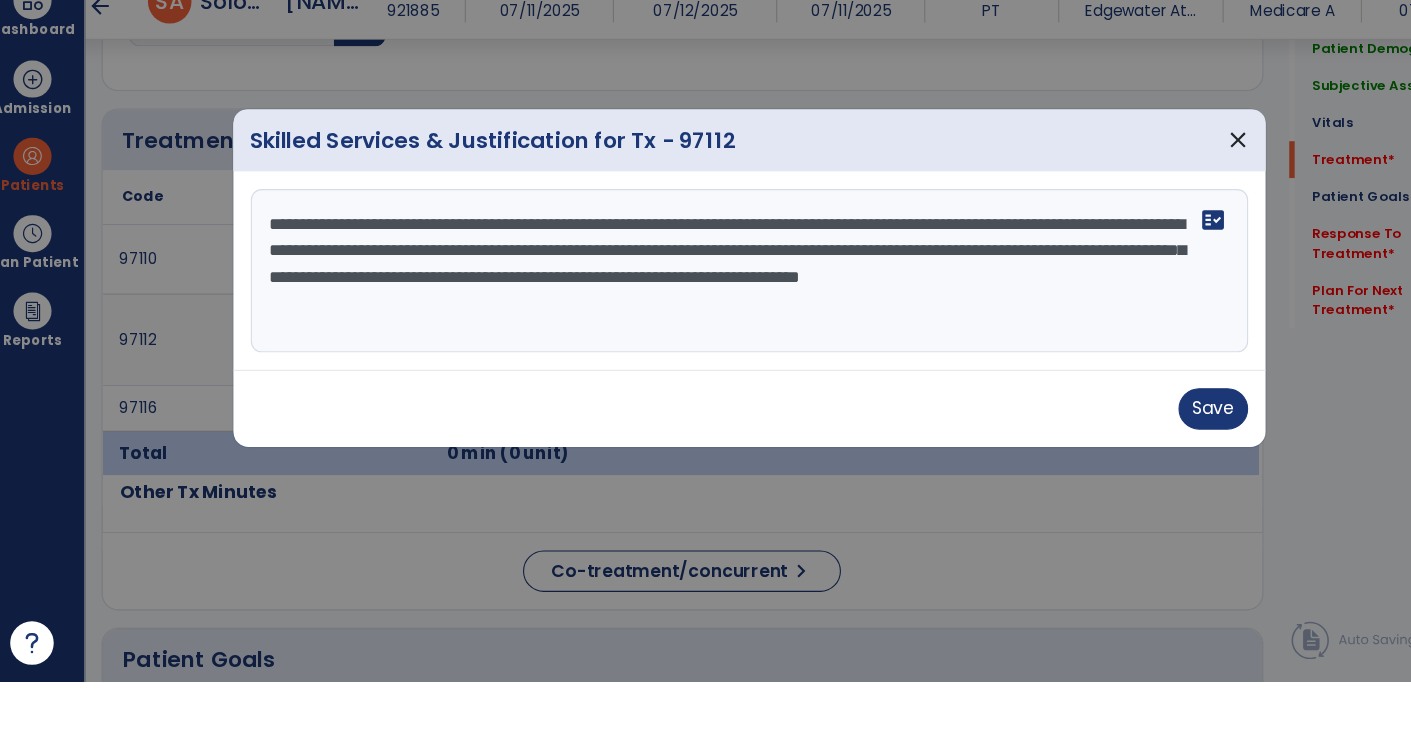 click on "**********" at bounding box center (706, 364) 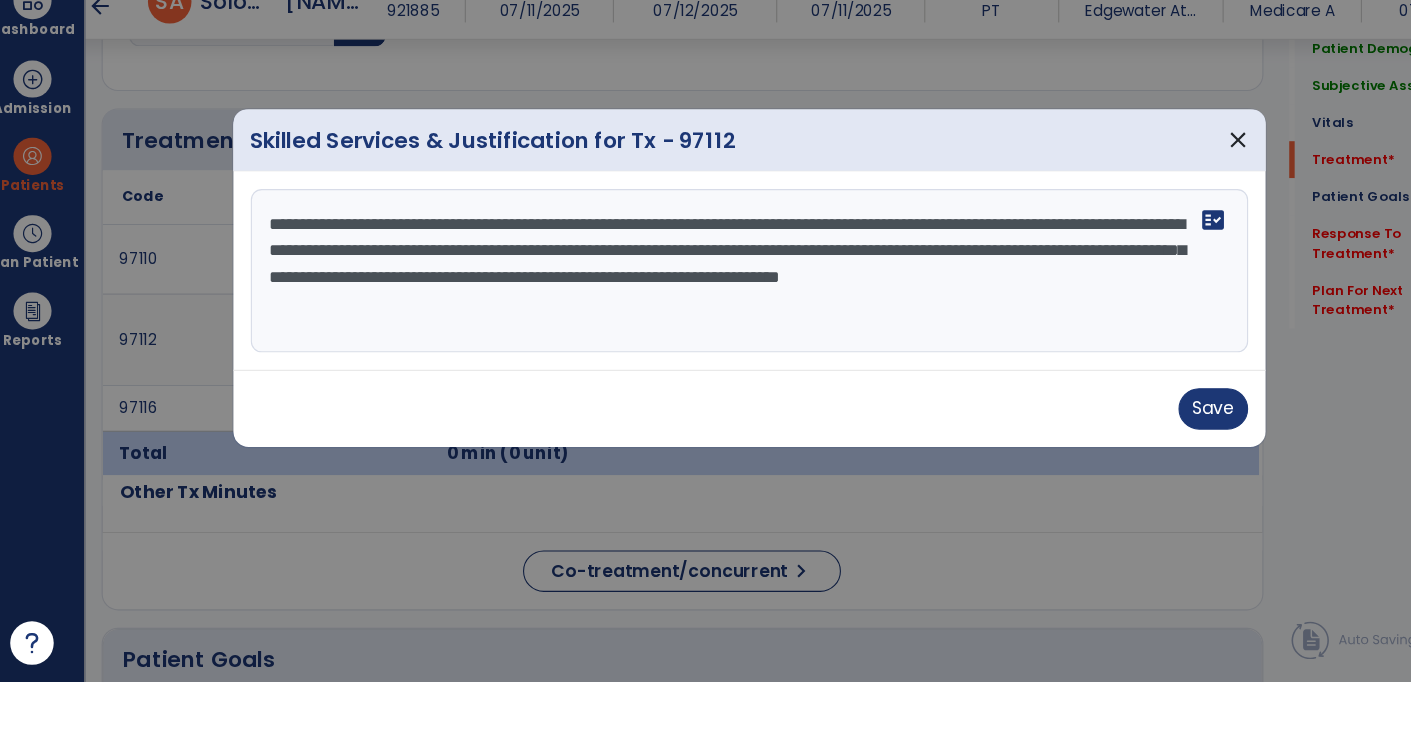 type on "**********" 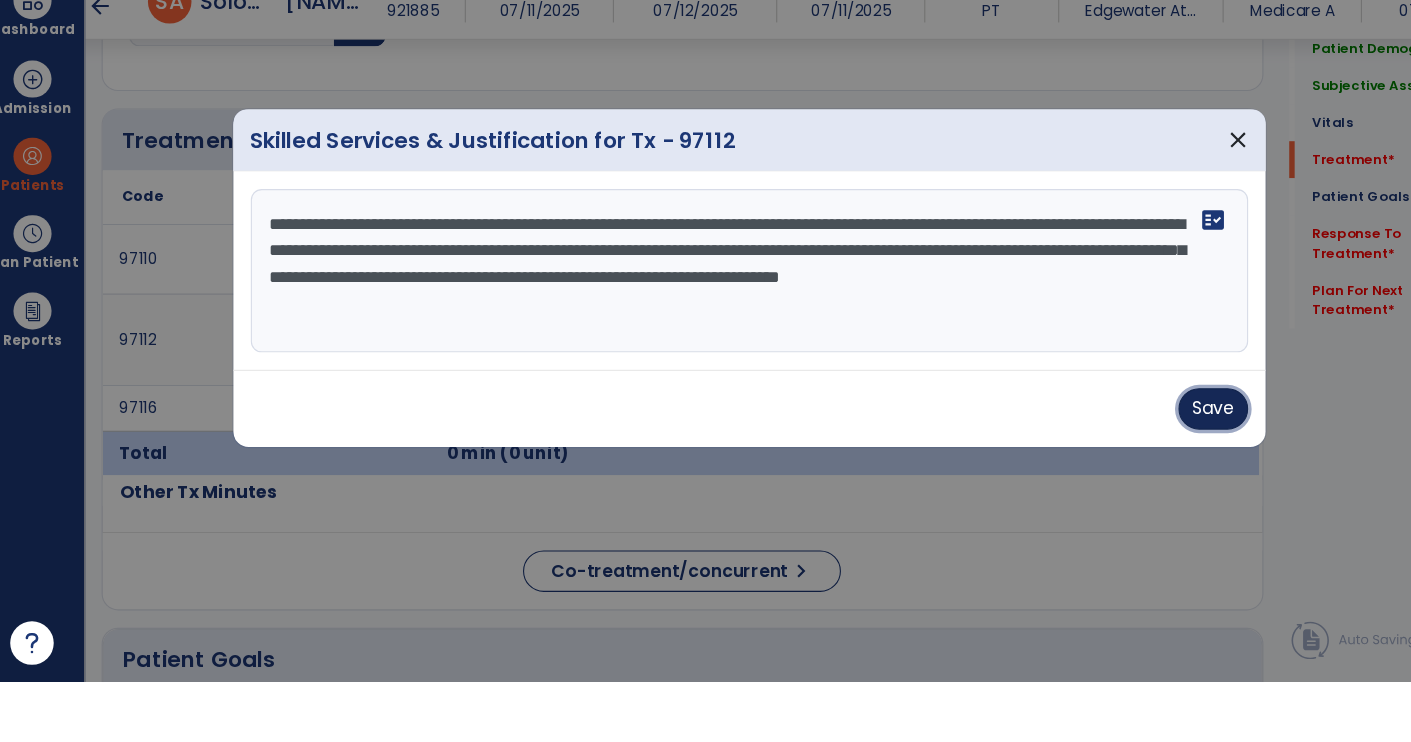 click on "Save" at bounding box center [1132, 491] 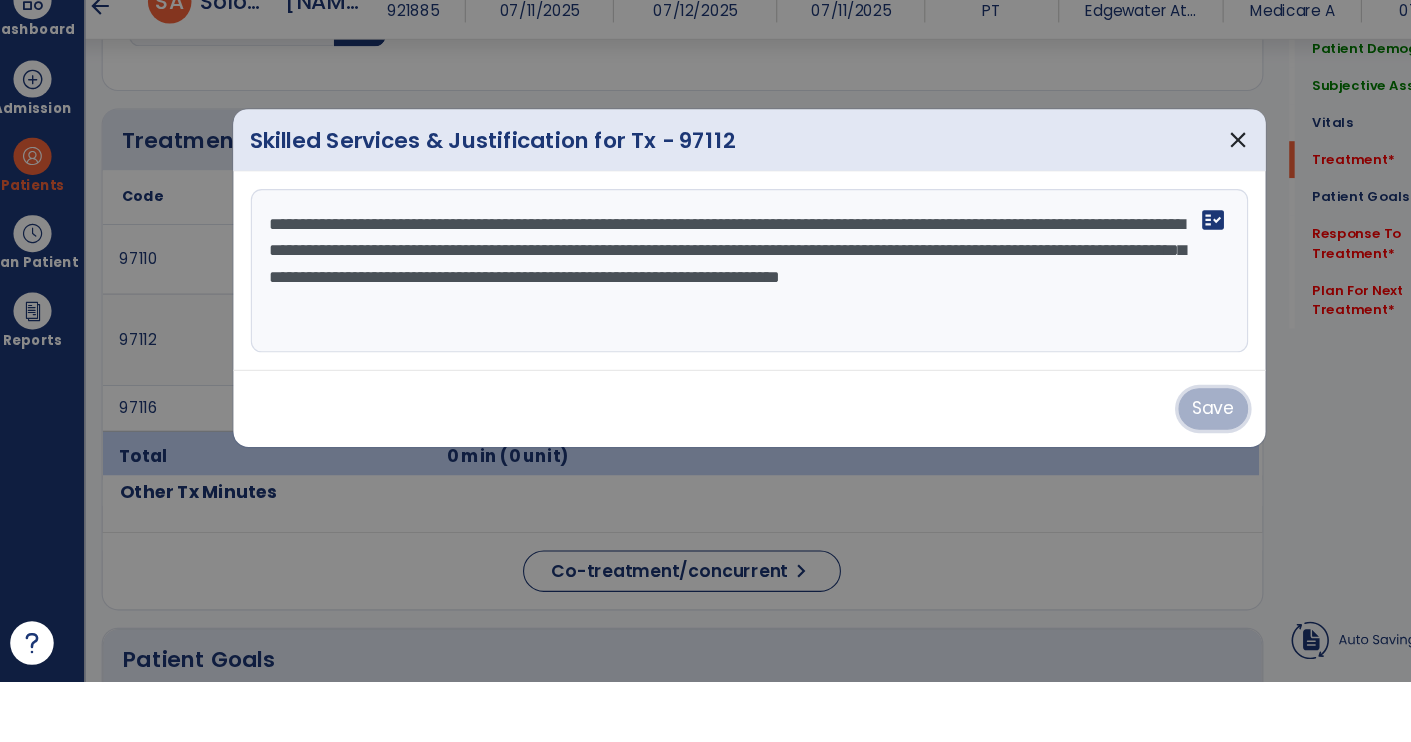scroll, scrollTop: 0, scrollLeft: 0, axis: both 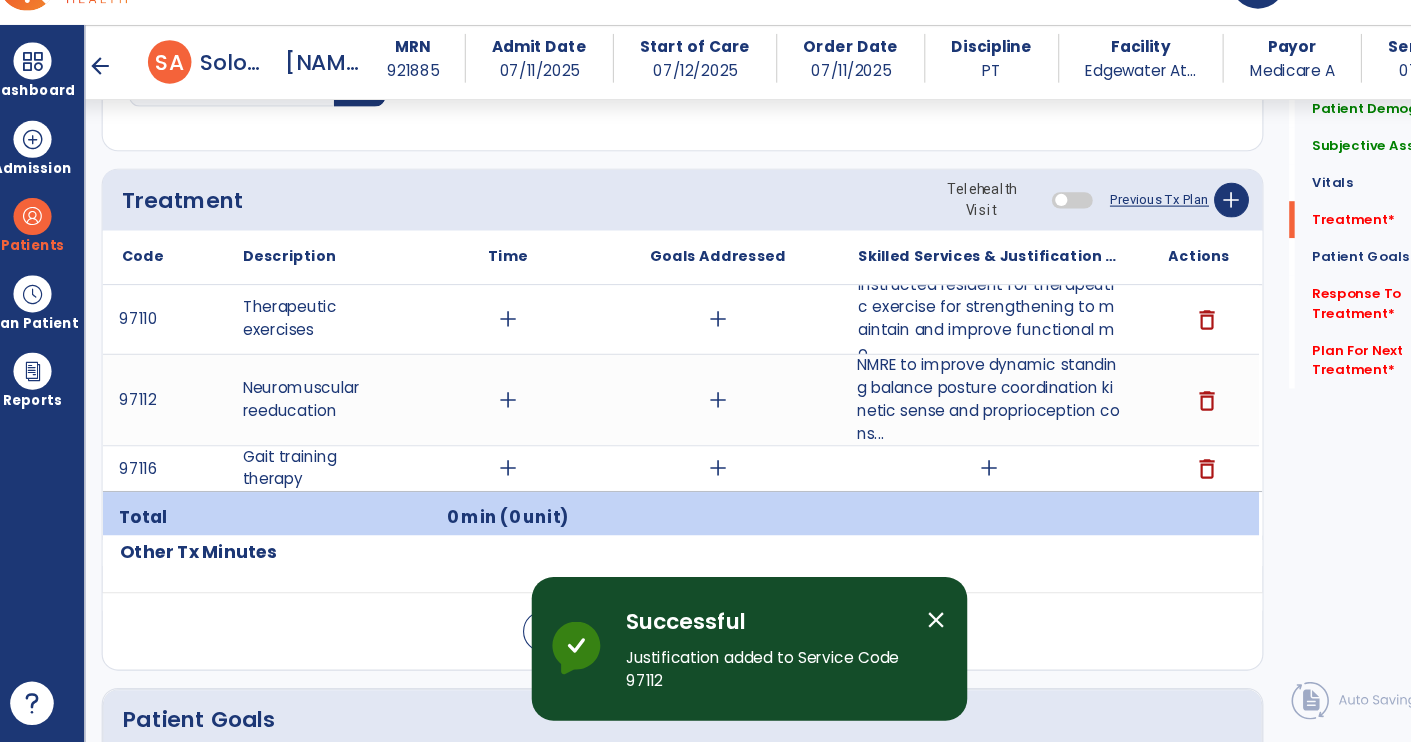 click on "add" at bounding box center (926, 490) 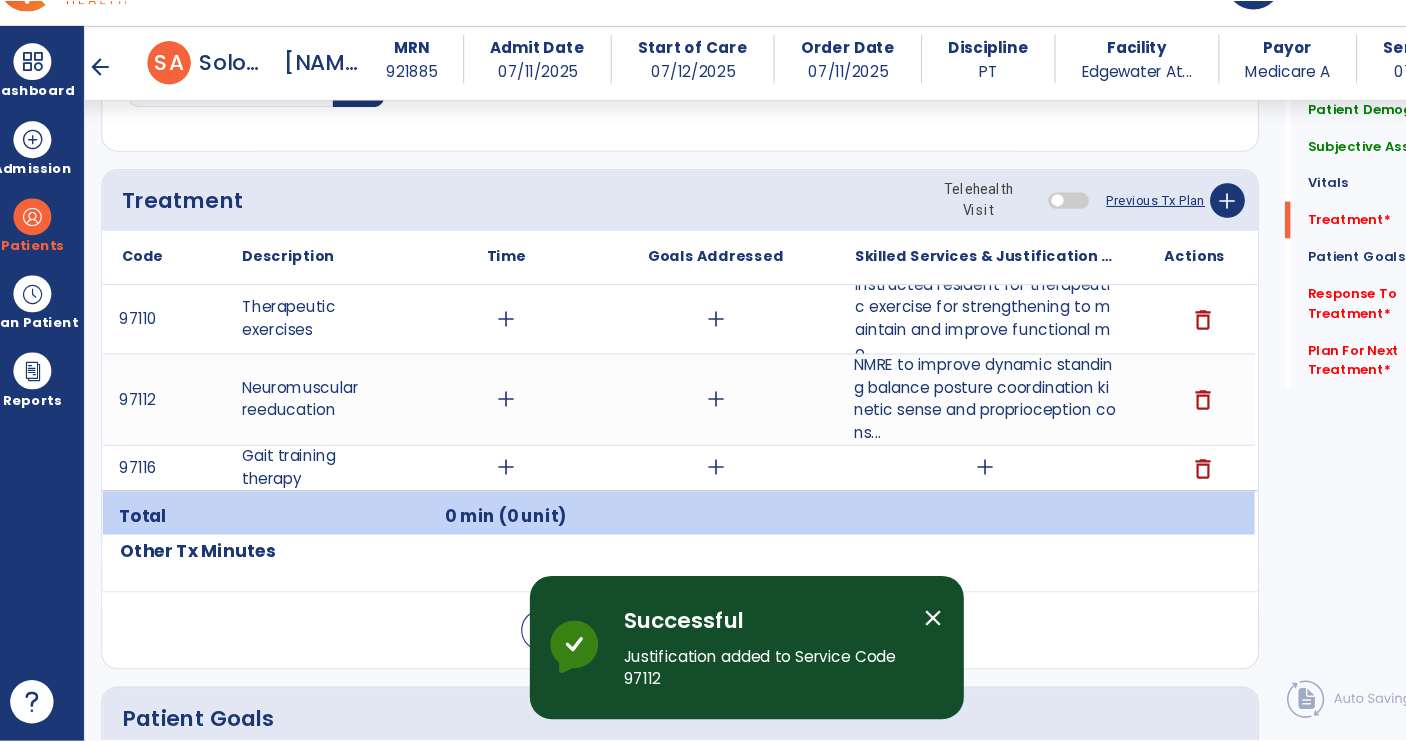 scroll, scrollTop: 0, scrollLeft: 0, axis: both 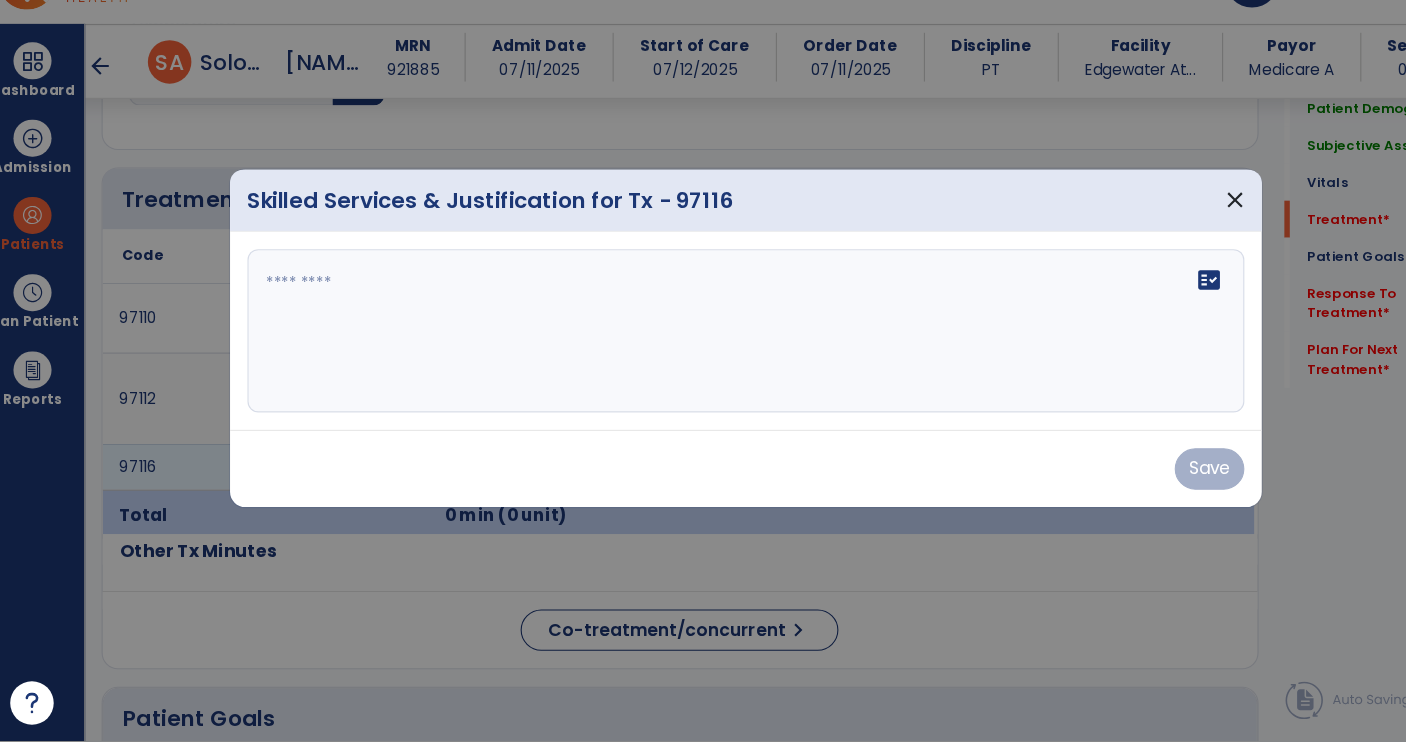 click 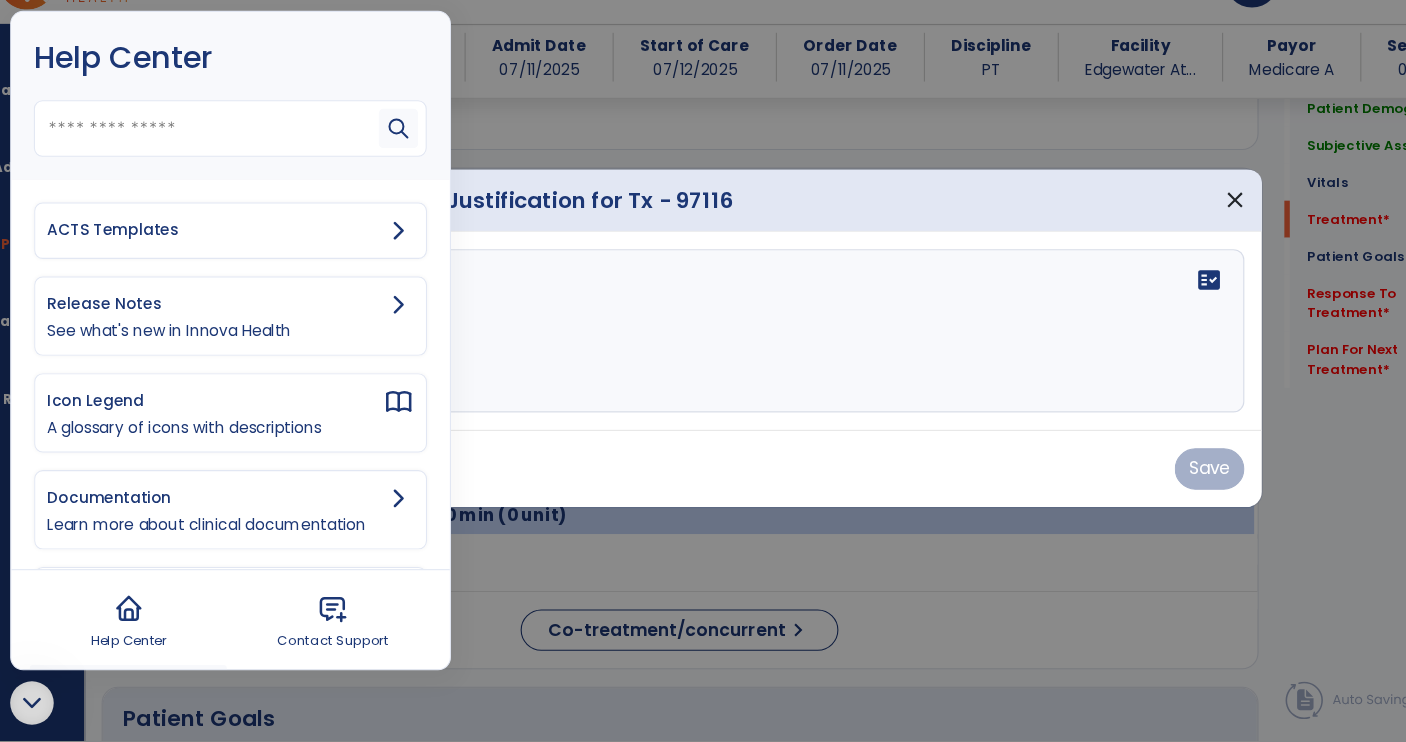 click on "ACTS Templates" at bounding box center (215, 271) 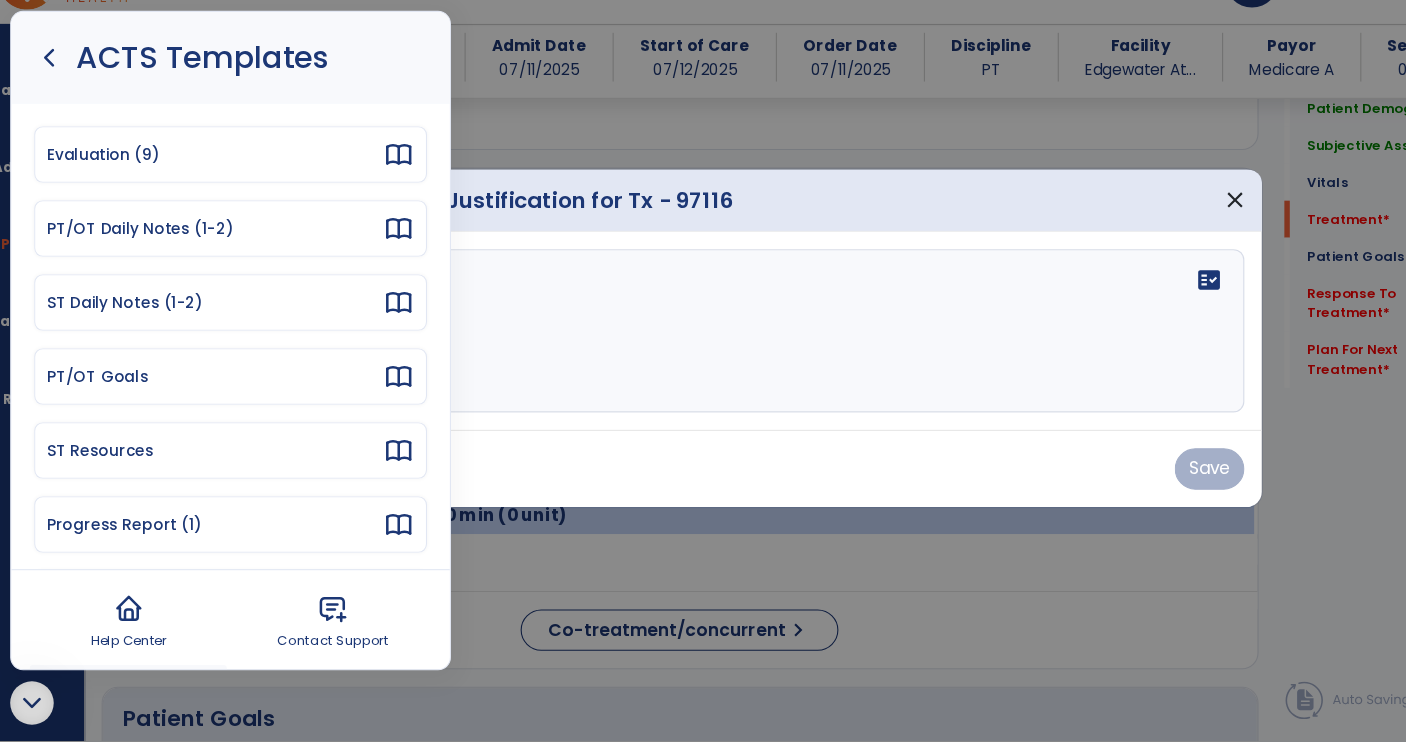 click on "PT/OT Daily Notes (1-2)" at bounding box center [215, 270] 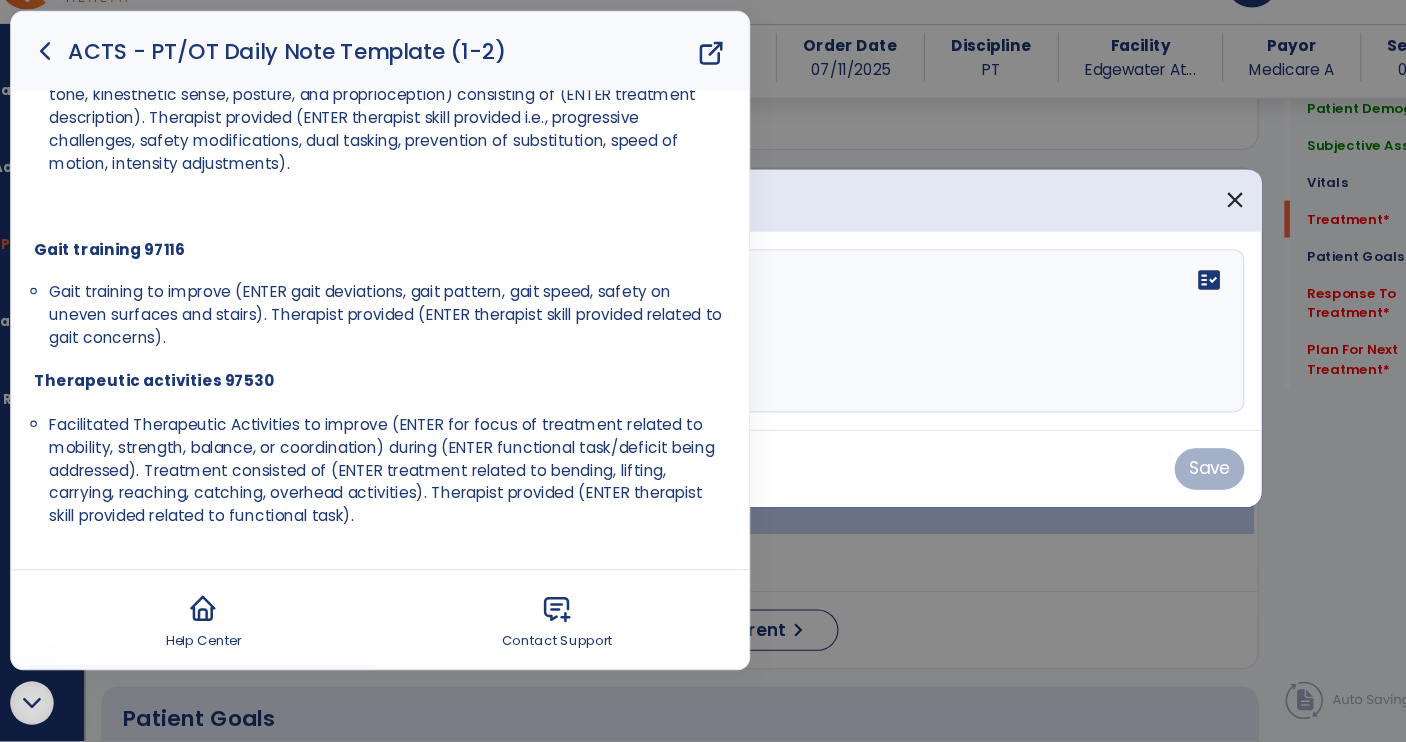 scroll, scrollTop: 507, scrollLeft: 0, axis: vertical 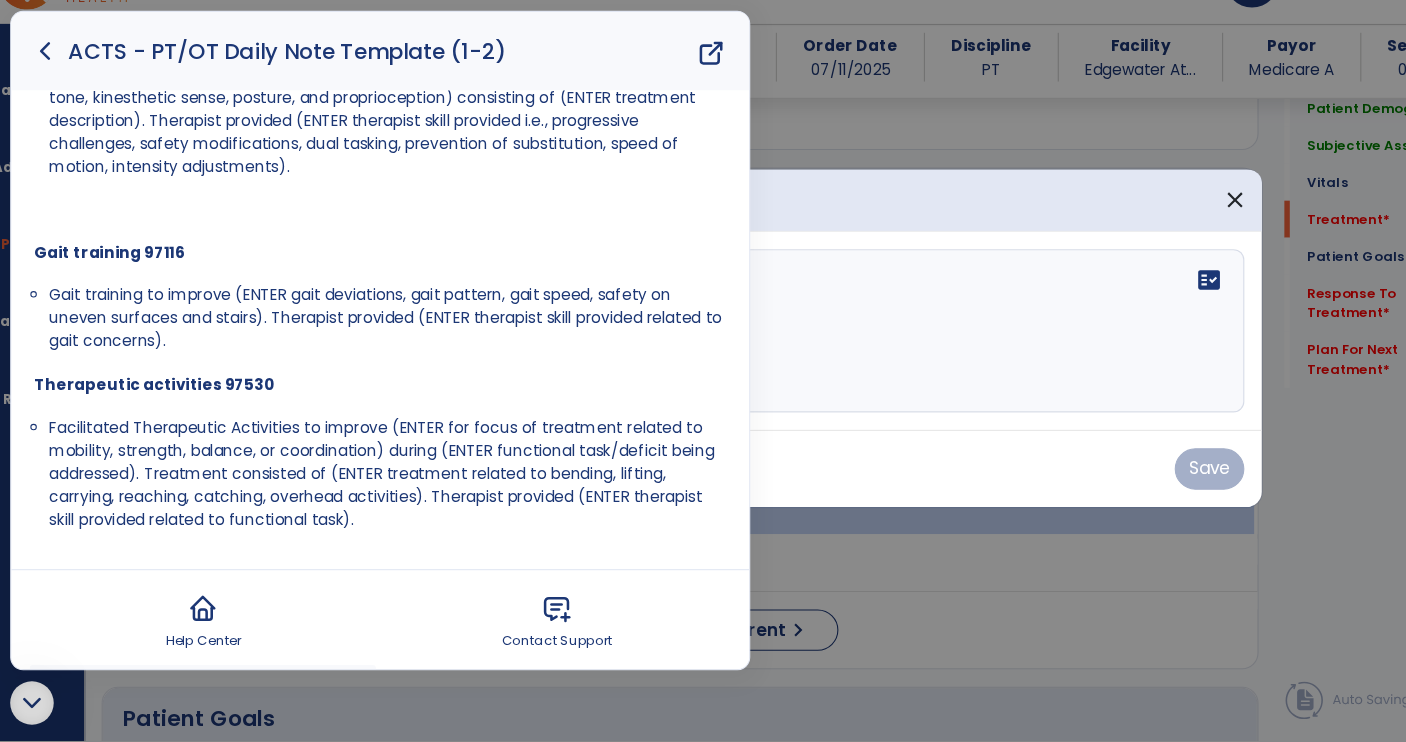 click 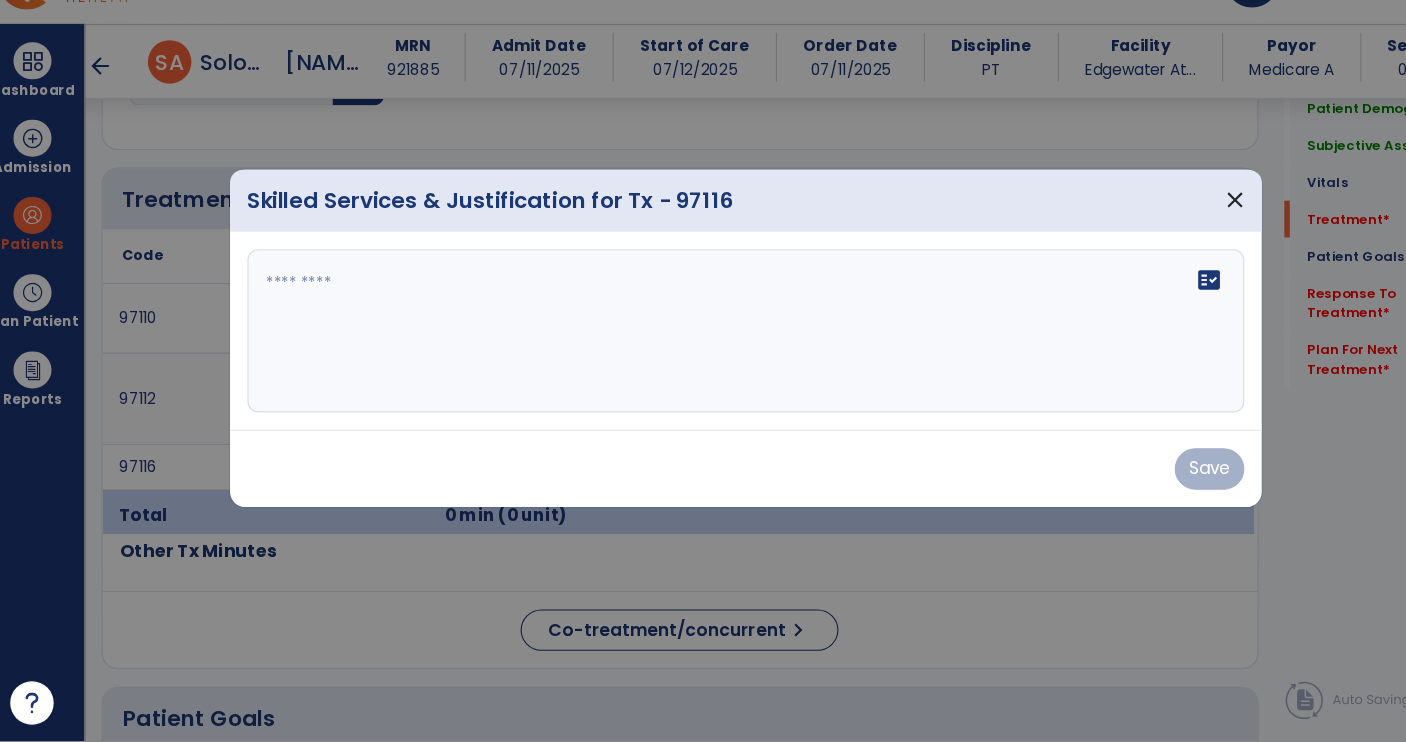 scroll, scrollTop: 0, scrollLeft: 0, axis: both 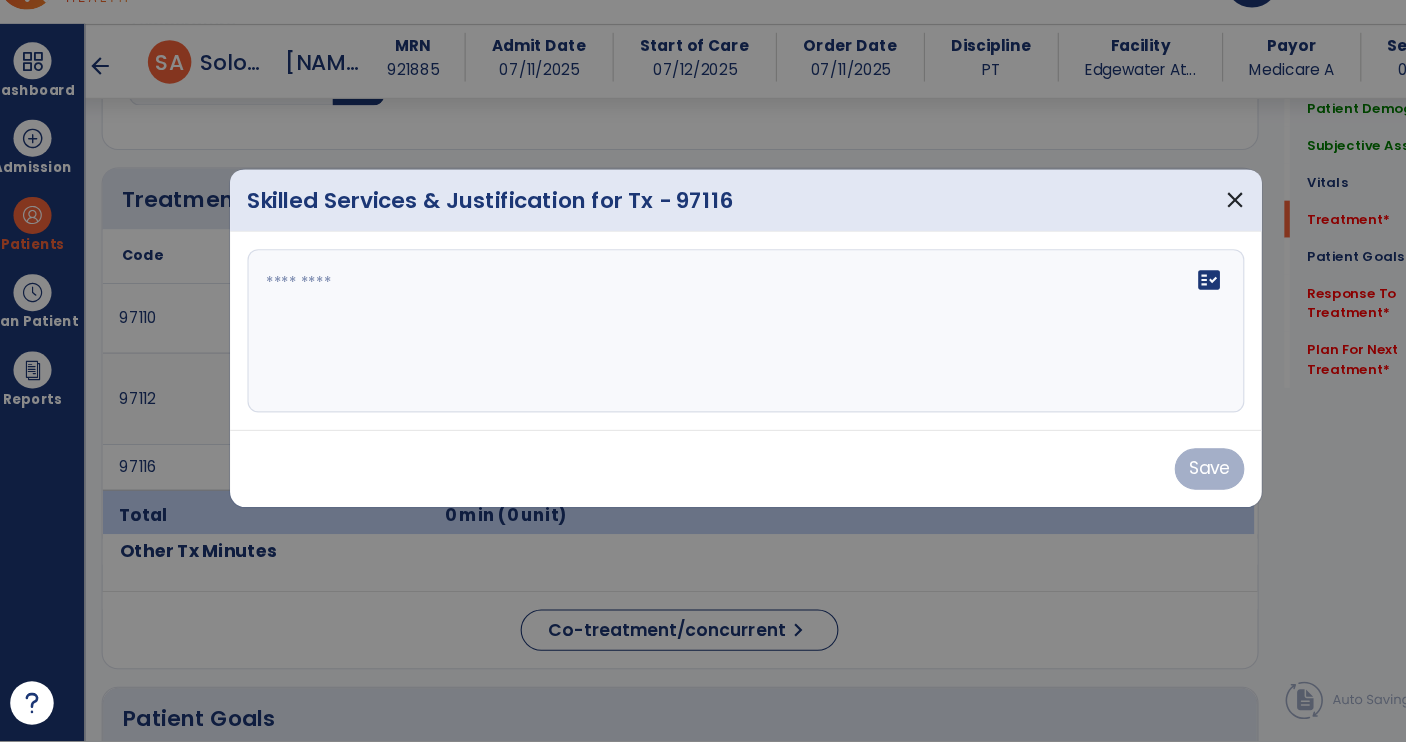 click on "fact_check" at bounding box center (703, 364) 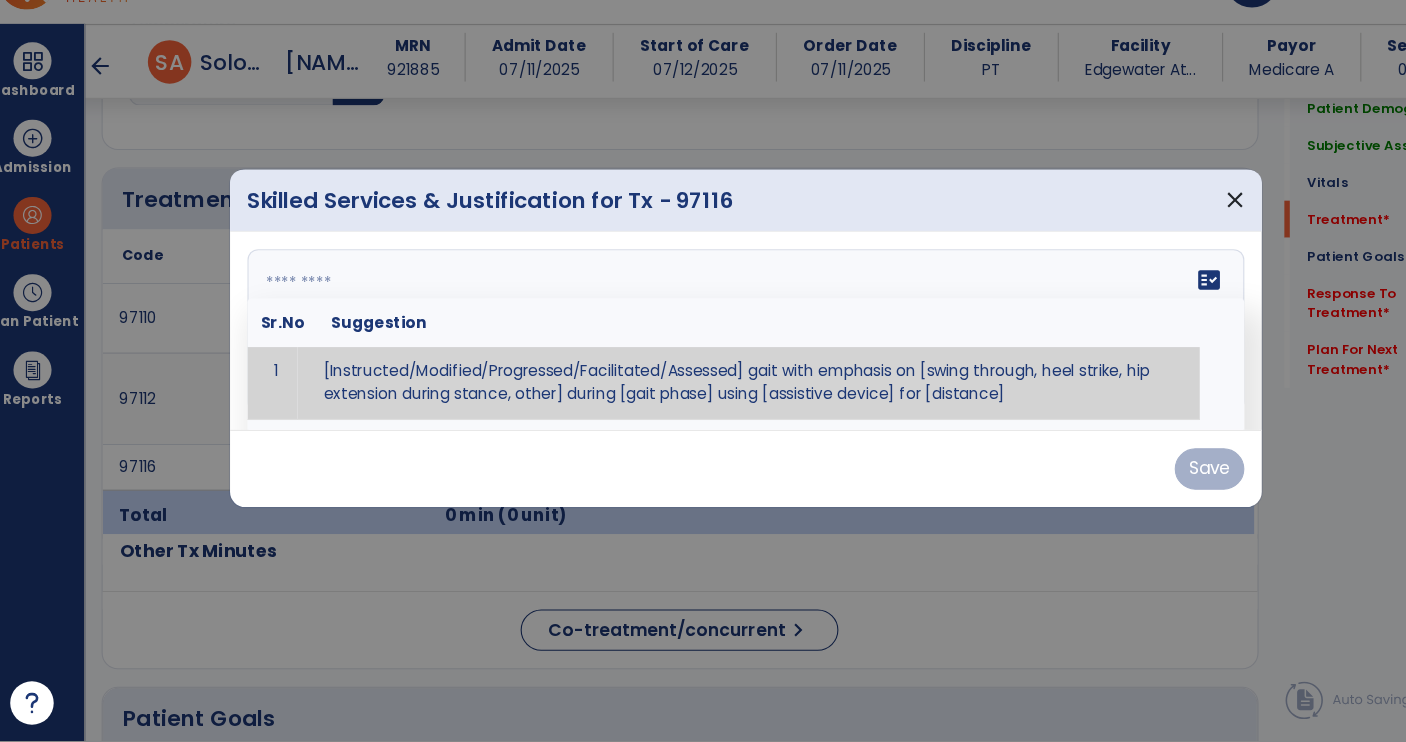 scroll, scrollTop: 0, scrollLeft: 0, axis: both 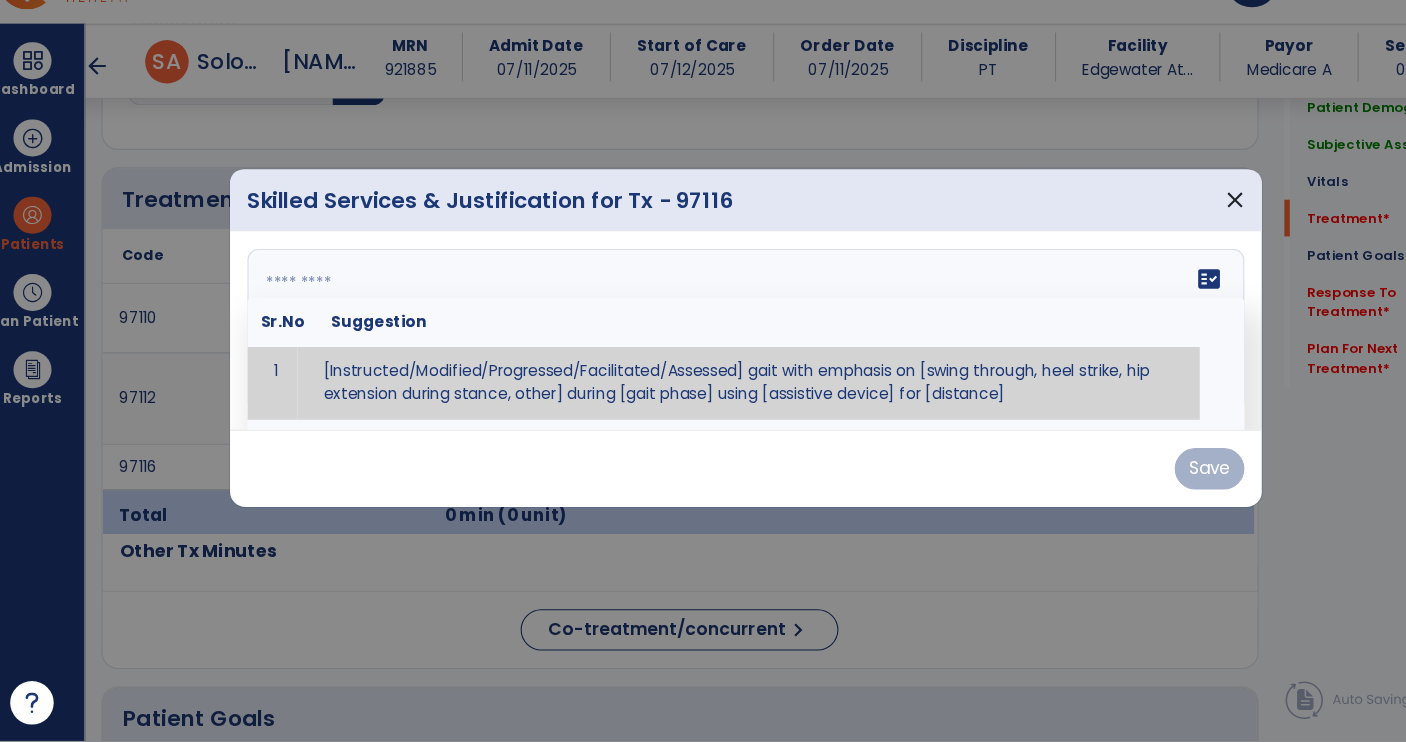 click at bounding box center (701, 364) 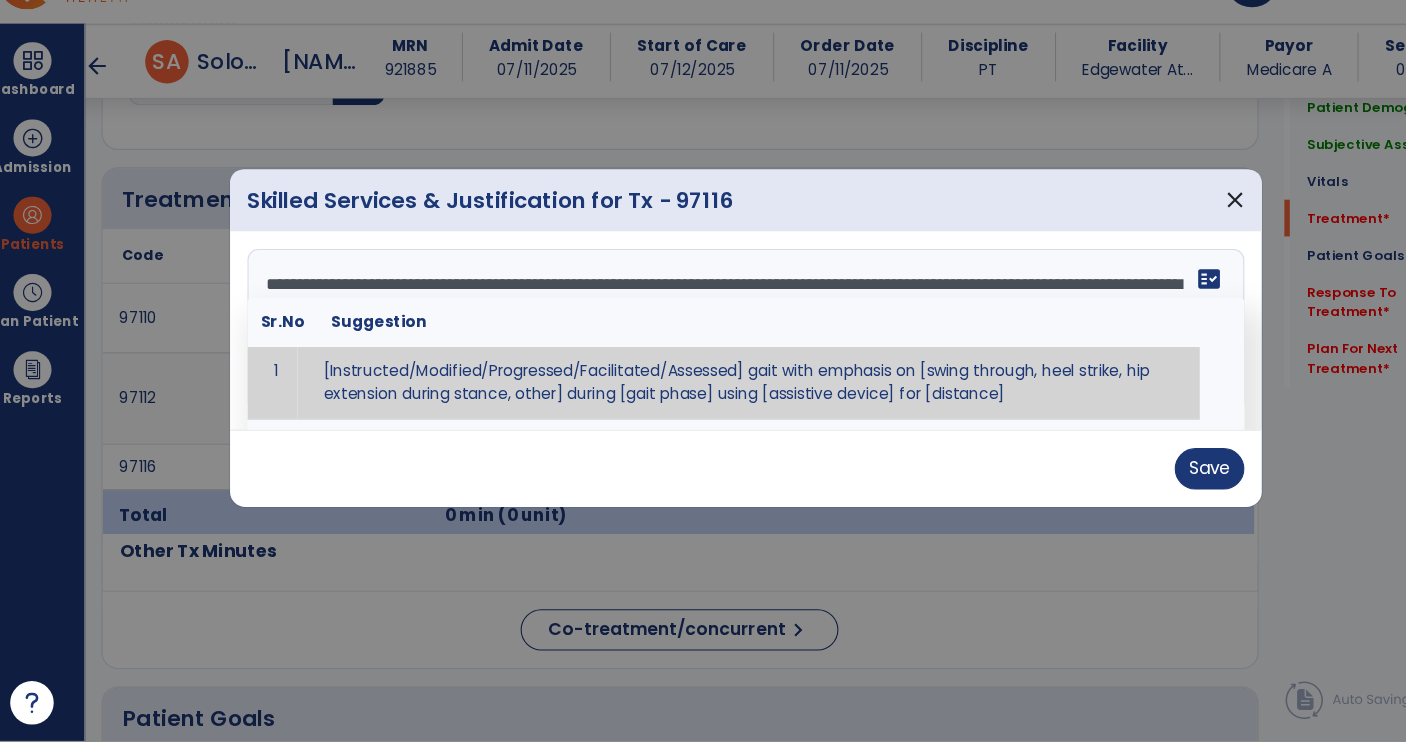scroll, scrollTop: 0, scrollLeft: 0, axis: both 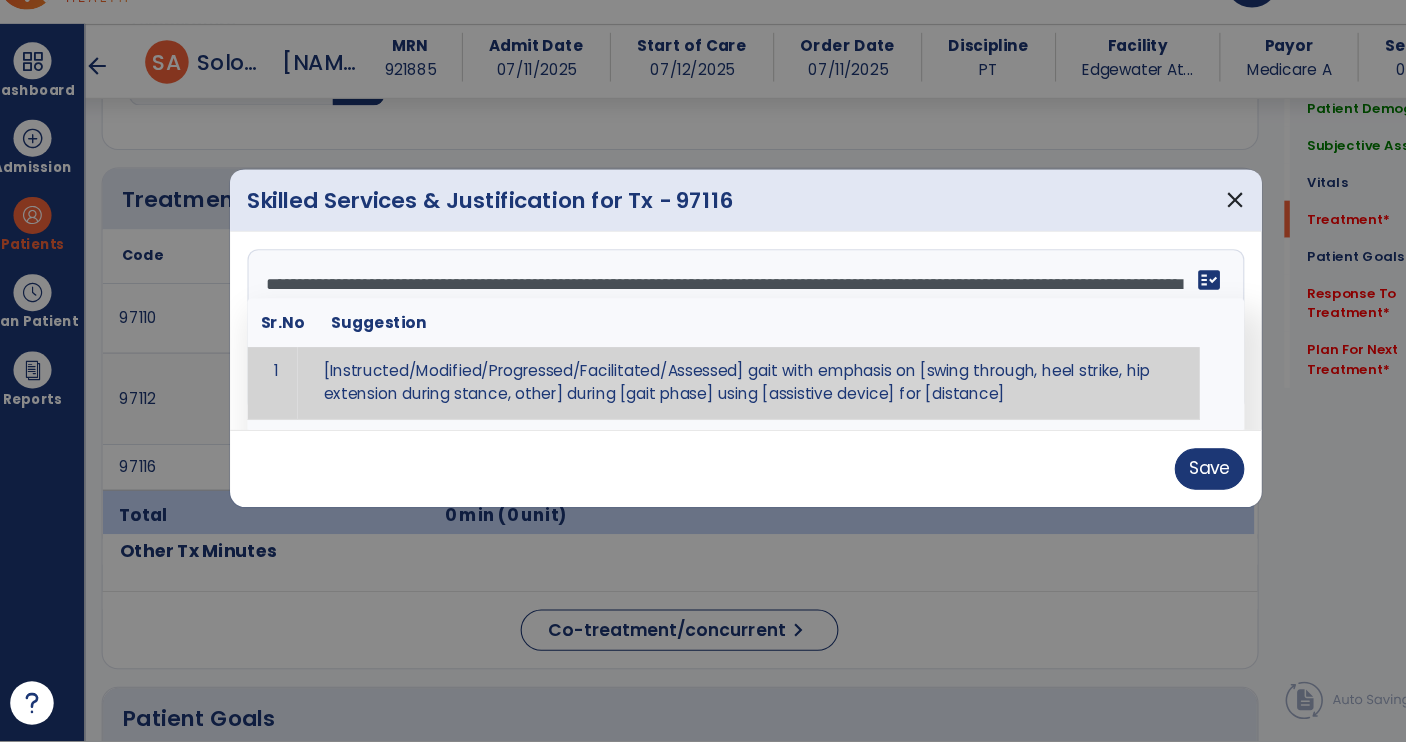 type on "**********" 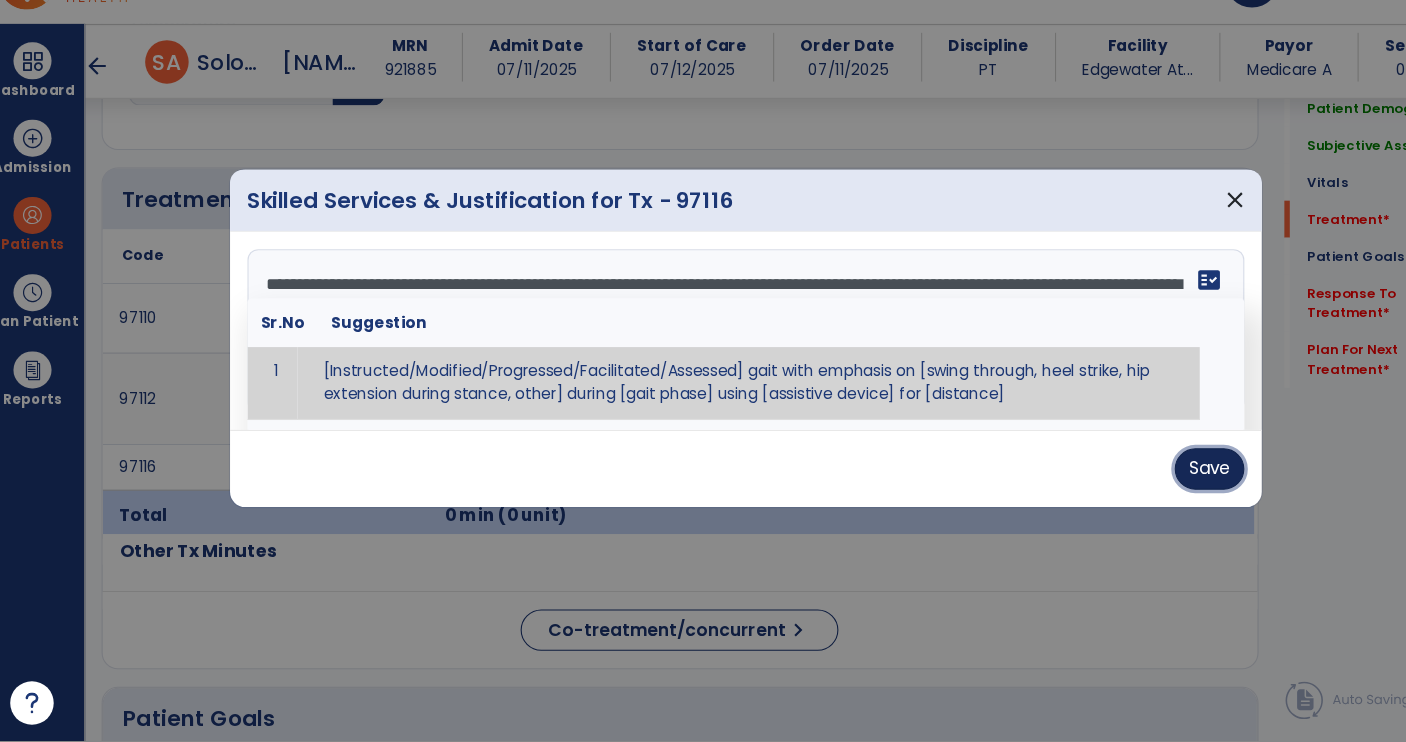 click on "Save" at bounding box center (1129, 491) 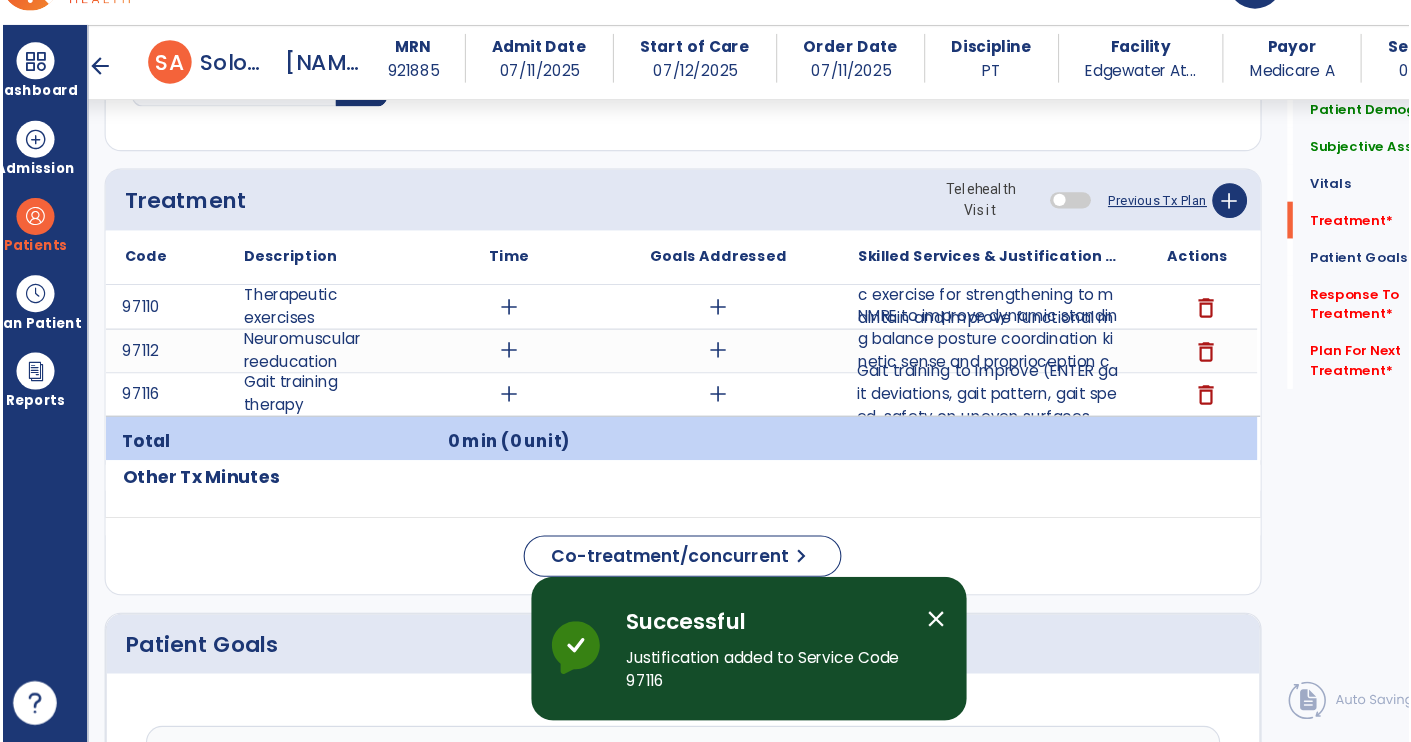 scroll, scrollTop: 0, scrollLeft: 0, axis: both 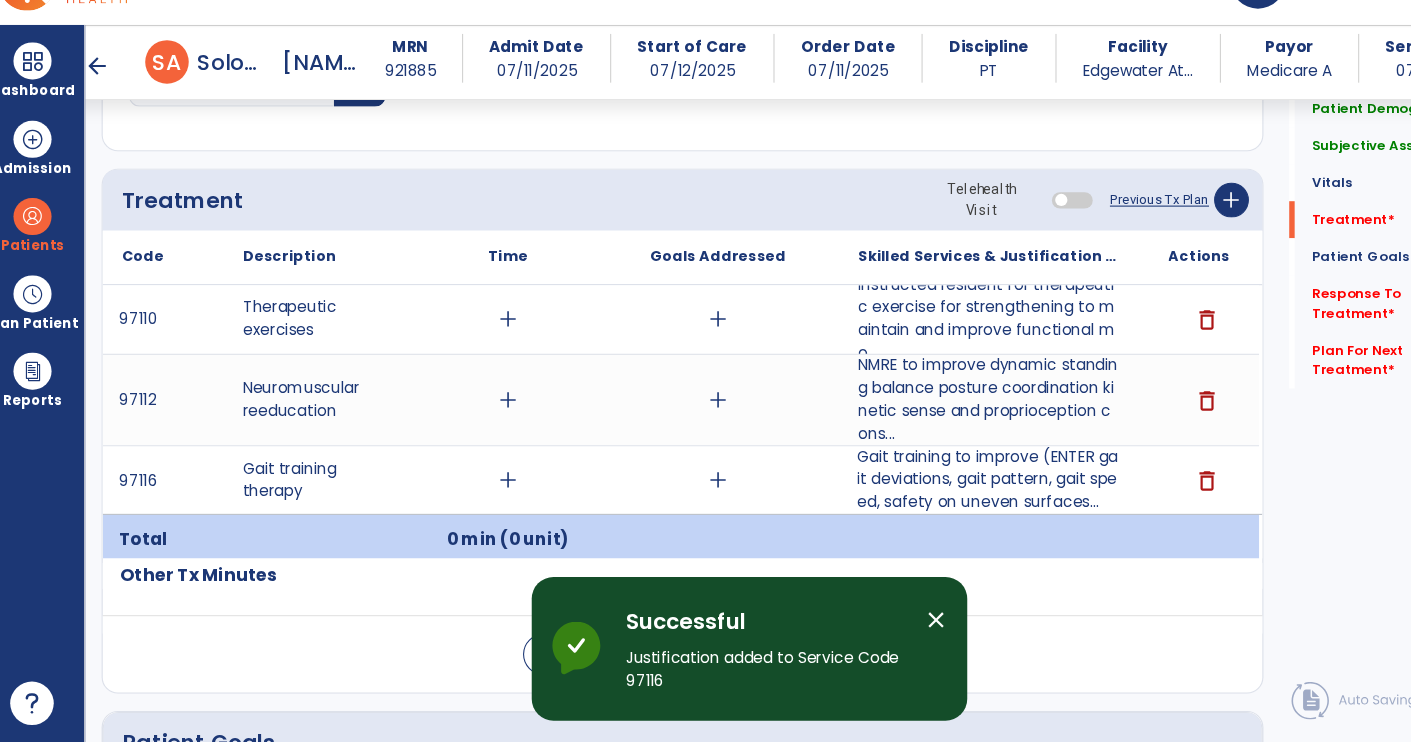 click on "Gait training to improve (ENTER gait deviations, gait pattern, gait speed, safety on uneven surfaces..." at bounding box center (926, 500) 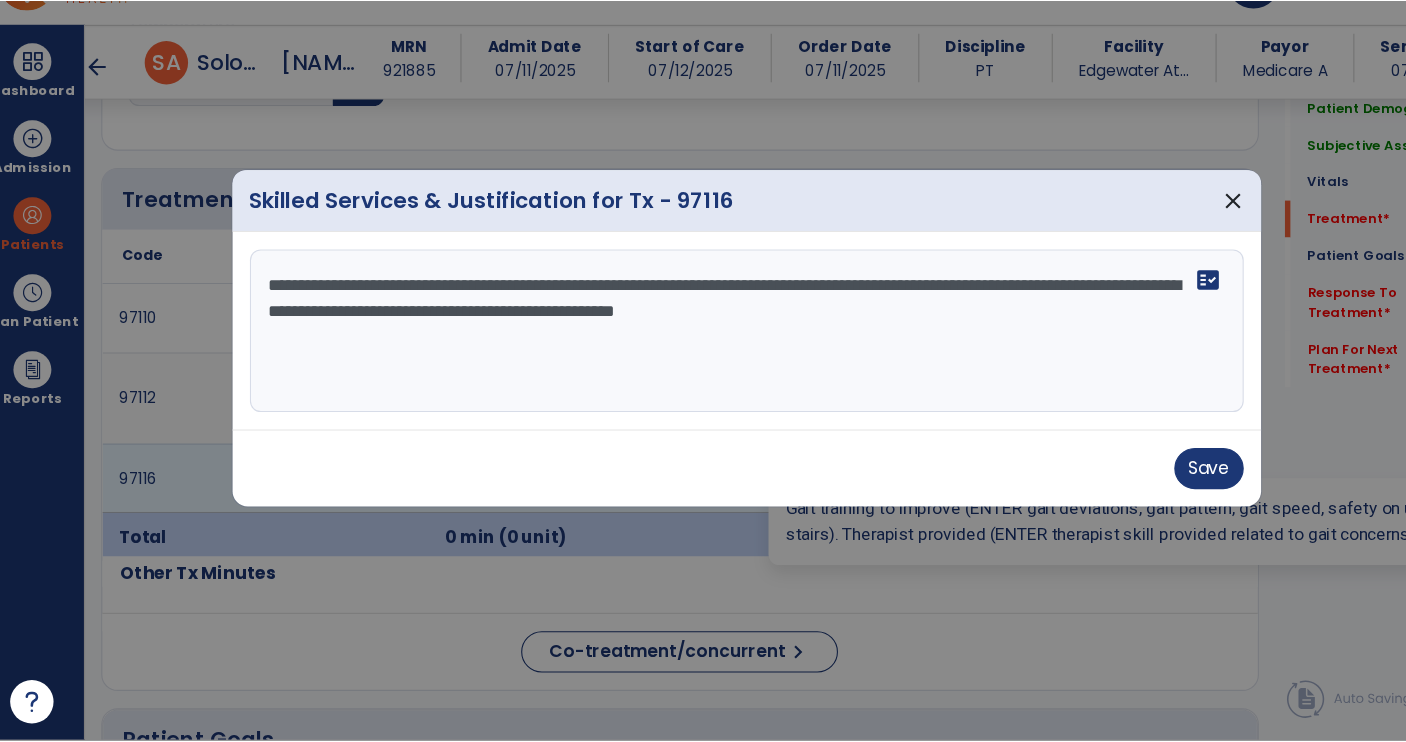 scroll, scrollTop: 0, scrollLeft: 0, axis: both 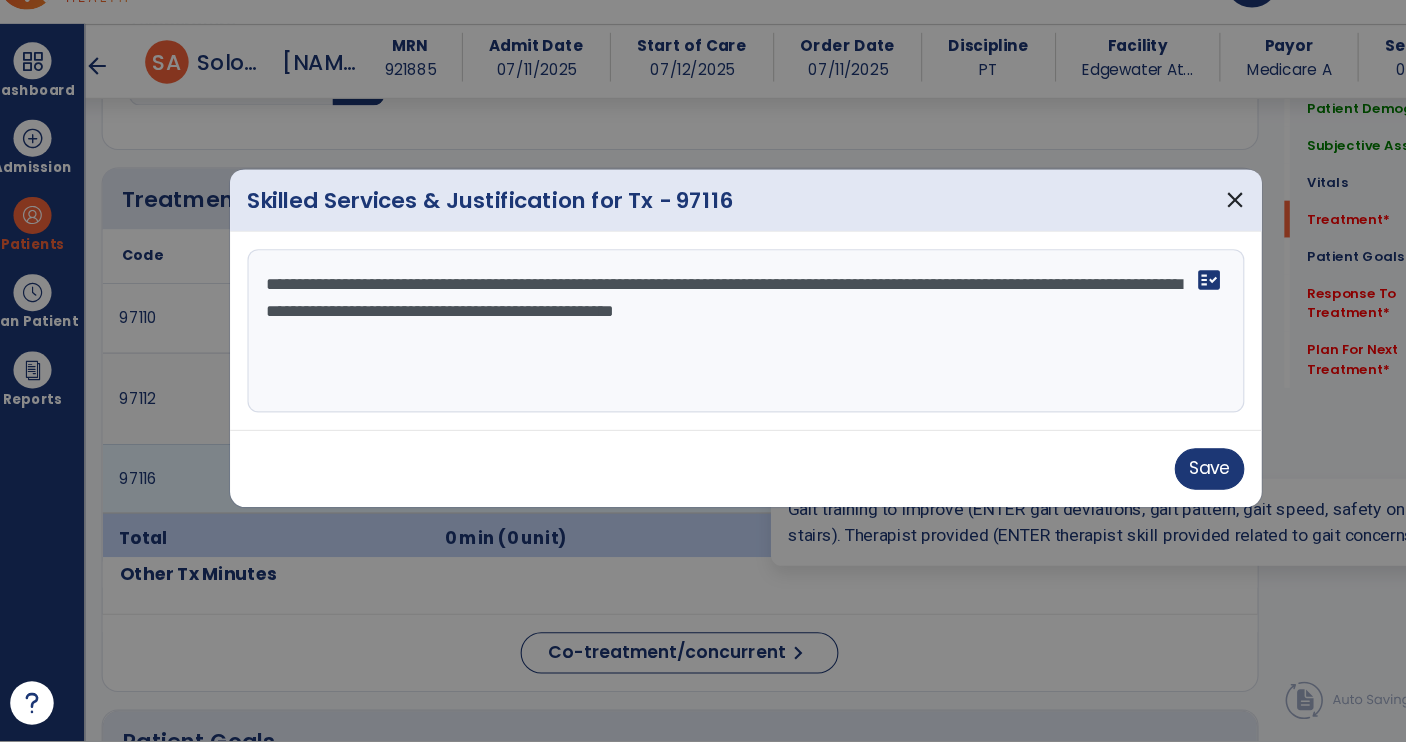 click on "**********" at bounding box center [703, 364] 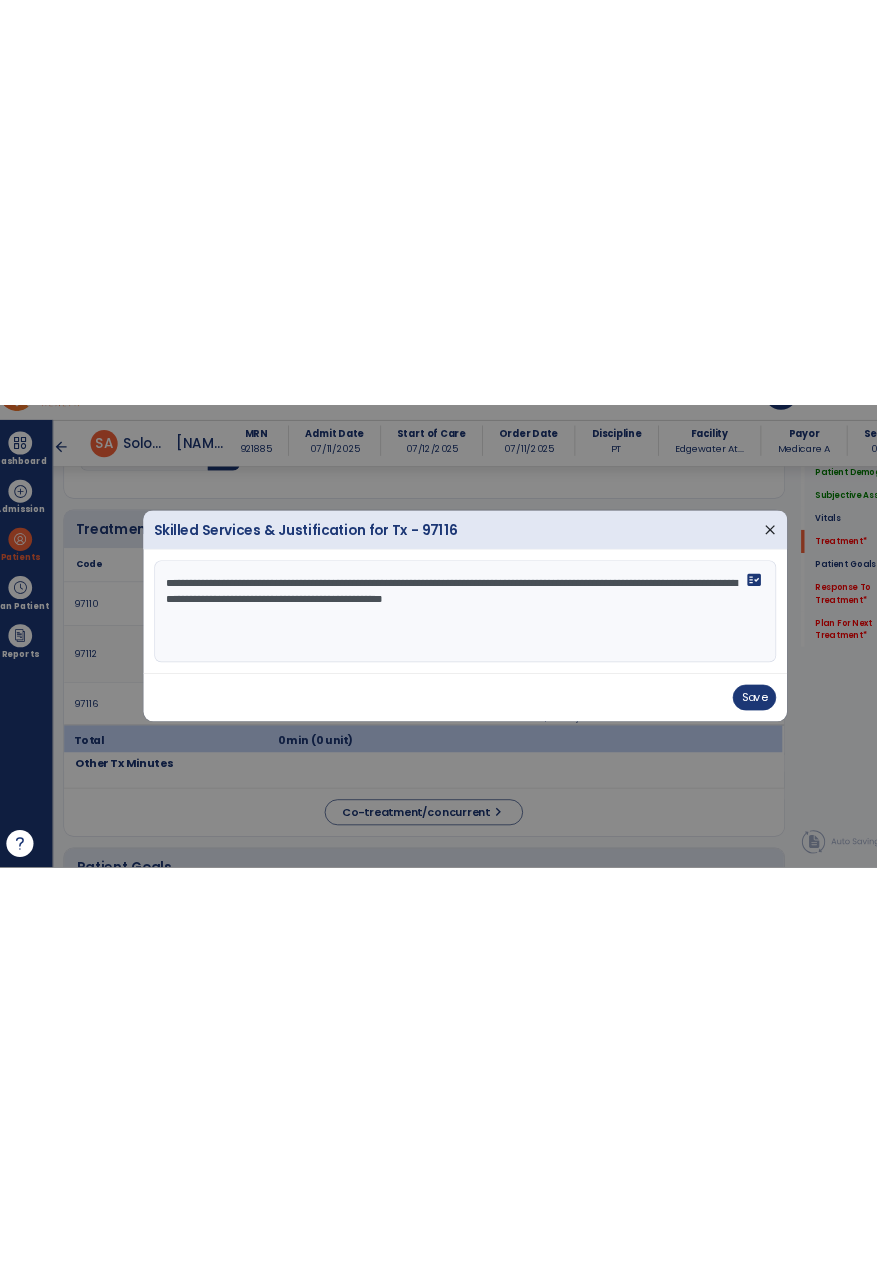 scroll, scrollTop: 0, scrollLeft: 0, axis: both 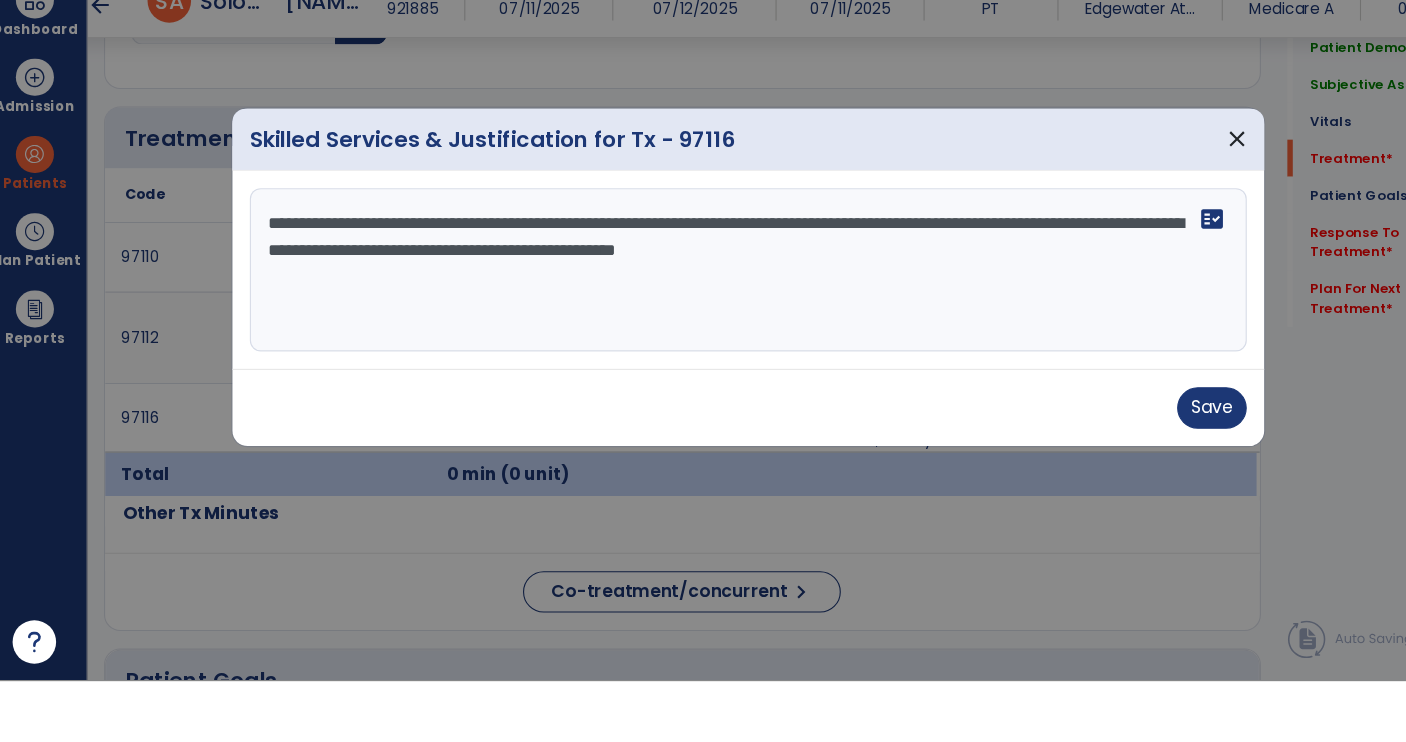 click on "**********" at bounding box center [703, 364] 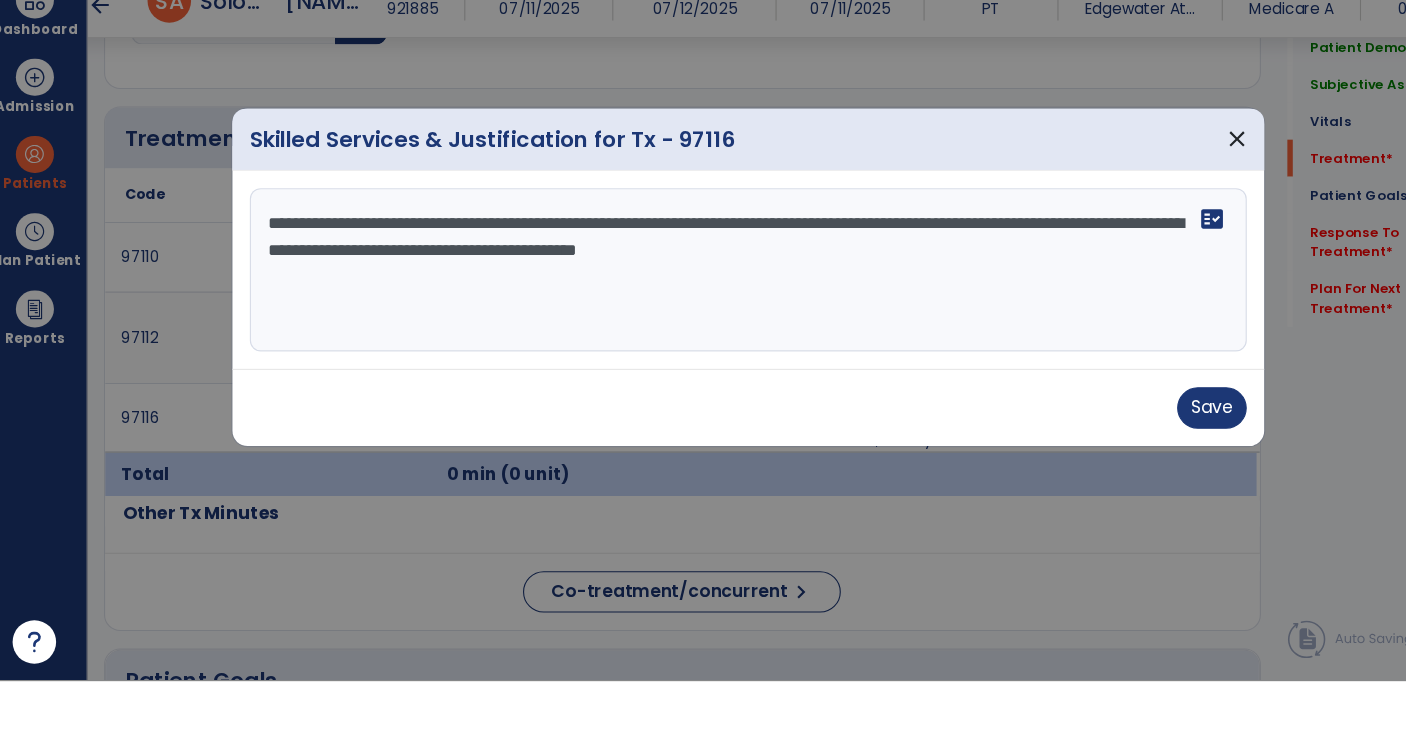 click on "**********" at bounding box center (703, 364) 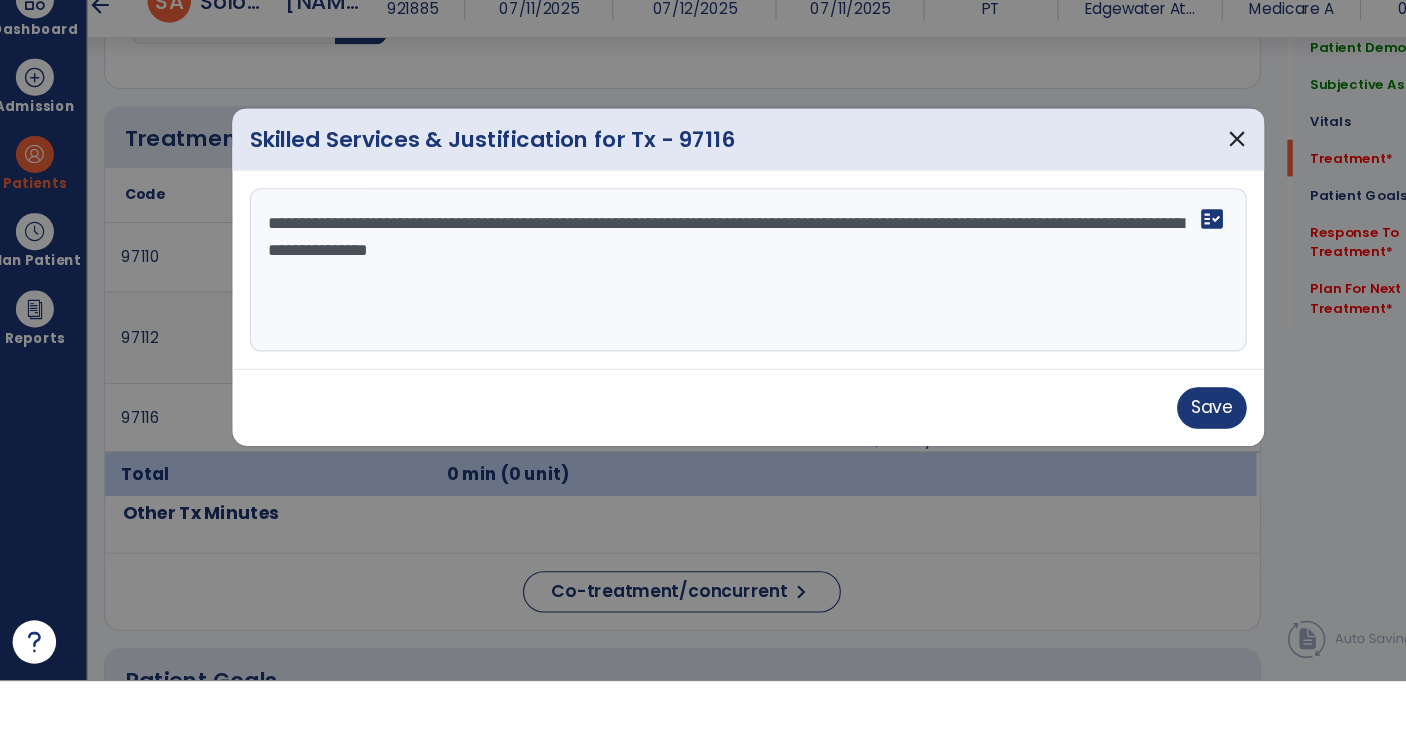 click on "**********" at bounding box center [703, 364] 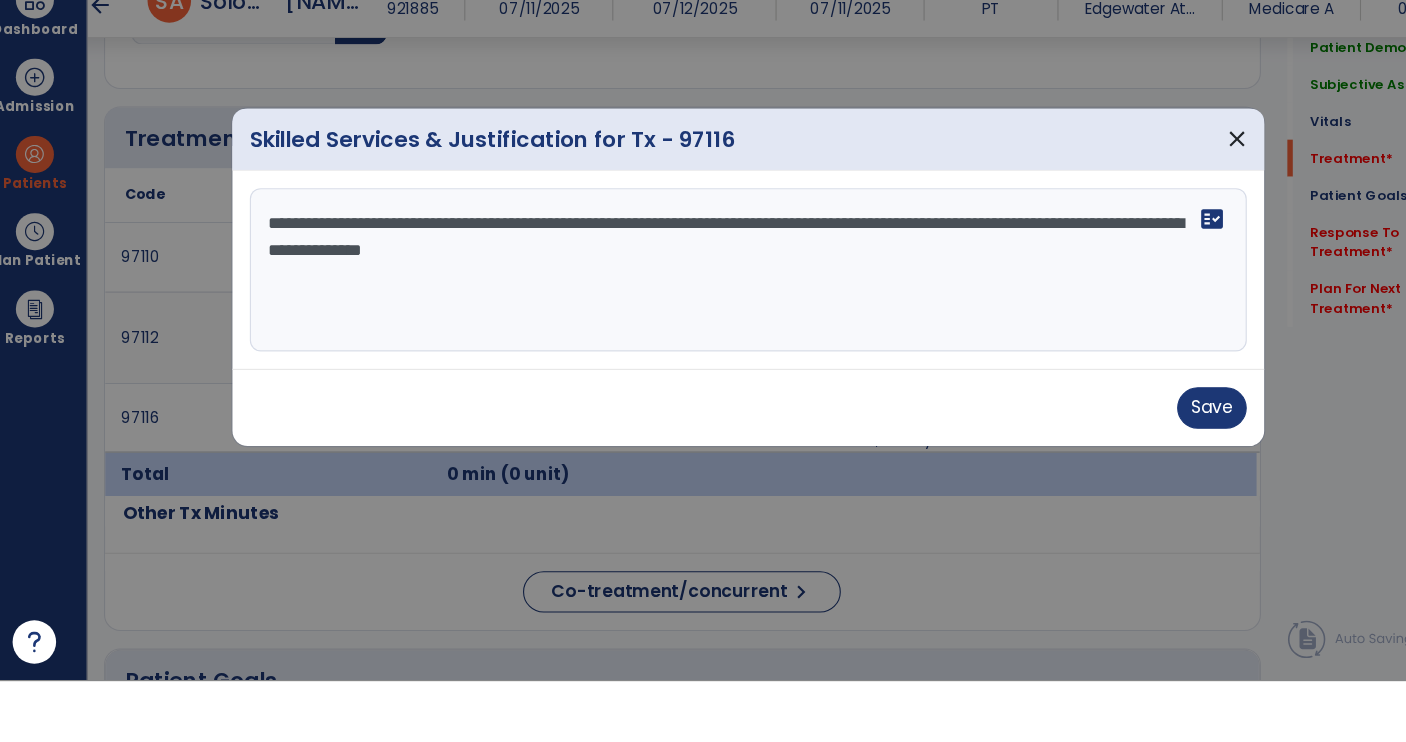 click on "**********" at bounding box center (703, 364) 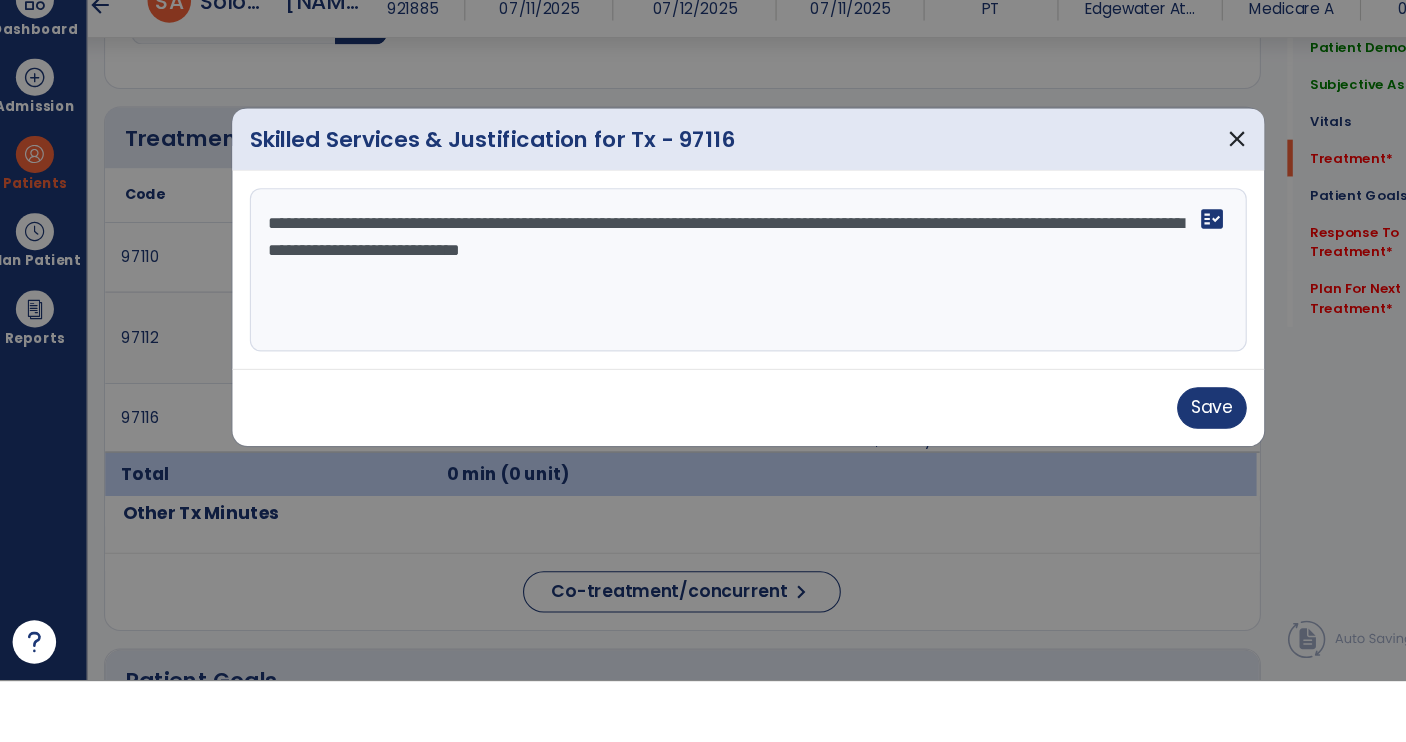 click on "**********" at bounding box center [703, 364] 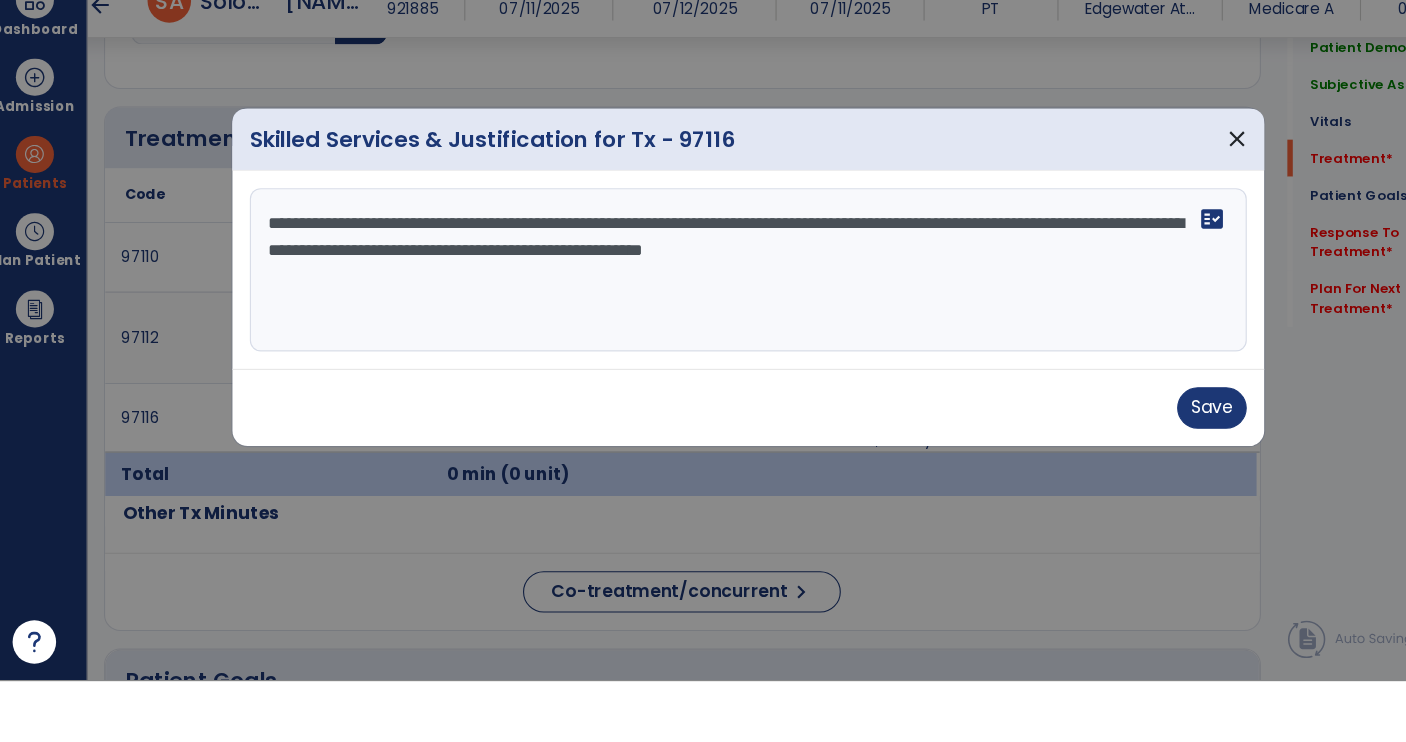 click on "**********" at bounding box center (703, 364) 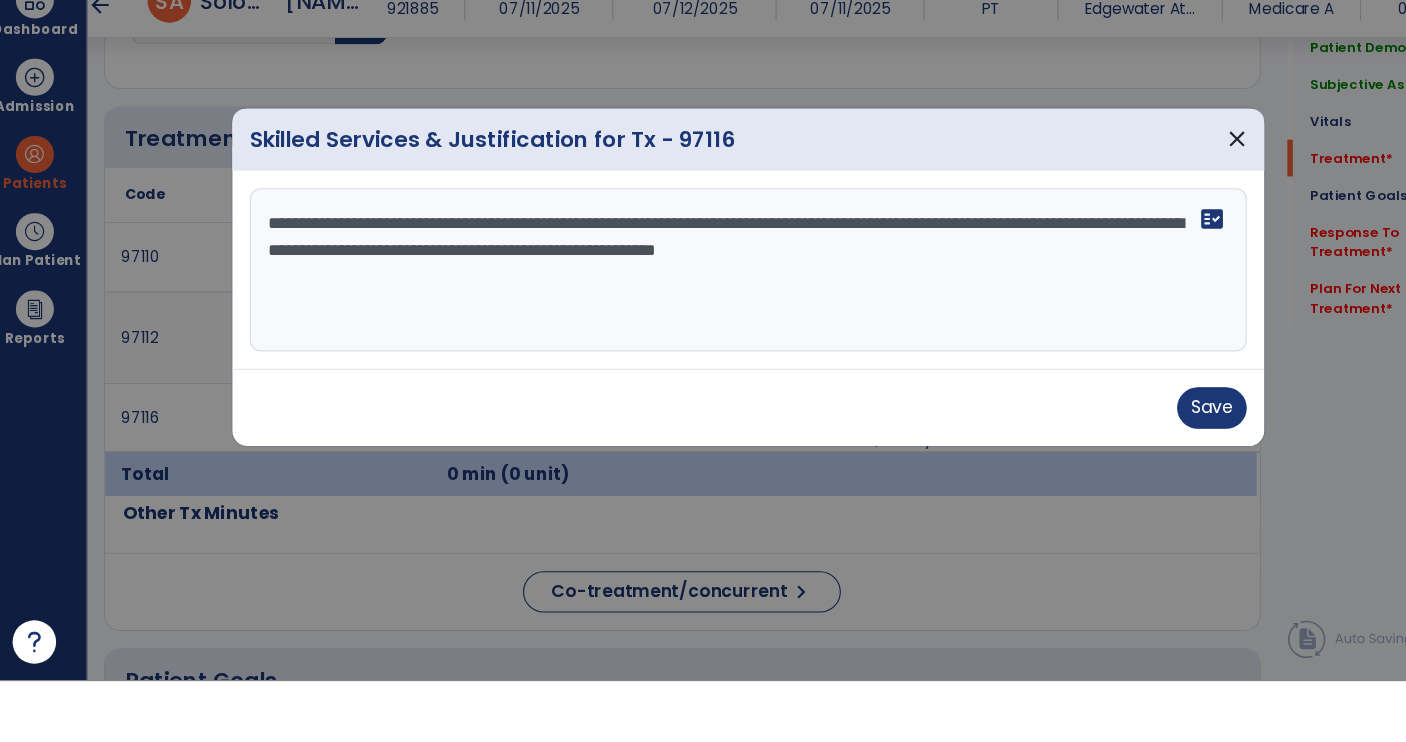 click on "**********" at bounding box center (703, 364) 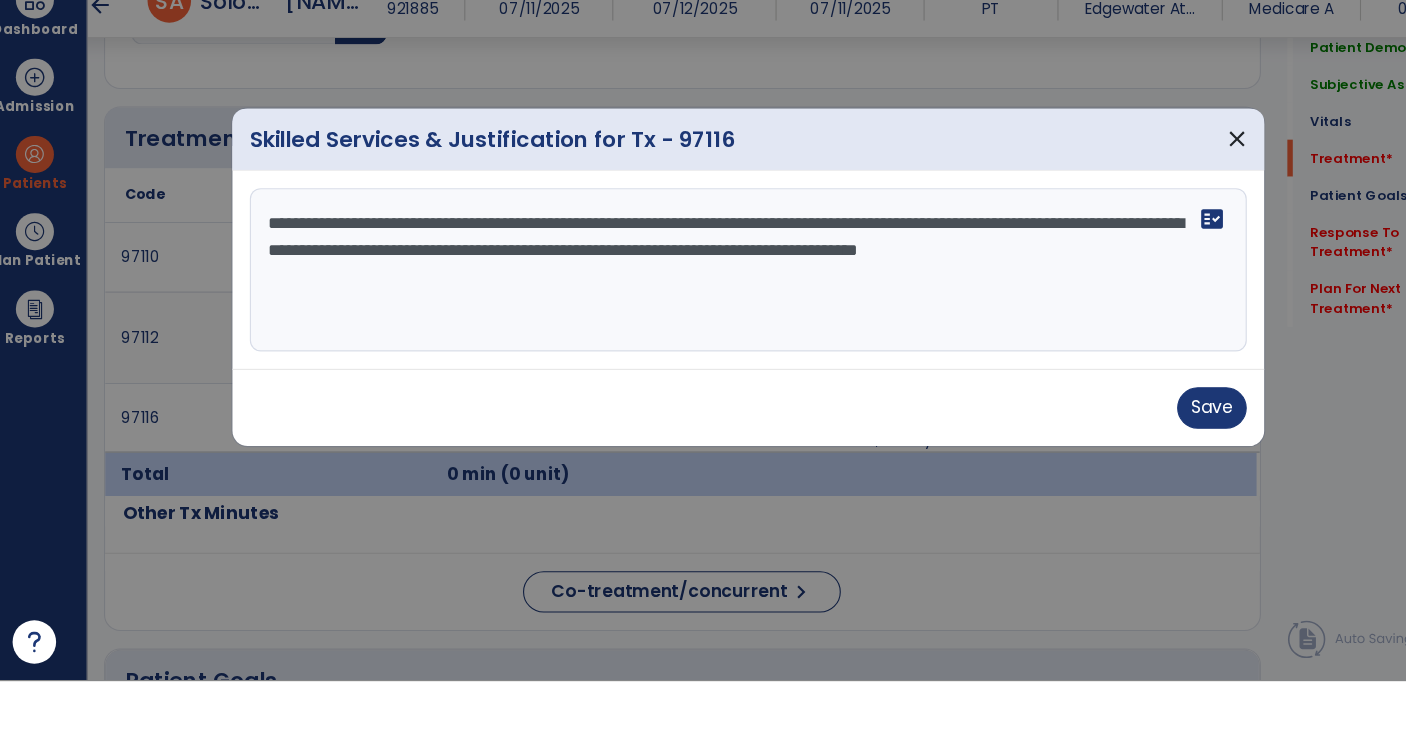 type on "**********" 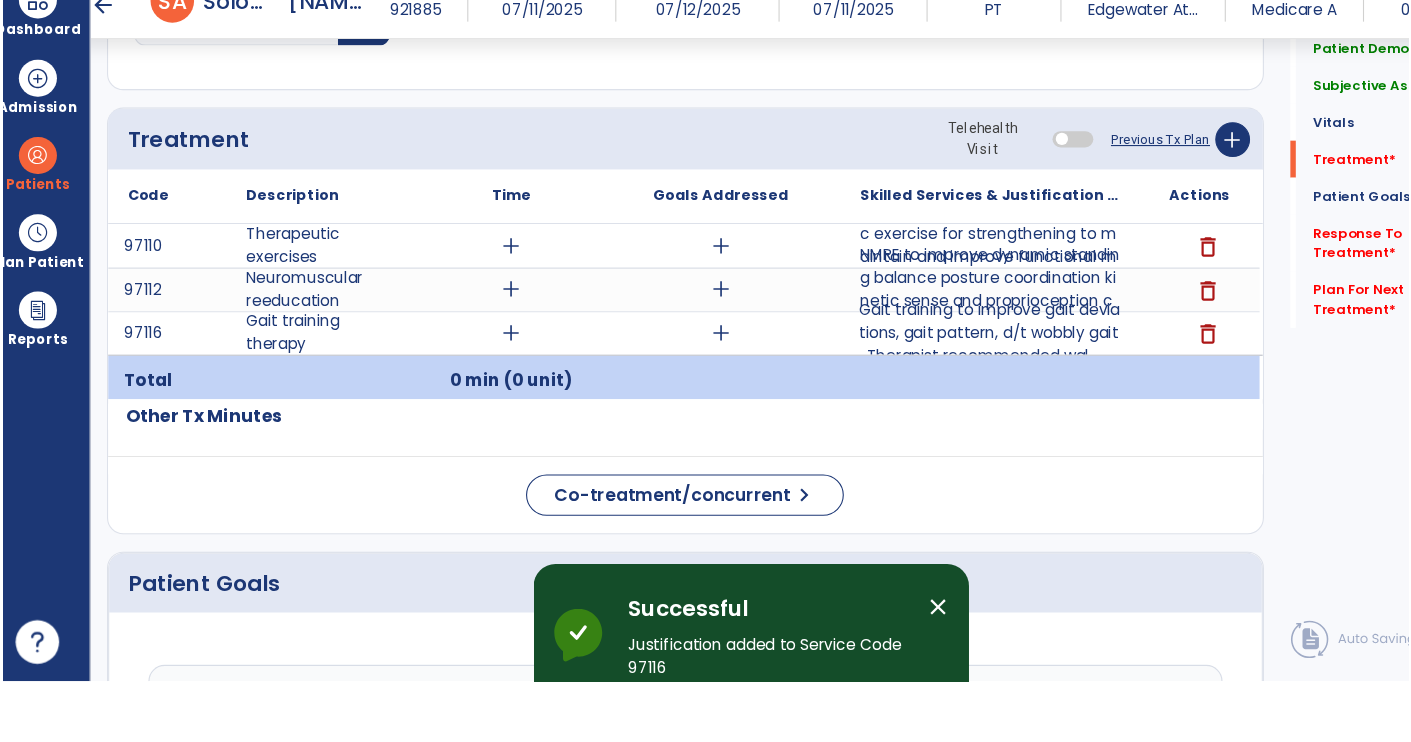 scroll, scrollTop: 0, scrollLeft: 0, axis: both 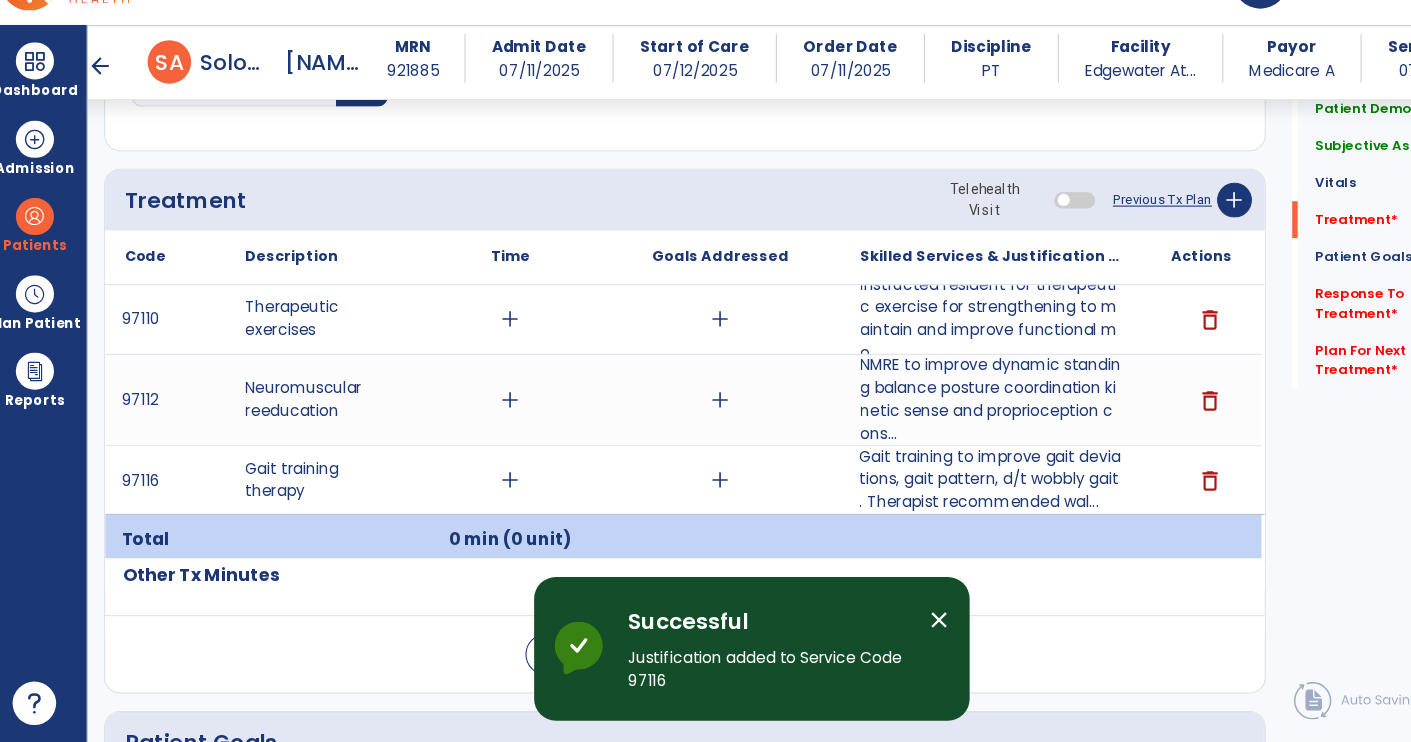 click on "add" at bounding box center [484, 353] 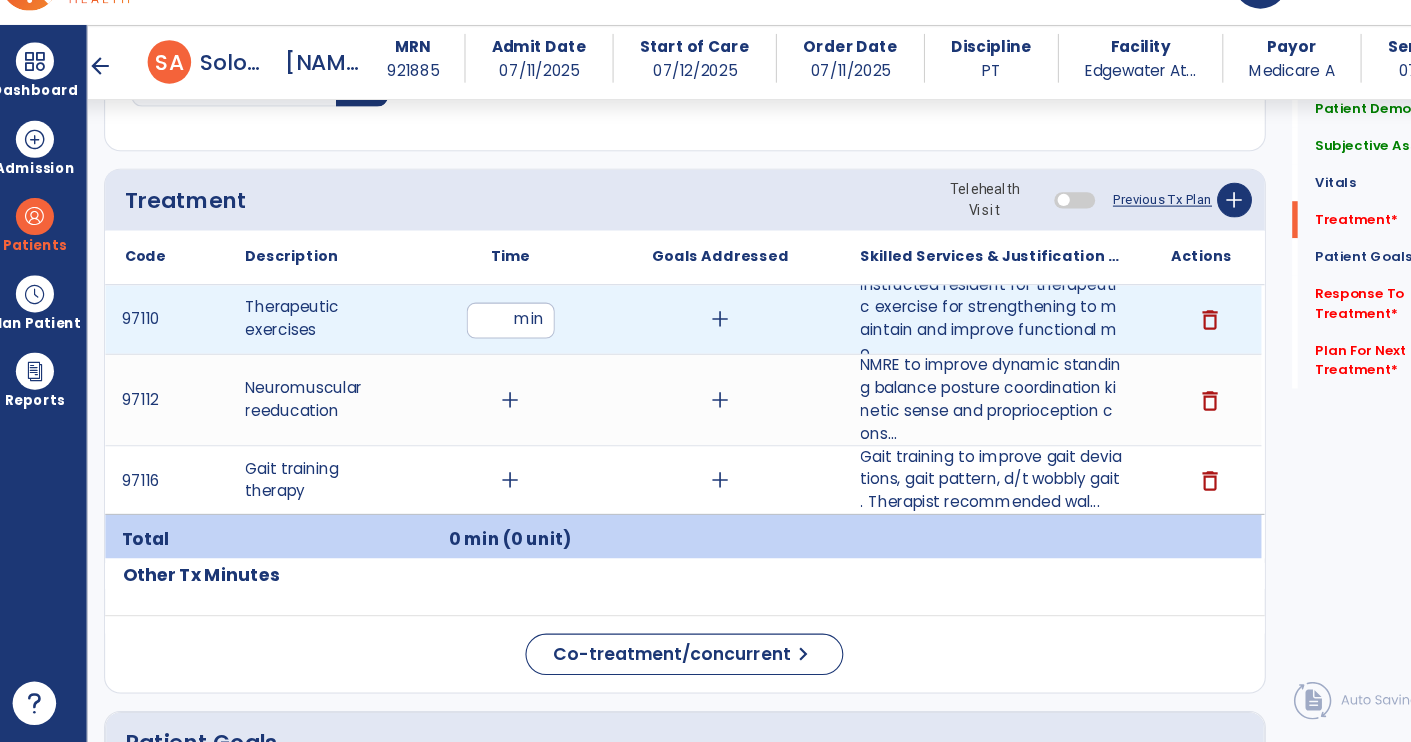 scroll, scrollTop: 0, scrollLeft: 0, axis: both 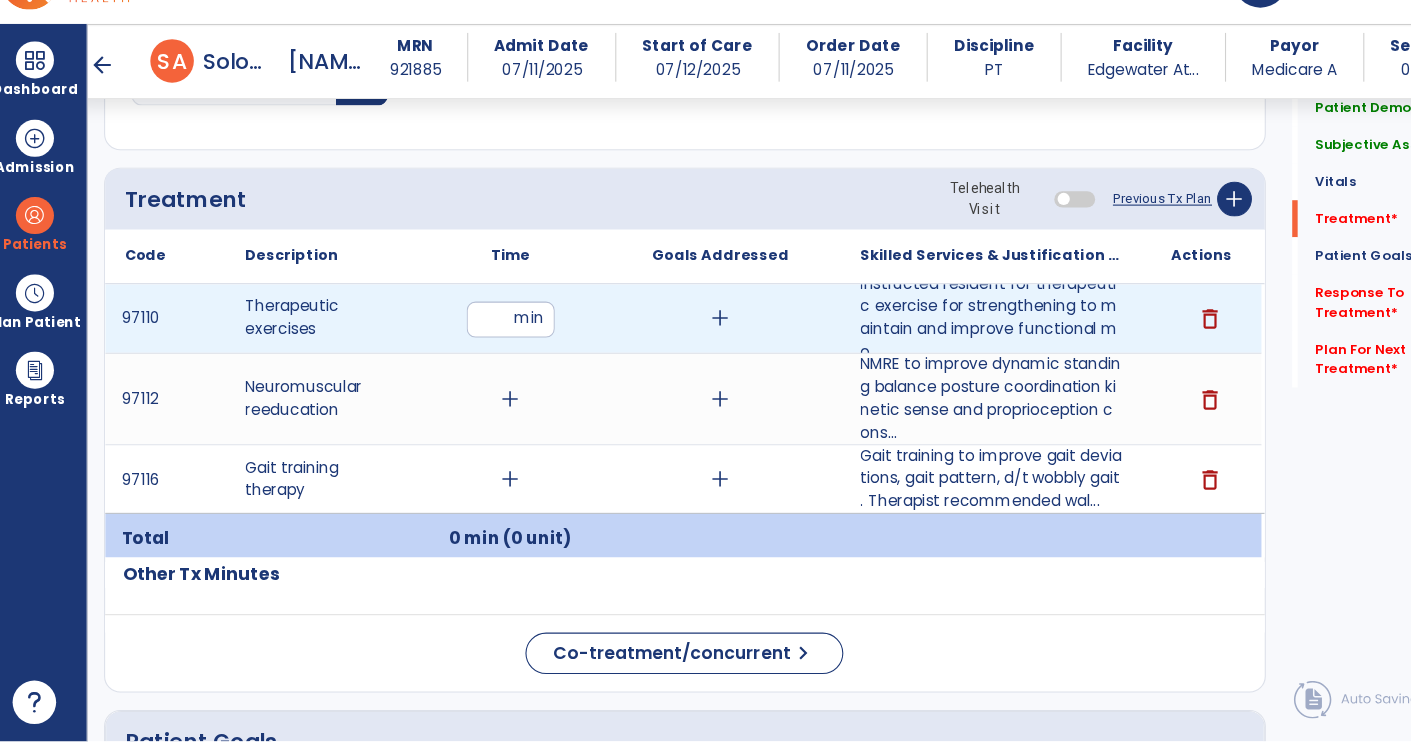 type on "**" 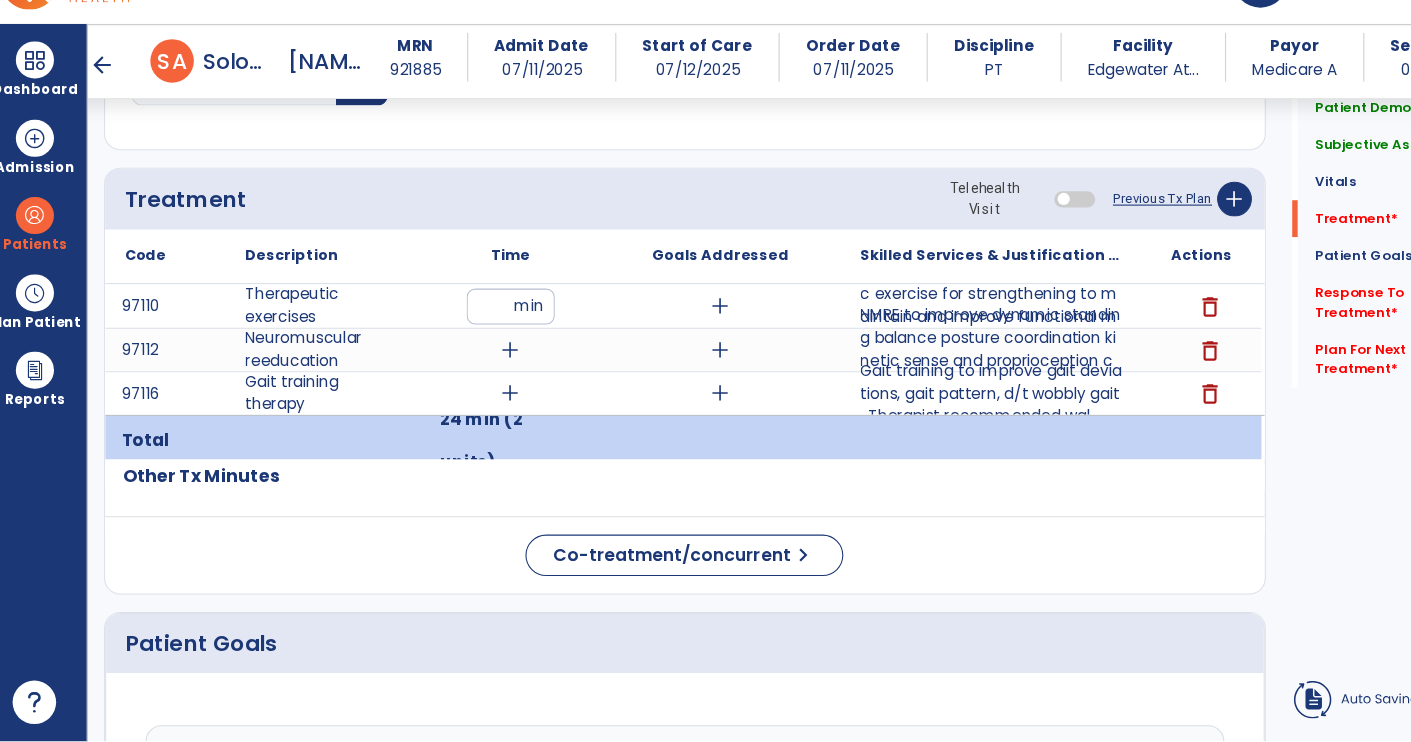 scroll, scrollTop: 0, scrollLeft: 0, axis: both 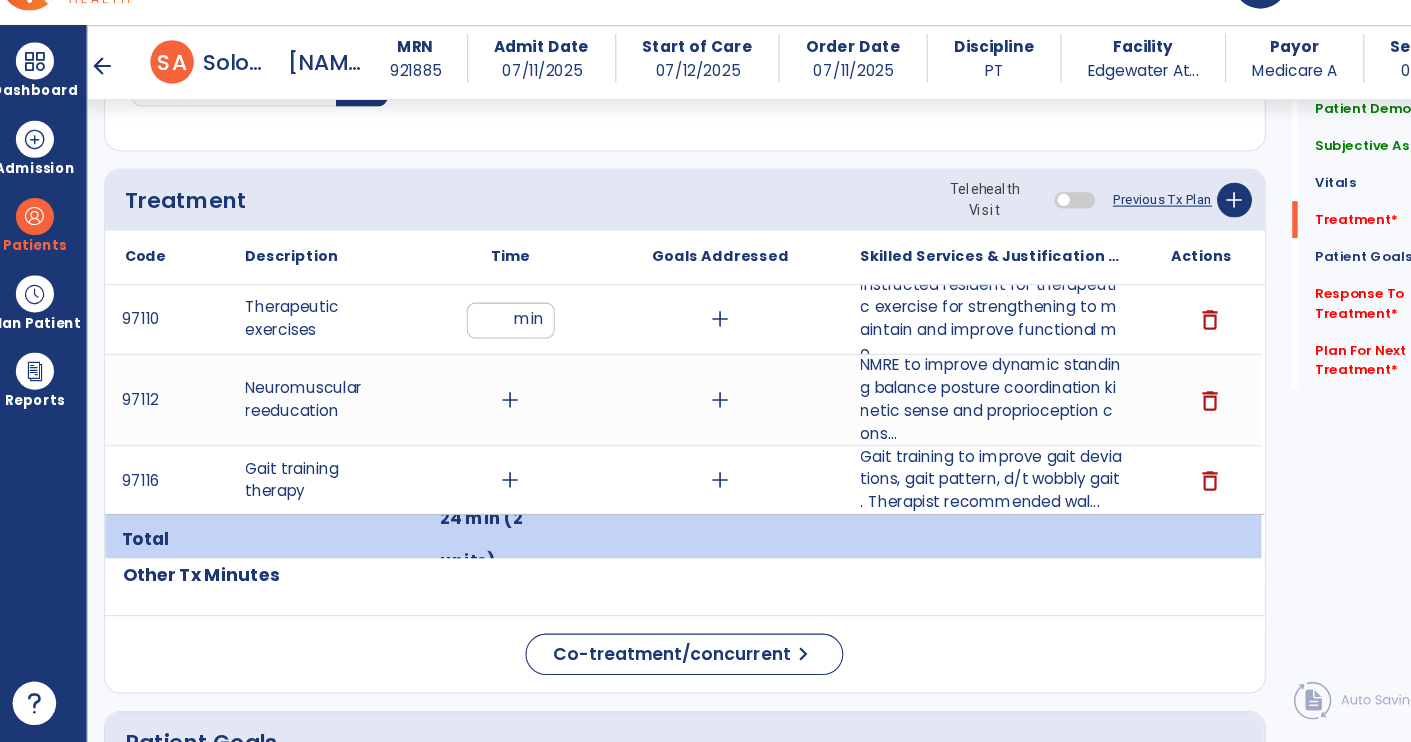 click on "add" at bounding box center (484, 427) 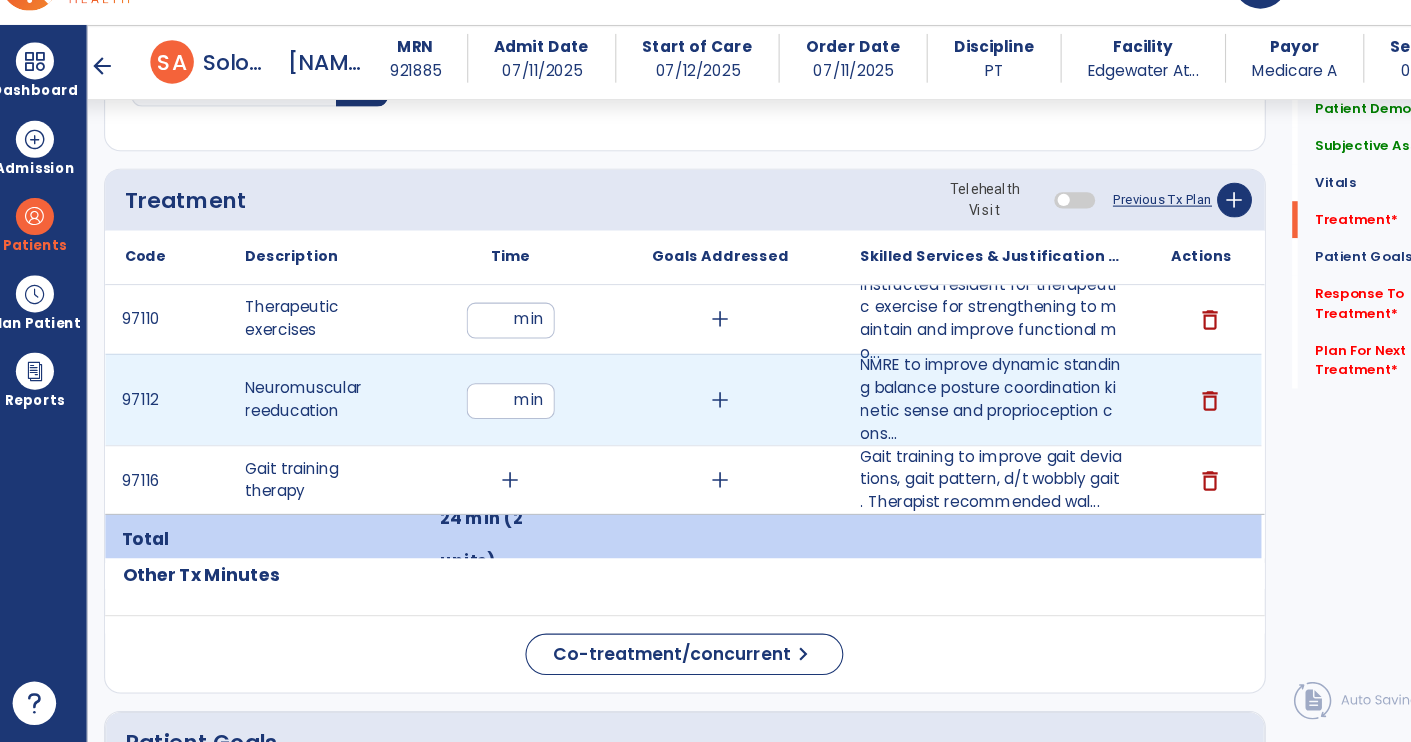 scroll, scrollTop: 0, scrollLeft: 0, axis: both 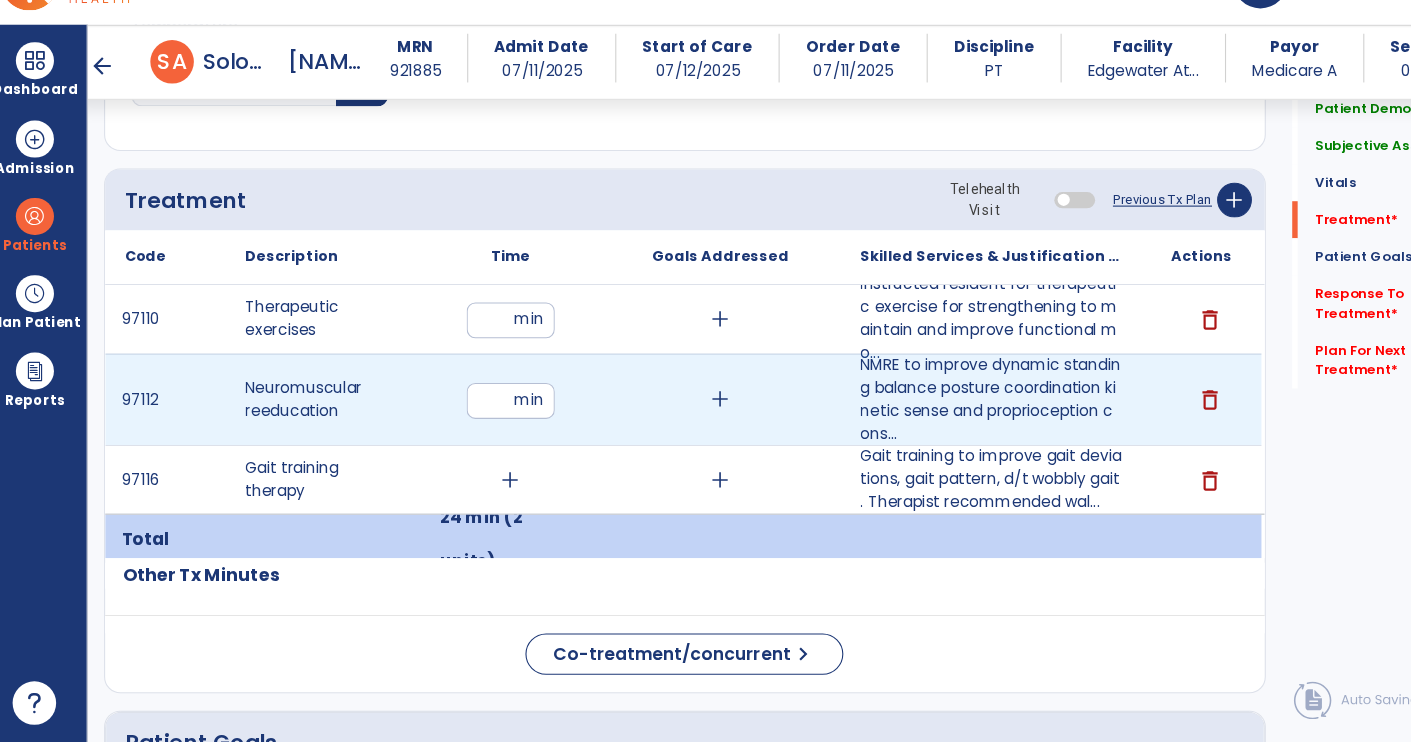 type on "**" 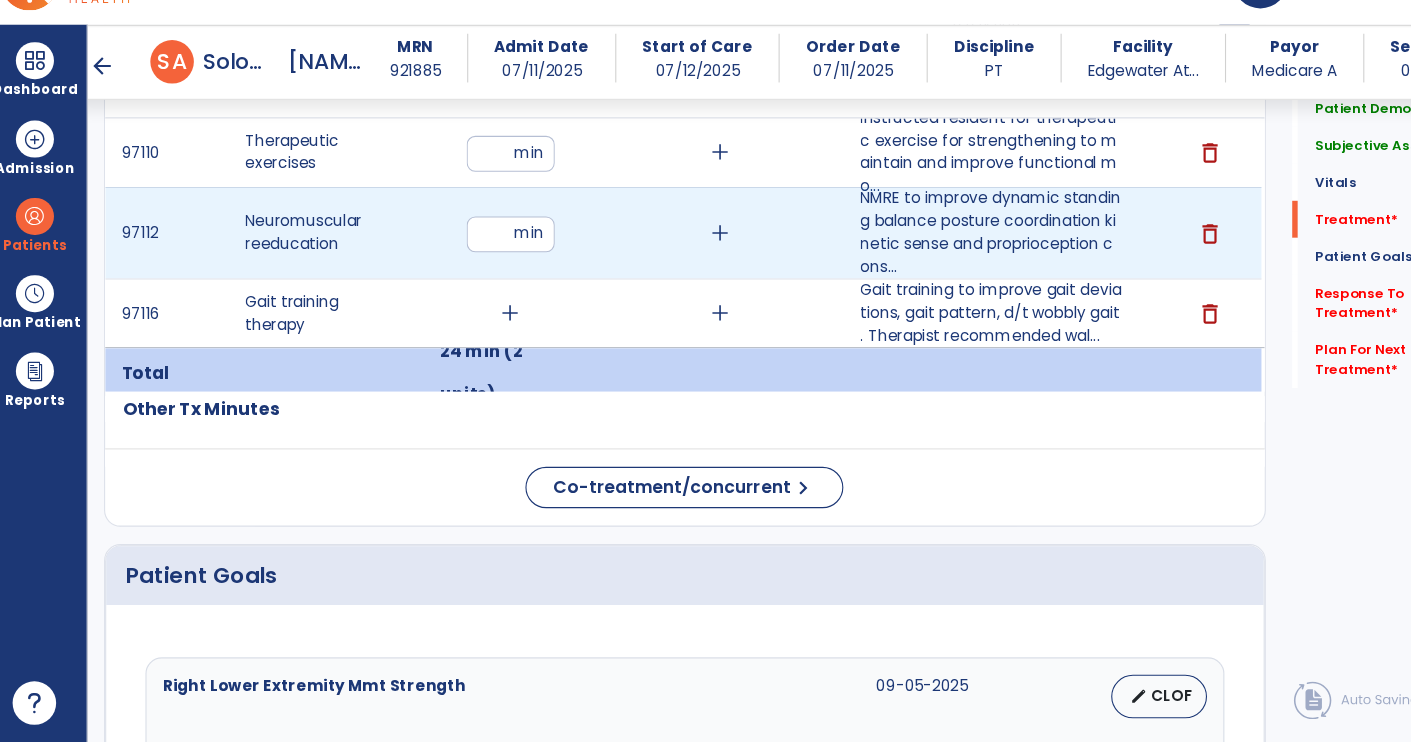 scroll, scrollTop: 1184, scrollLeft: 0, axis: vertical 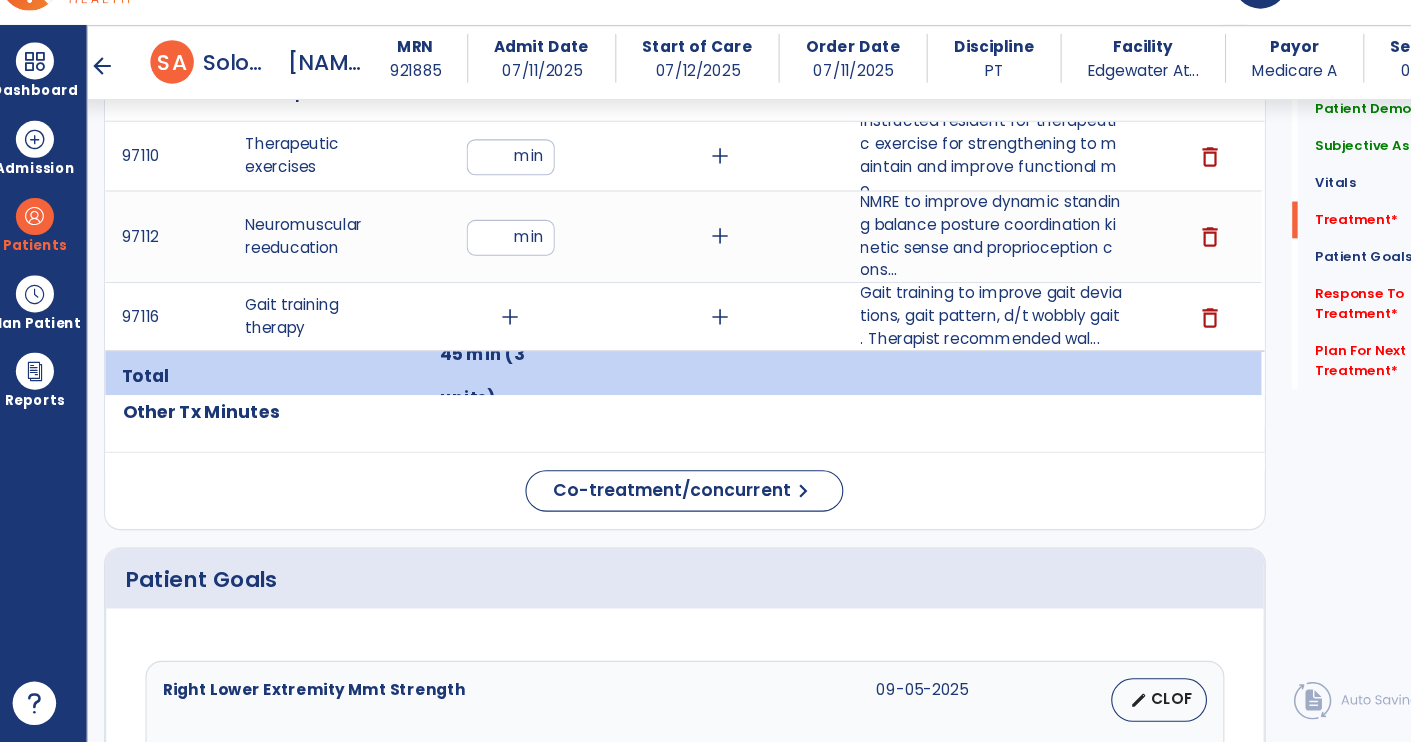 click on "add" at bounding box center [484, 351] 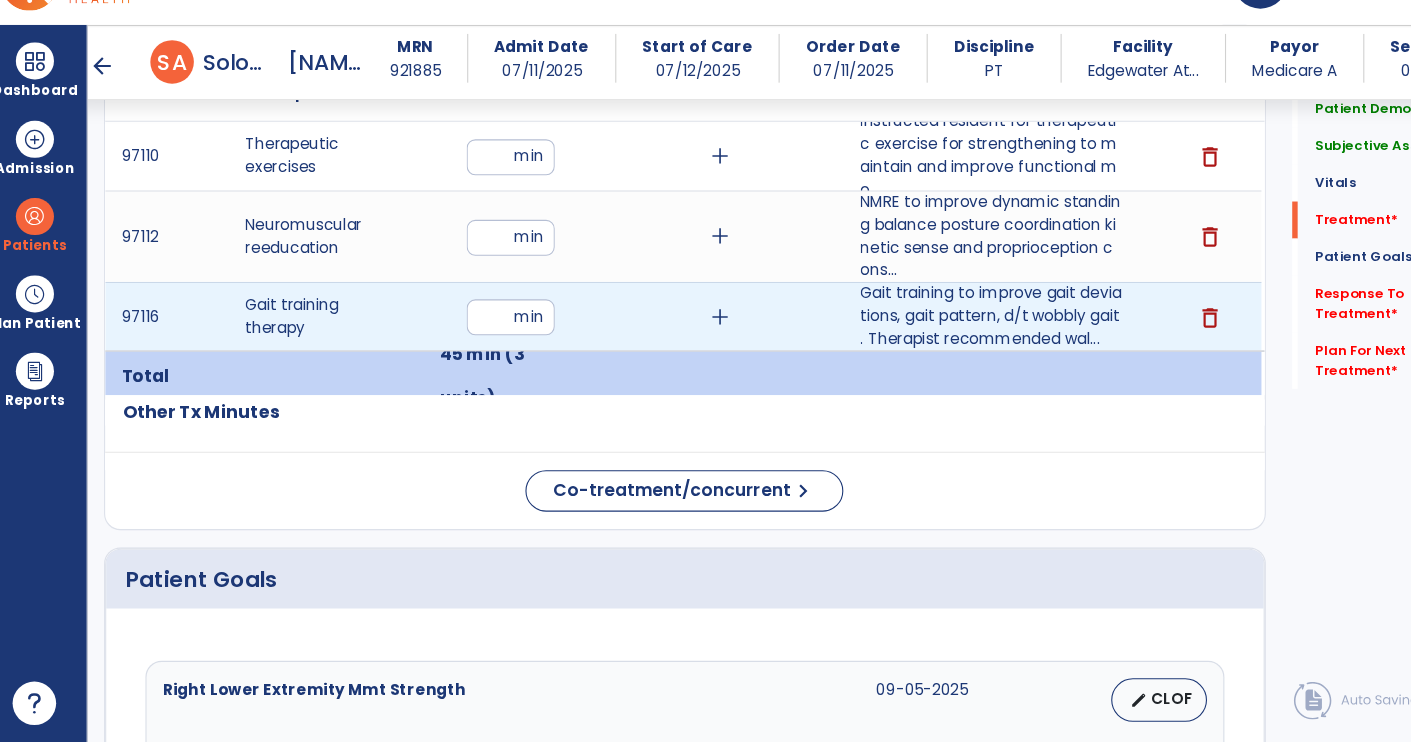 scroll, scrollTop: 0, scrollLeft: 0, axis: both 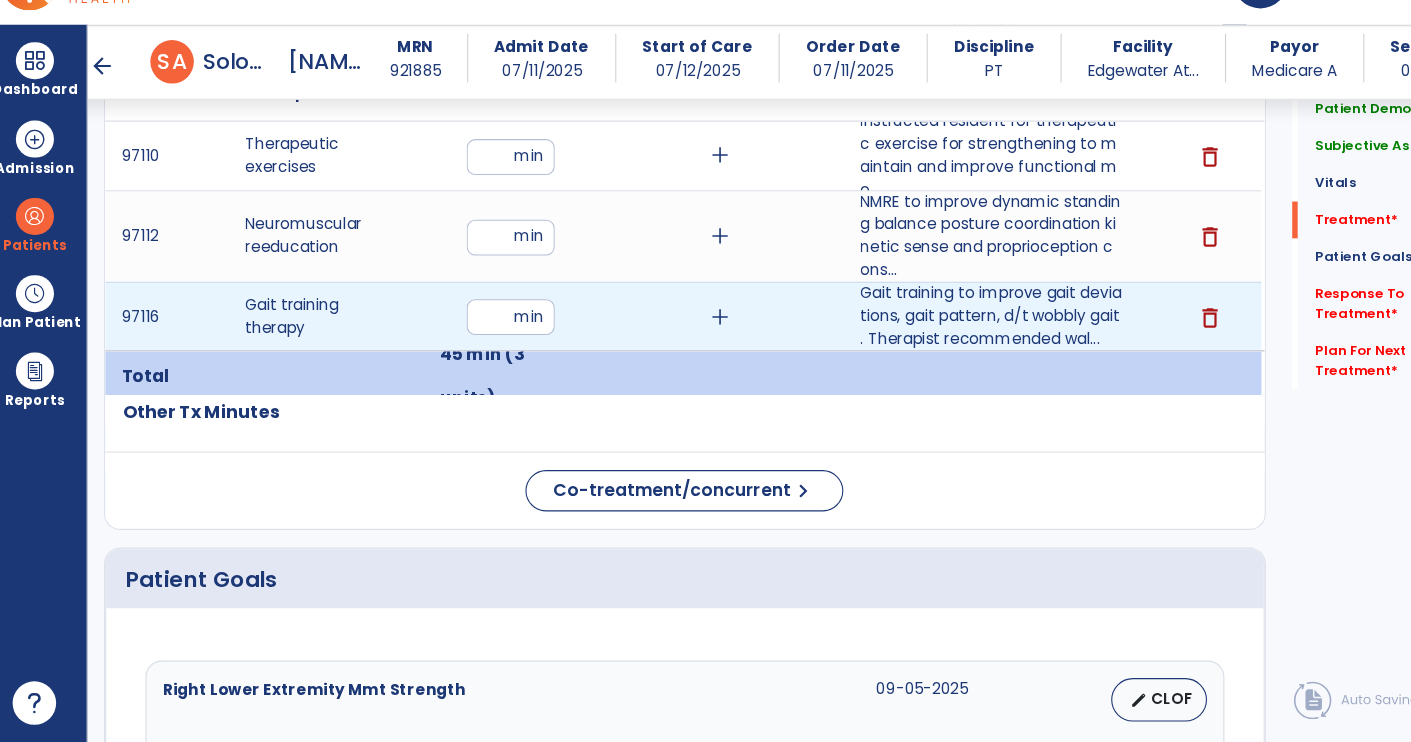 type on "**" 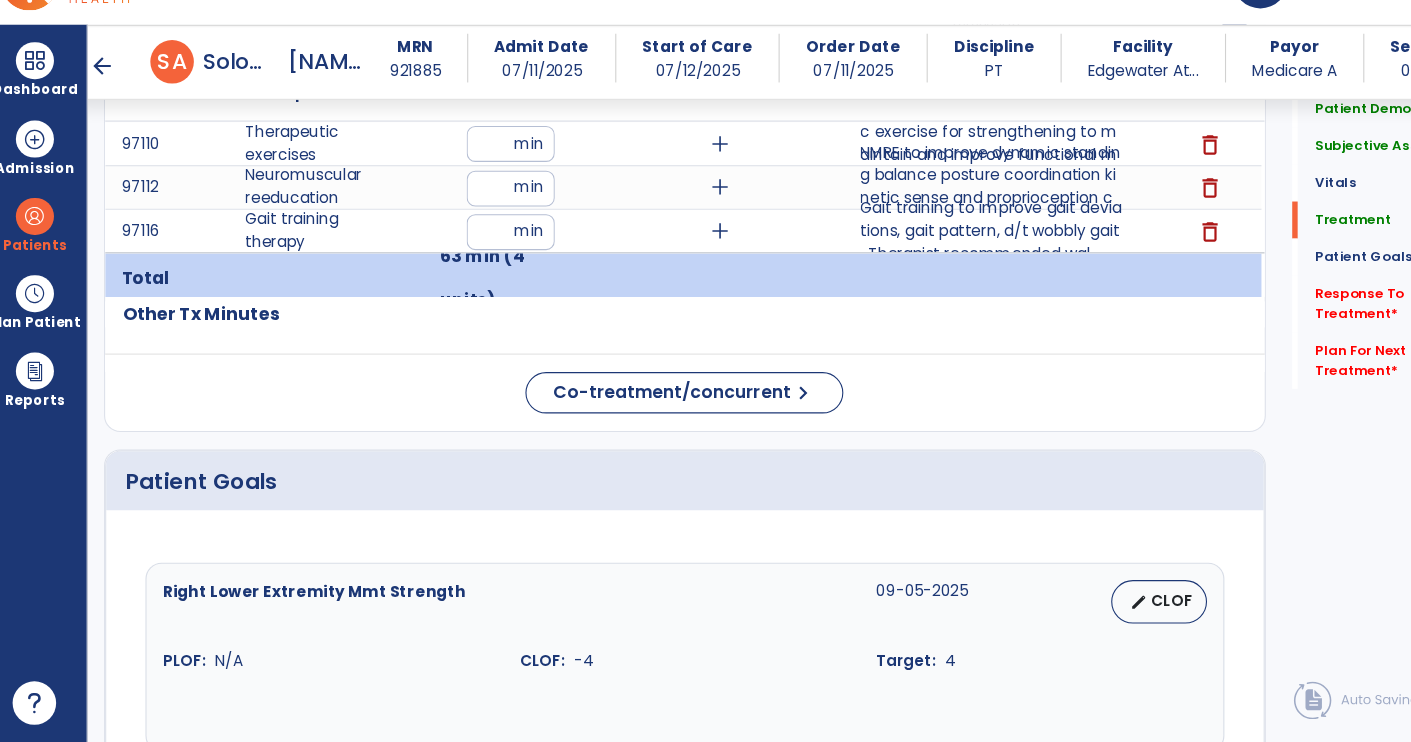 scroll, scrollTop: 0, scrollLeft: 0, axis: both 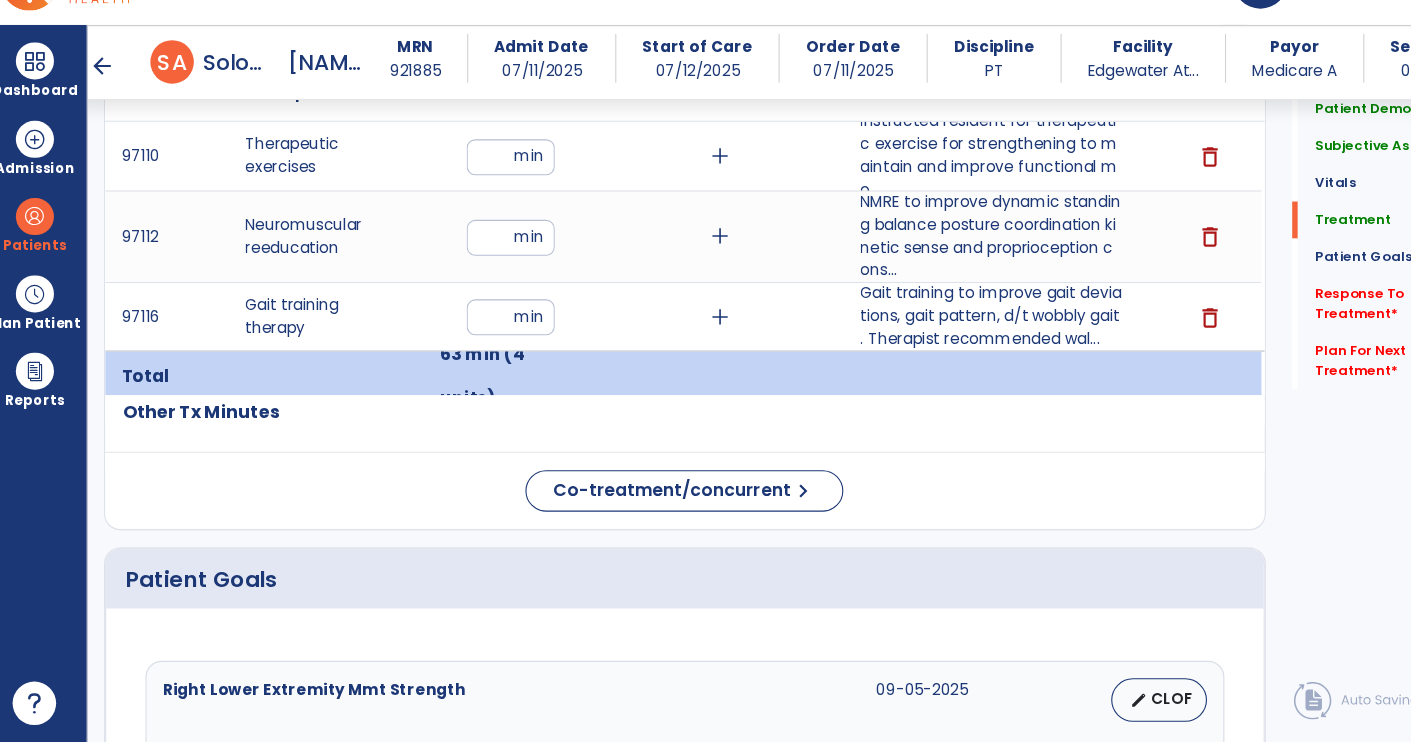 click on "Response To Treatment   *" 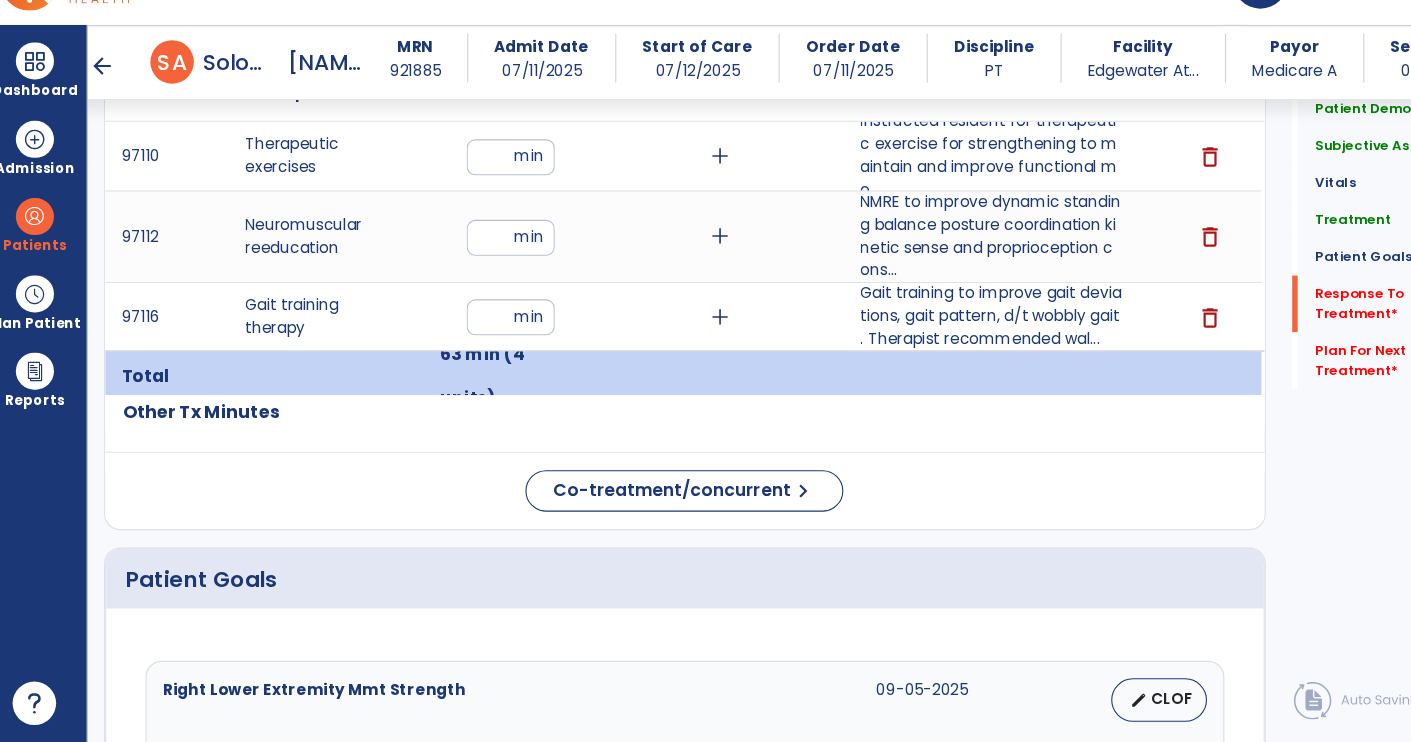 scroll, scrollTop: 1294, scrollLeft: 0, axis: vertical 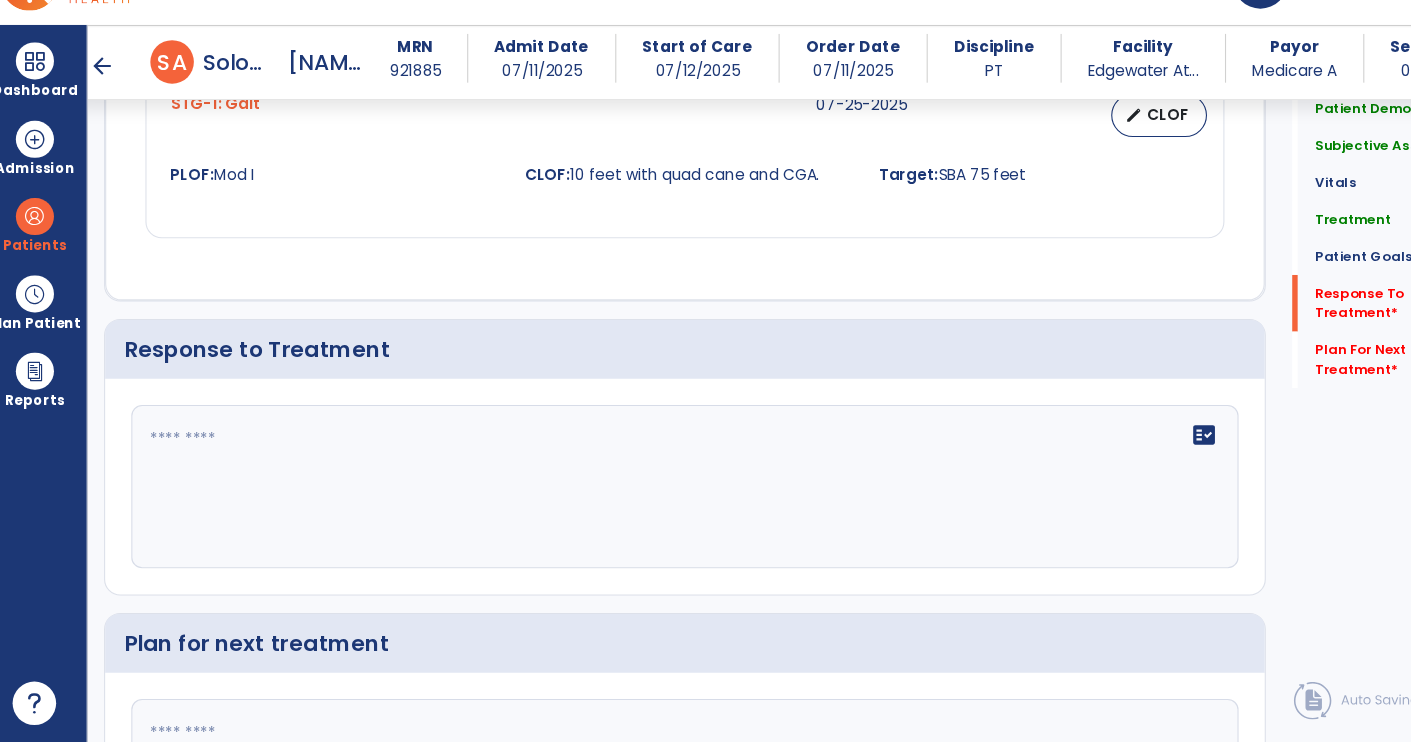 click on "fact_check" 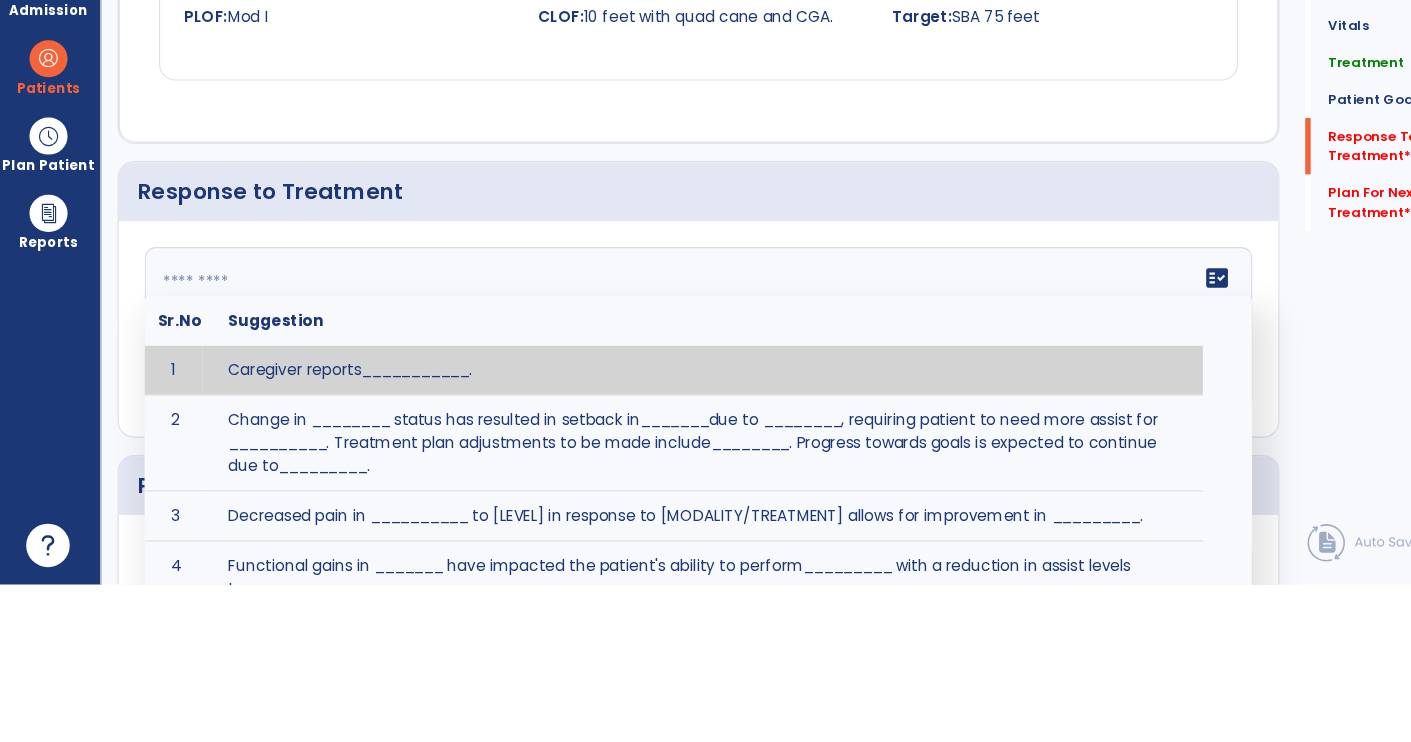 scroll, scrollTop: 47, scrollLeft: 0, axis: vertical 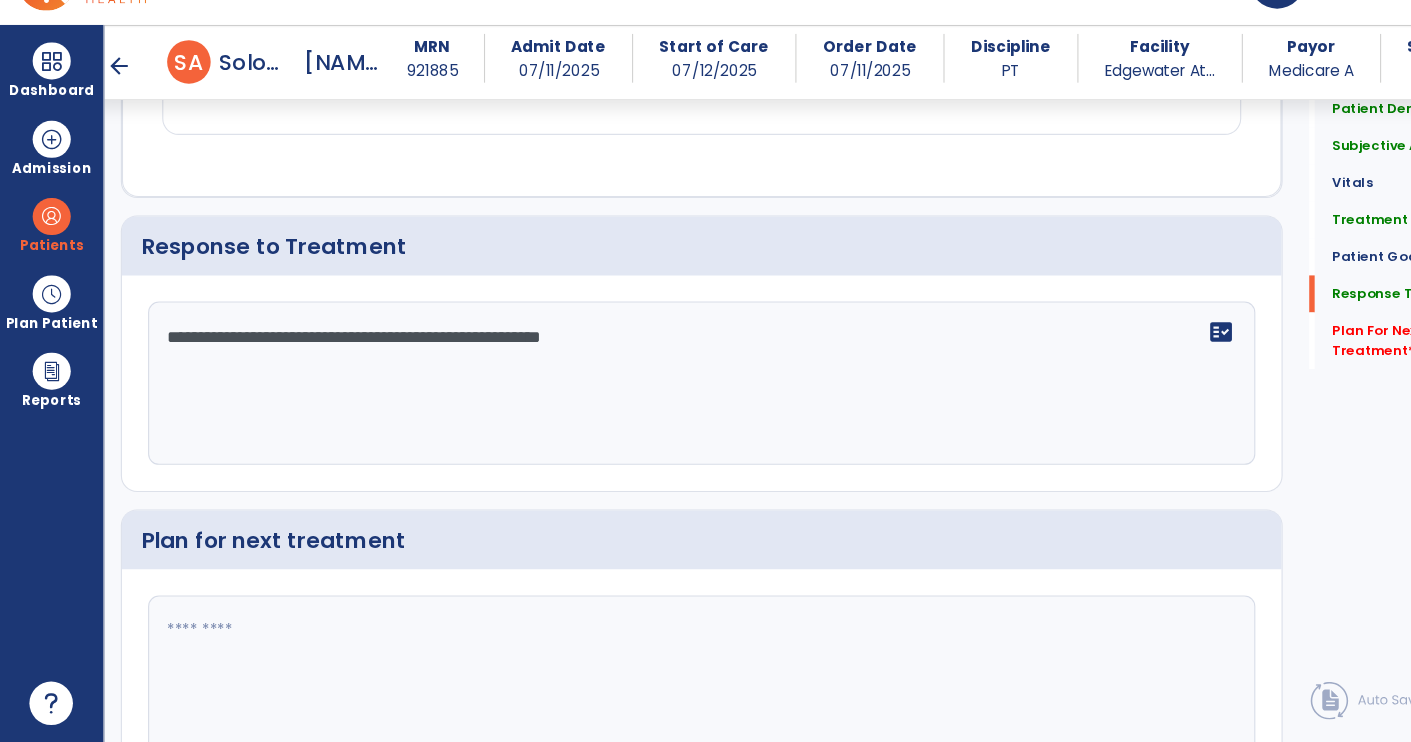 type on "**********" 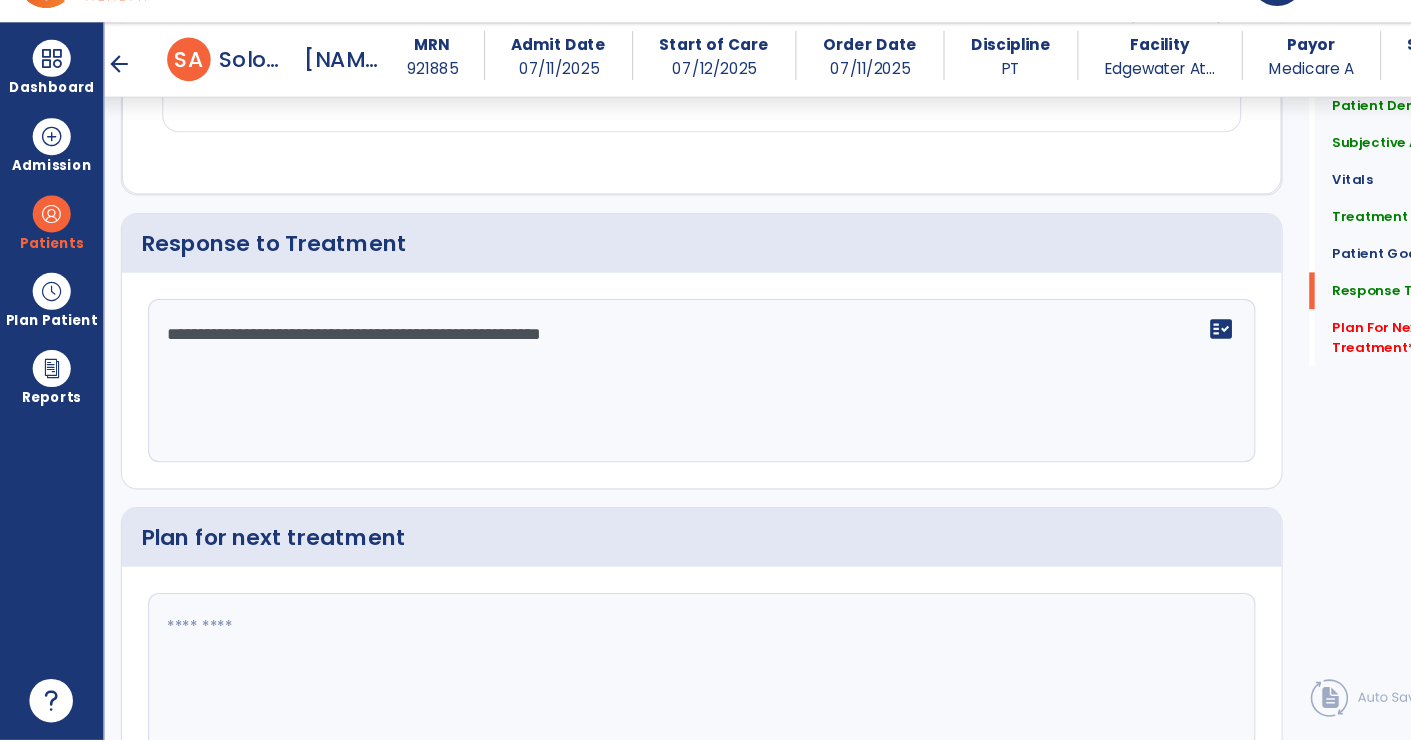 scroll, scrollTop: 46, scrollLeft: 0, axis: vertical 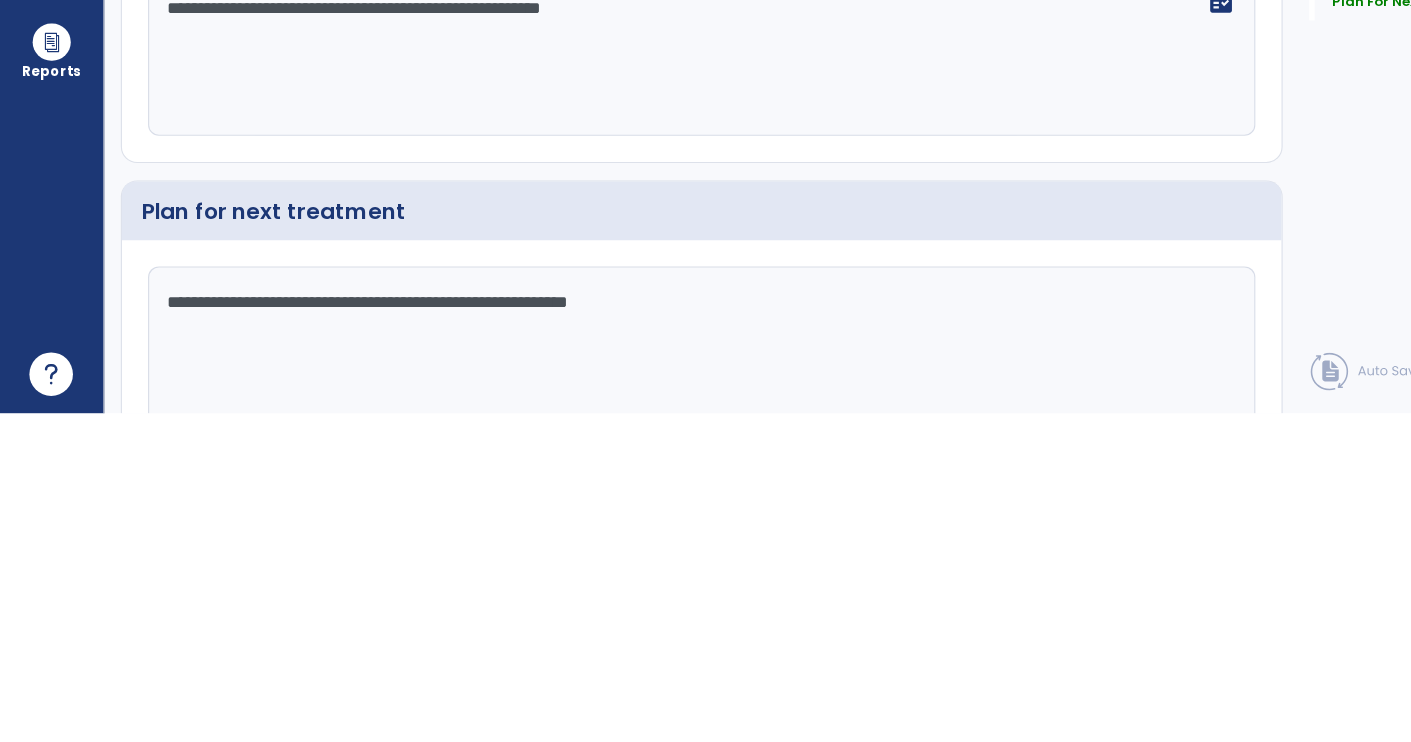 type on "**********" 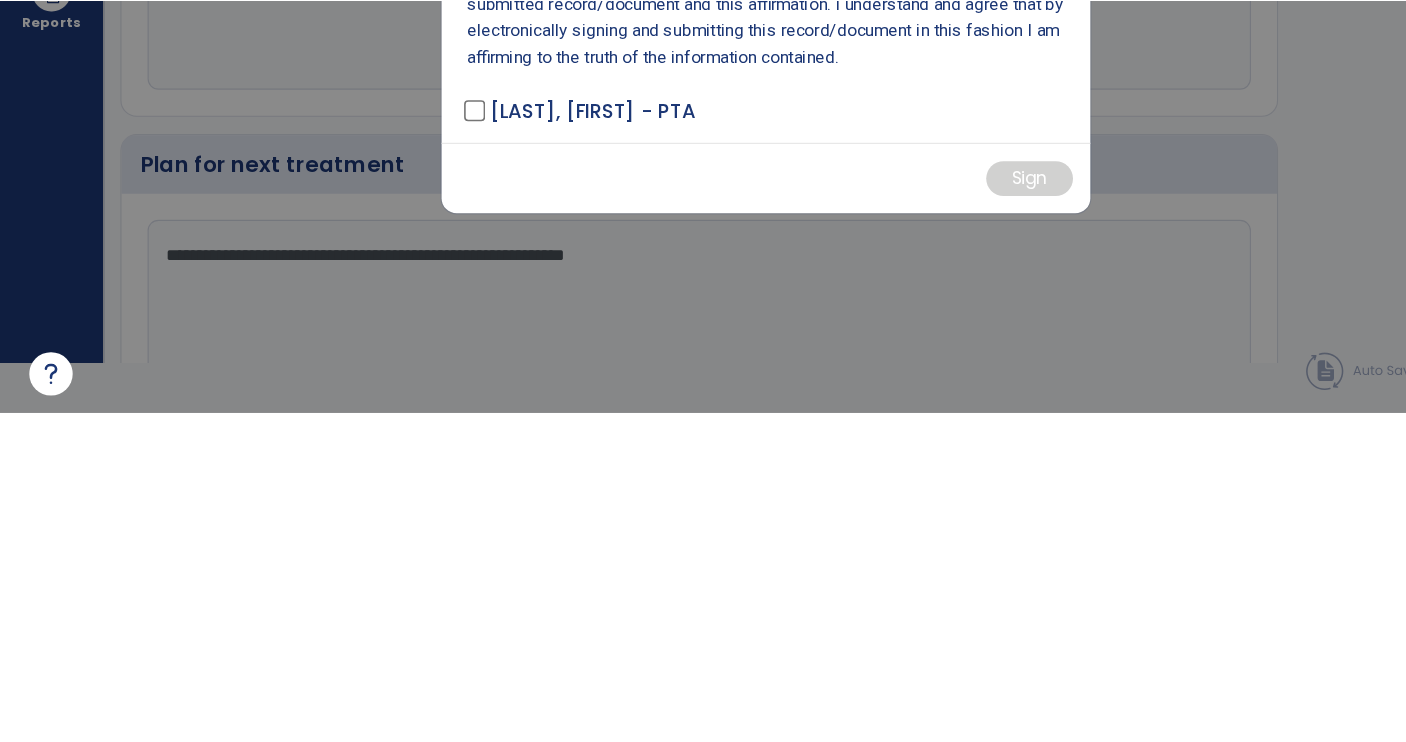 scroll, scrollTop: 0, scrollLeft: 0, axis: both 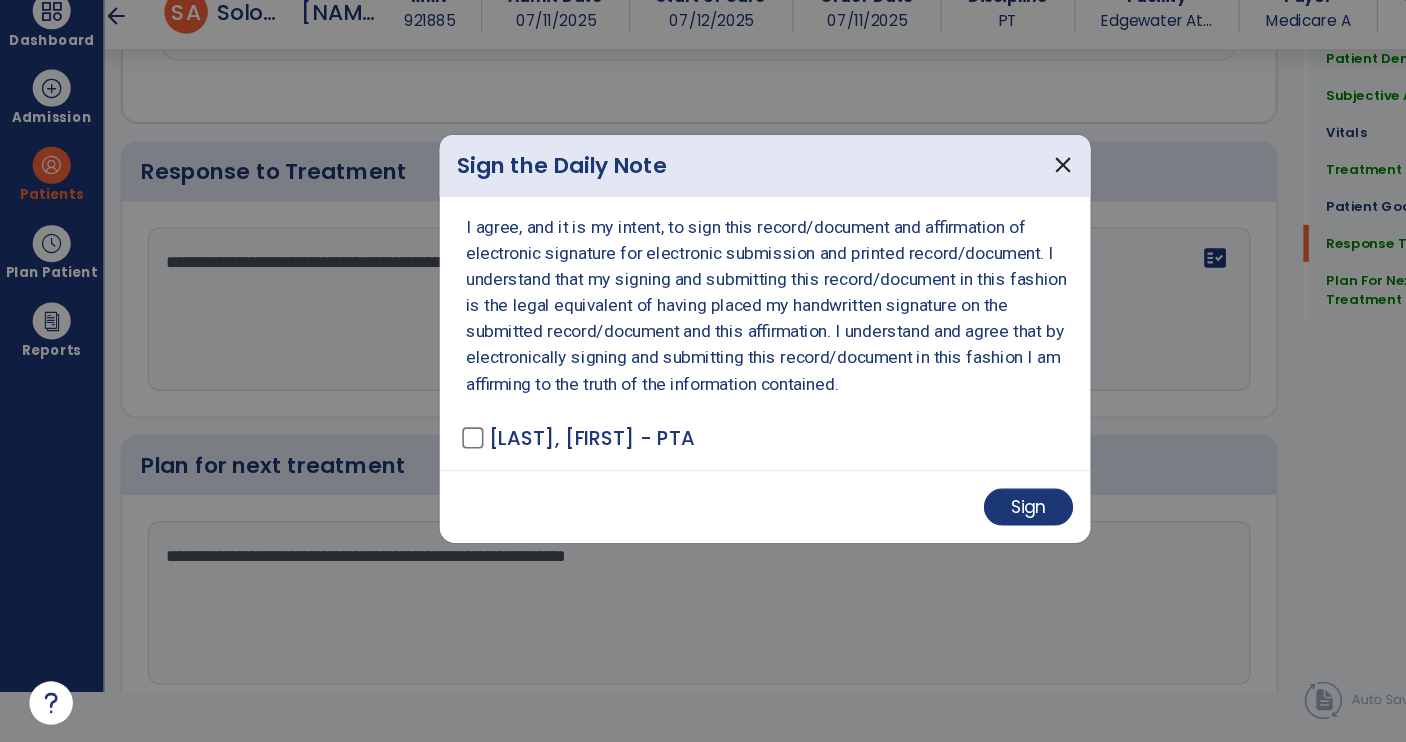 click on "Sign" at bounding box center (945, 526) 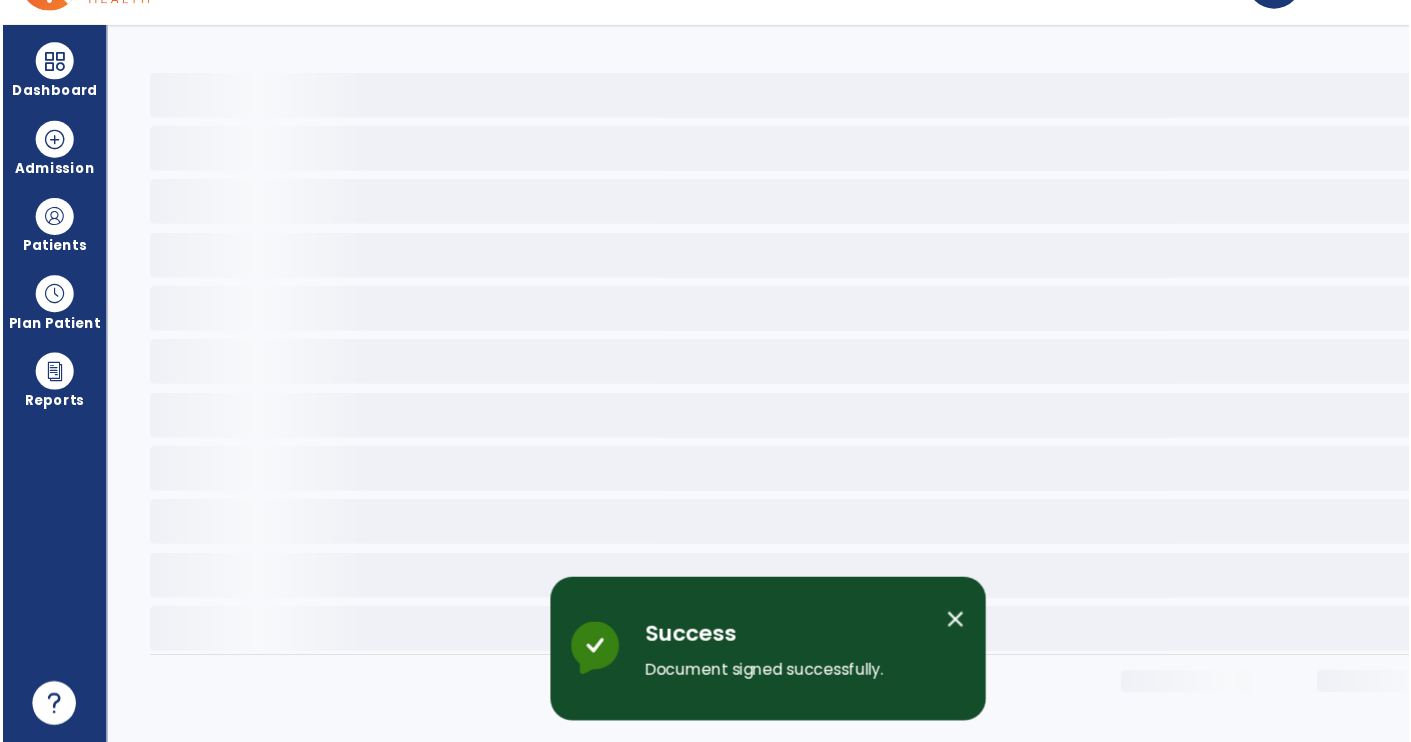 scroll, scrollTop: 24, scrollLeft: 0, axis: vertical 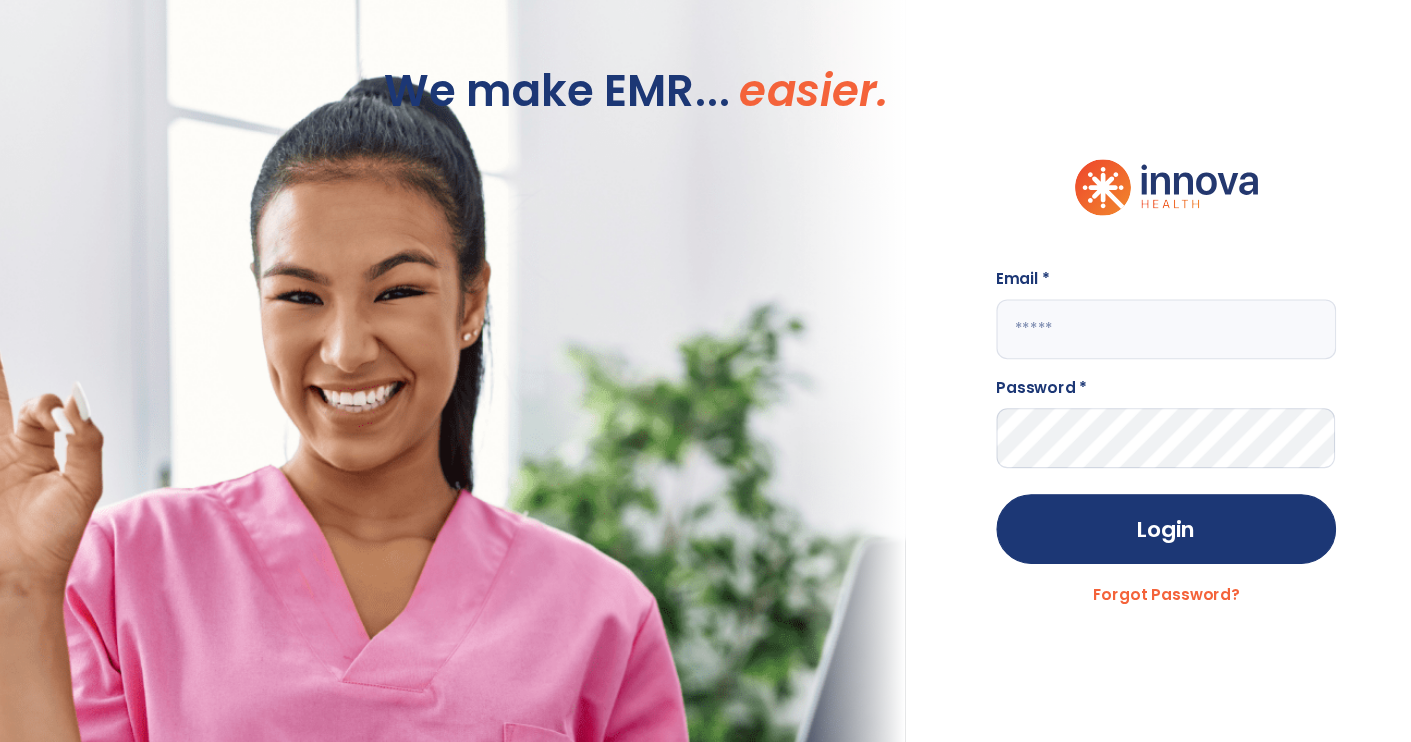 type on "**********" 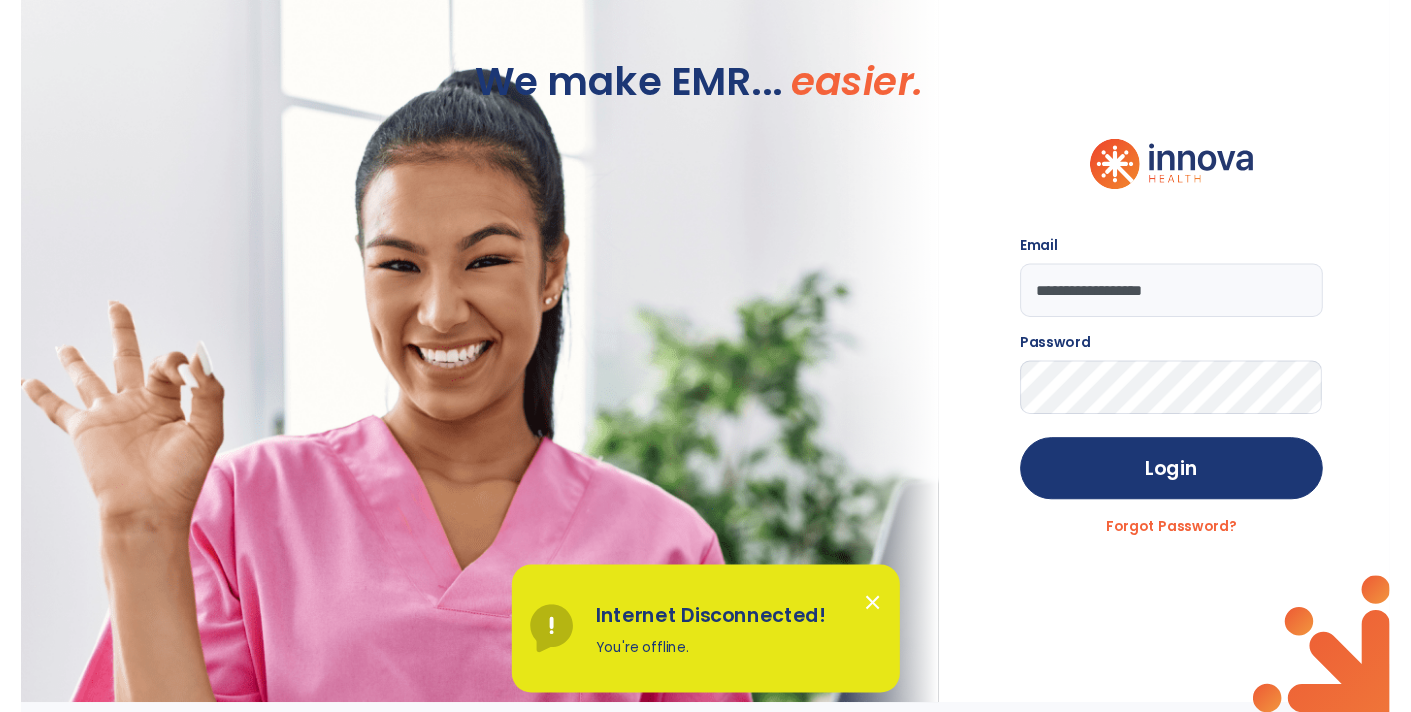 scroll, scrollTop: 0, scrollLeft: 0, axis: both 